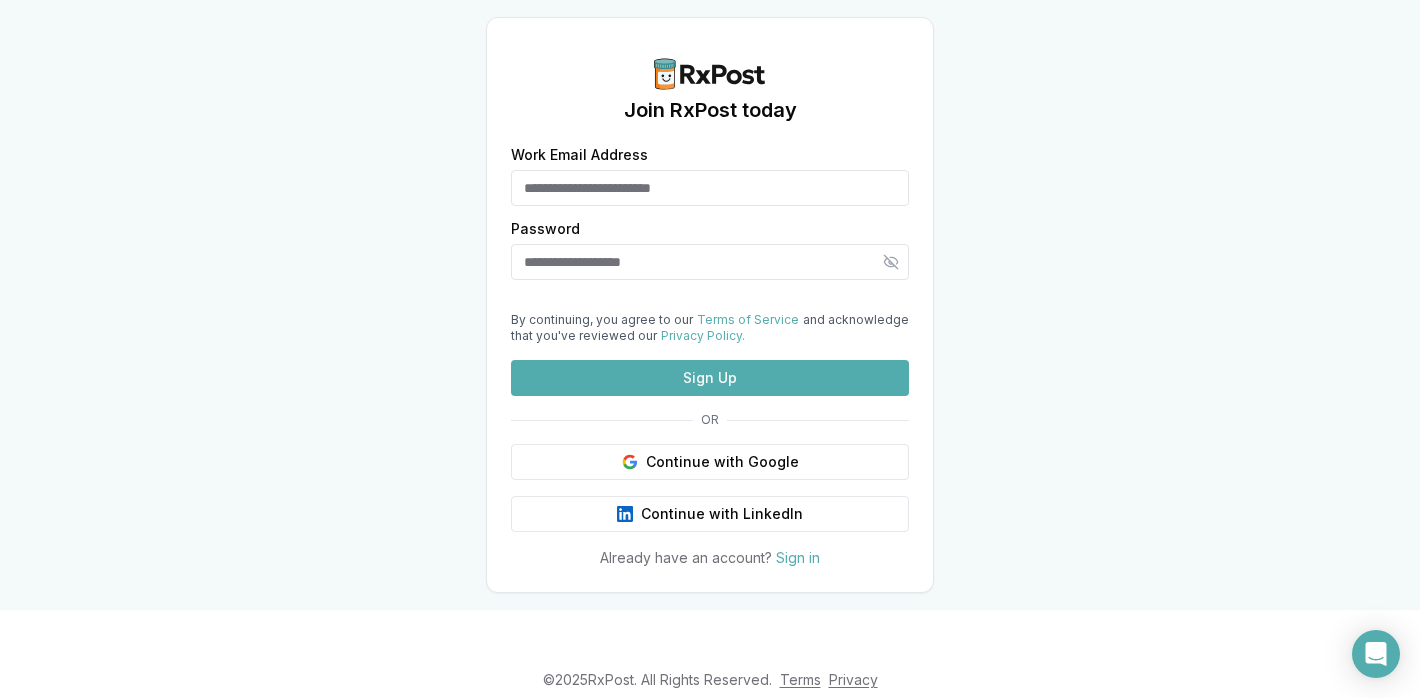 scroll, scrollTop: 0, scrollLeft: 0, axis: both 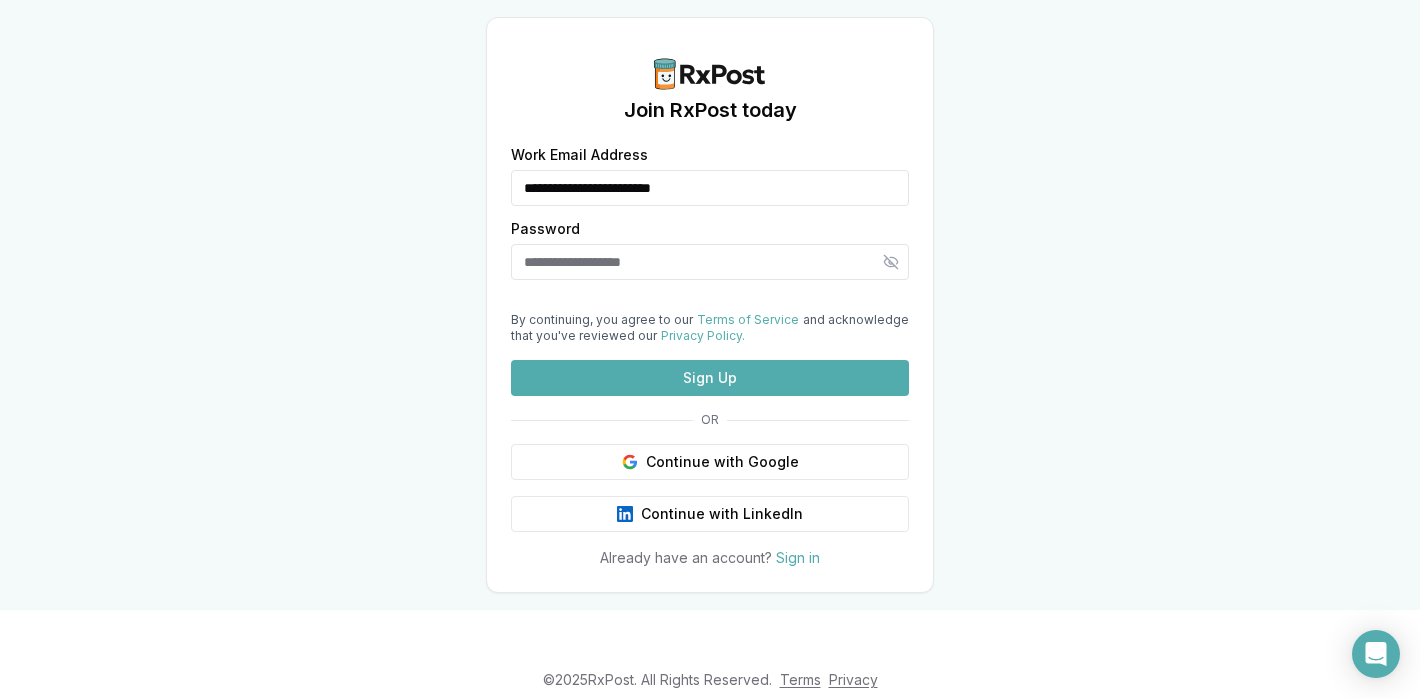 click on "Password" at bounding box center (710, 262) 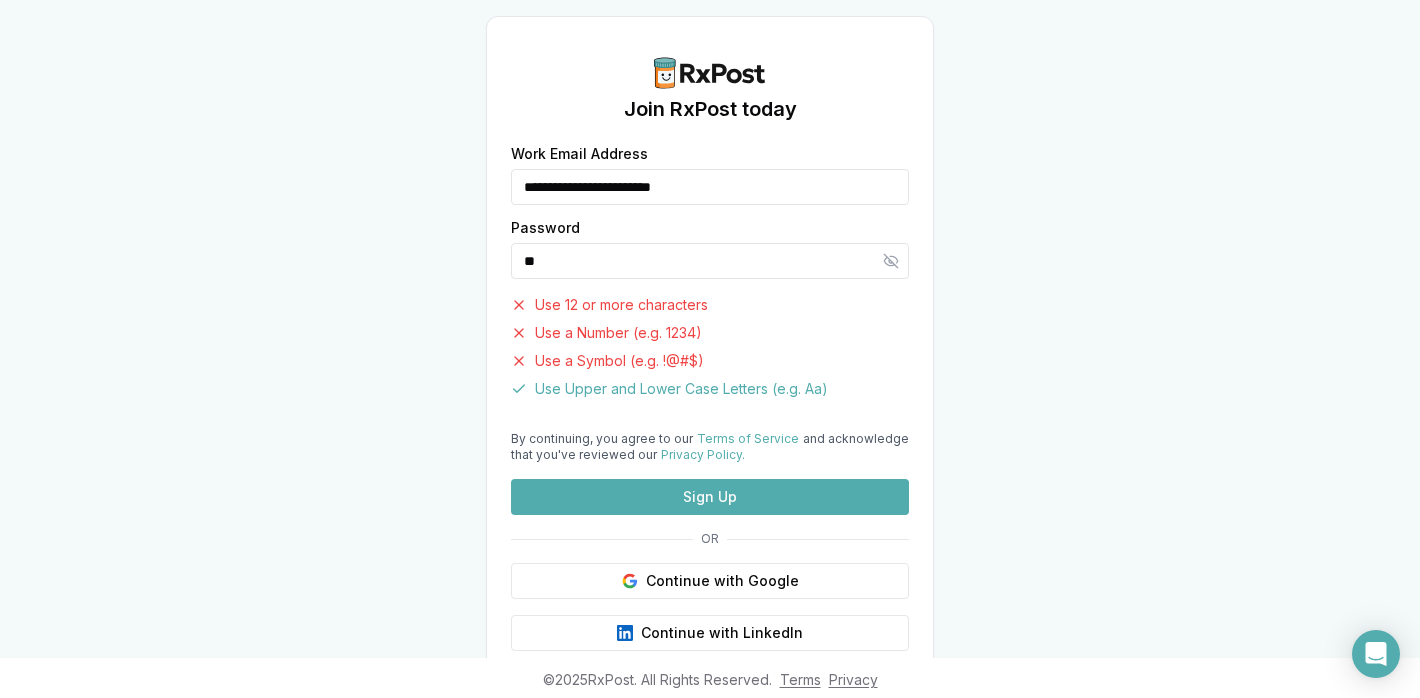 type on "*" 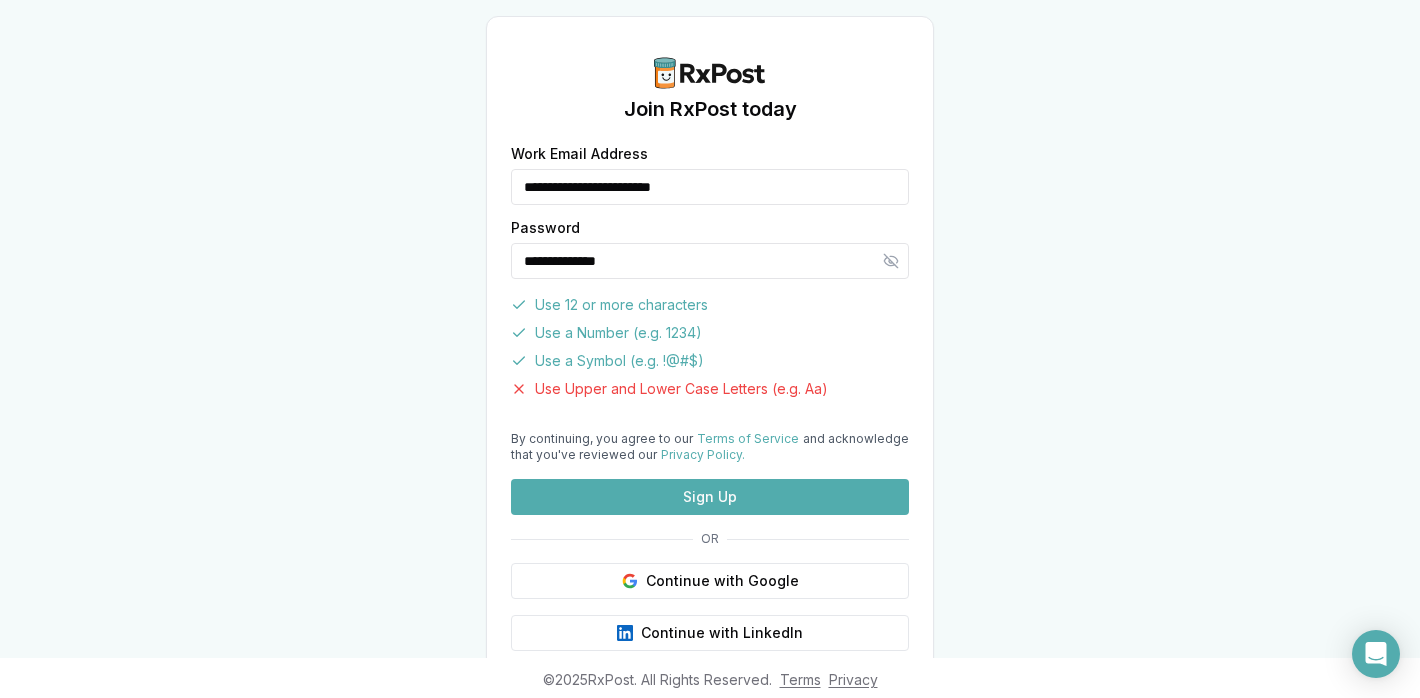 click on "**********" at bounding box center [710, 261] 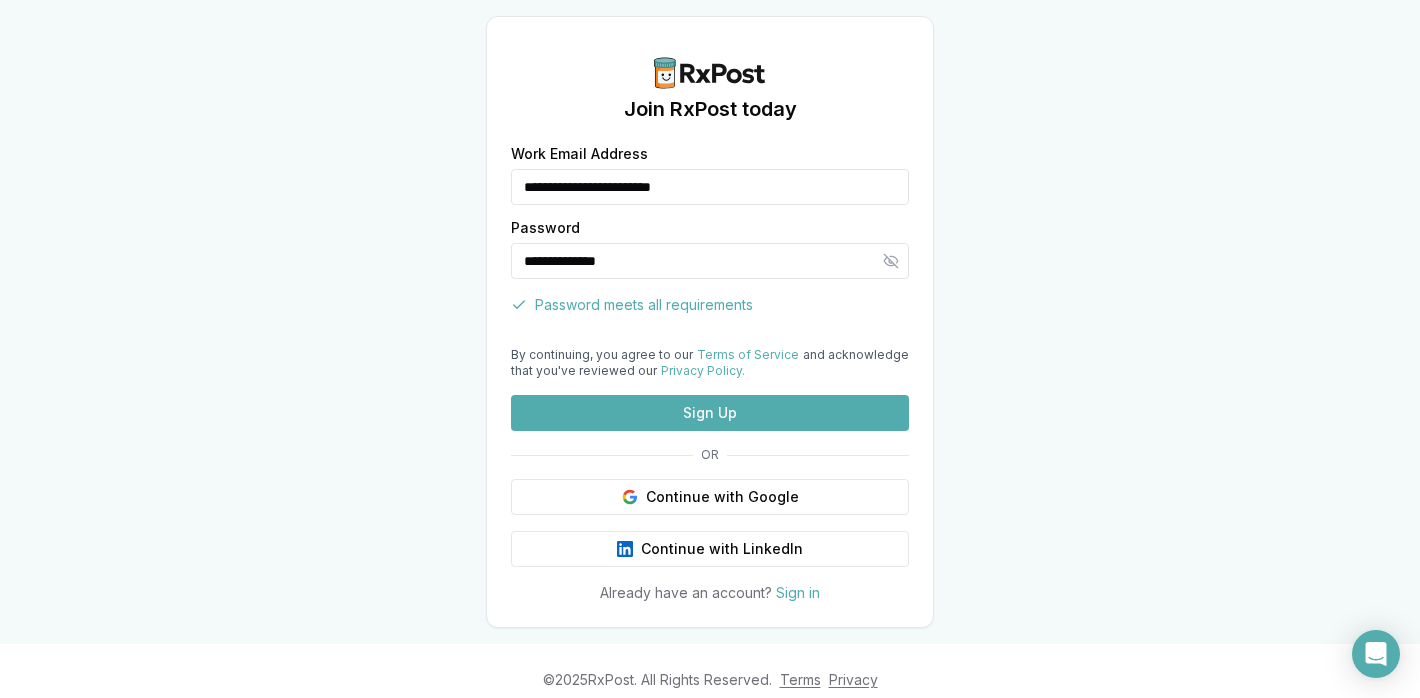 type on "**********" 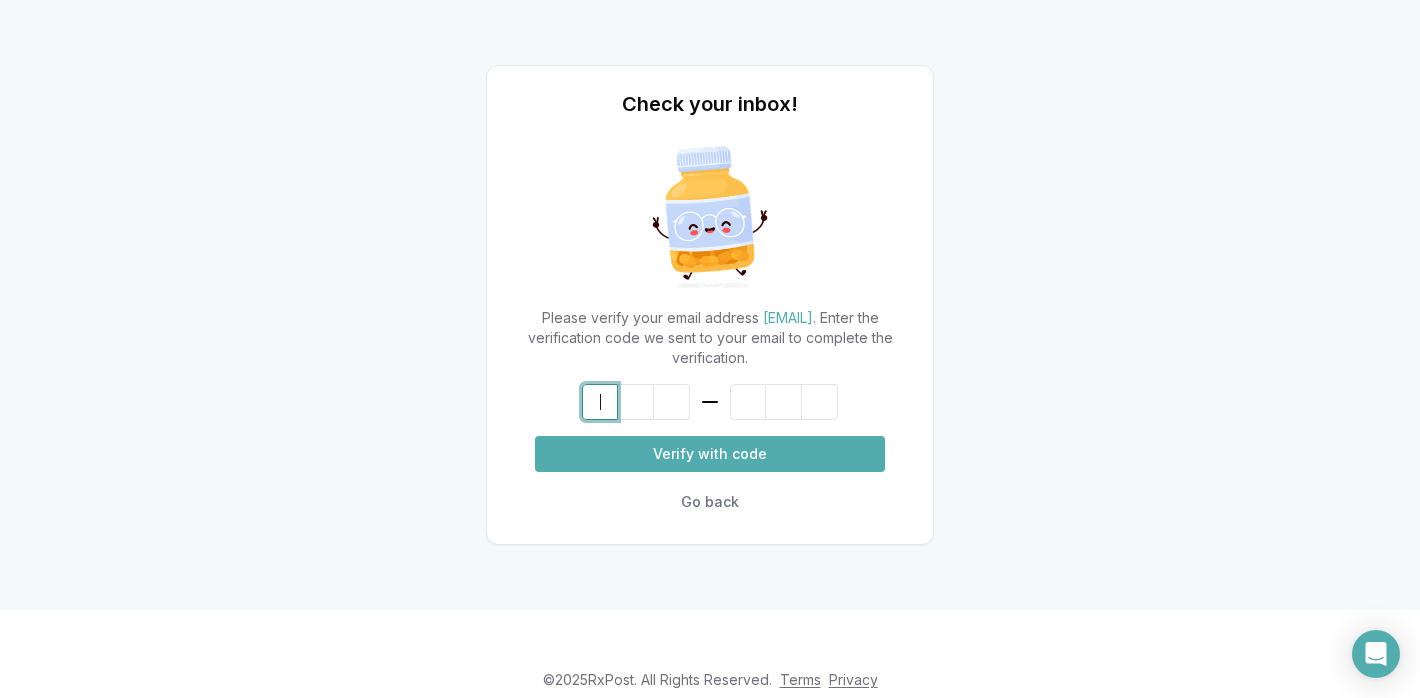 click at bounding box center [730, 402] 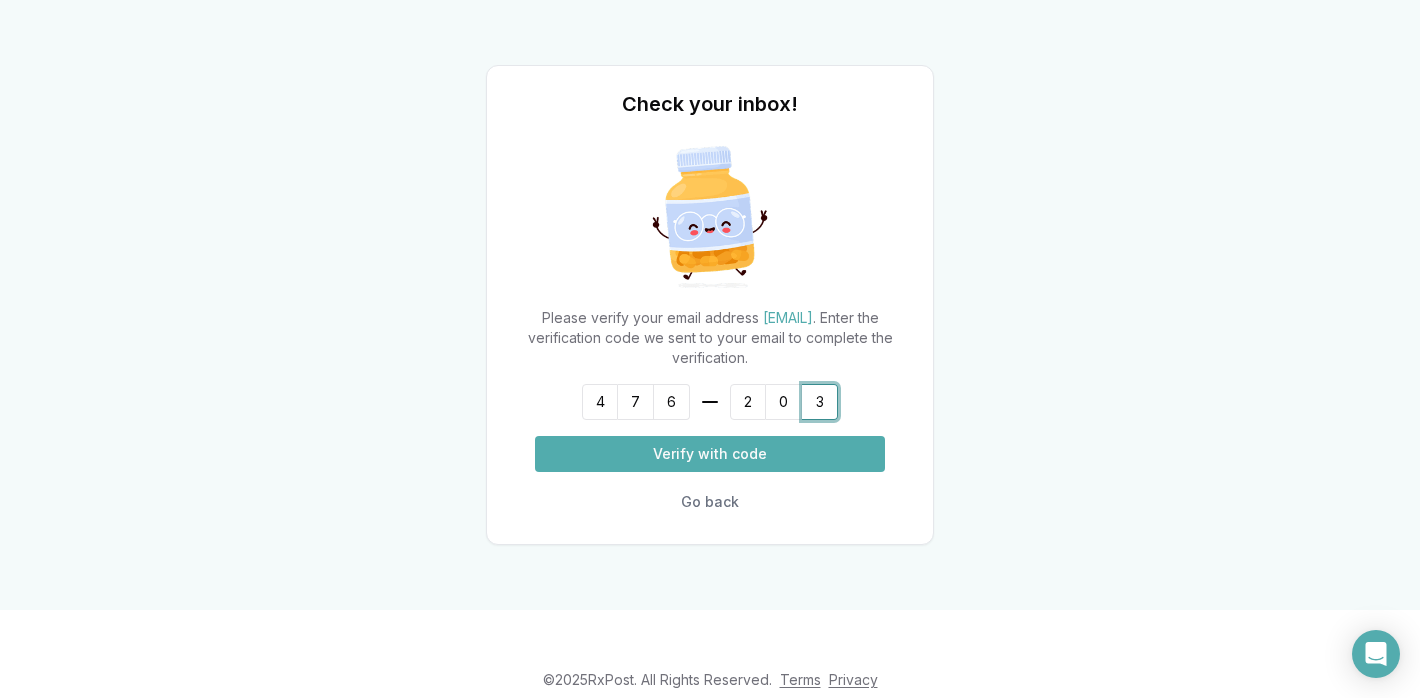 type on "******" 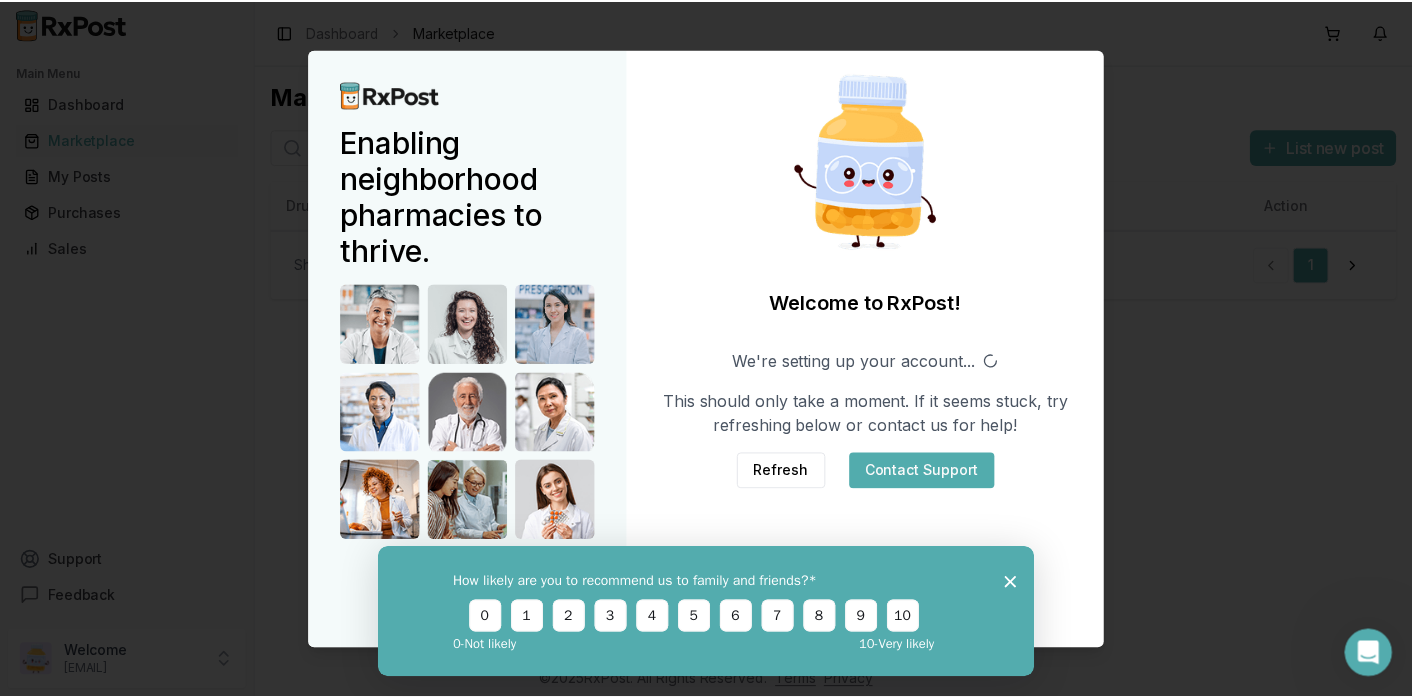 scroll, scrollTop: 0, scrollLeft: 0, axis: both 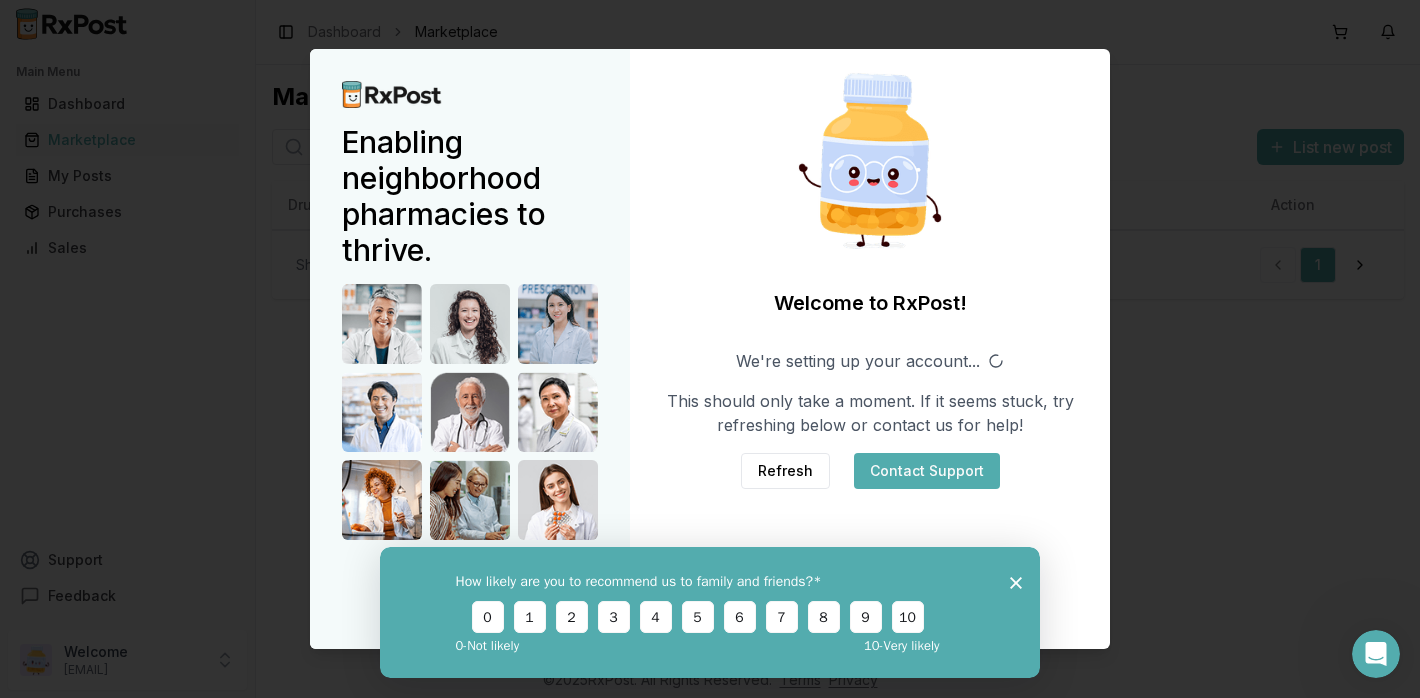 click 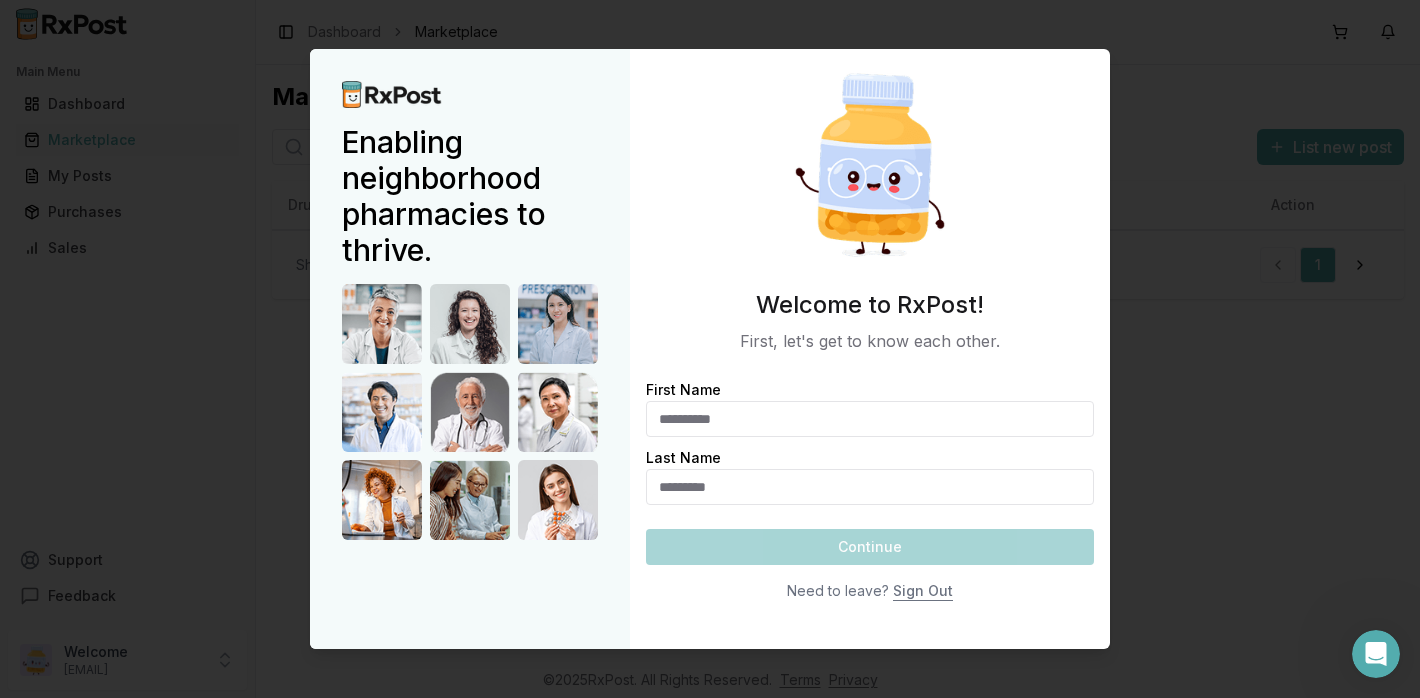 click on "First Name" at bounding box center [870, 419] 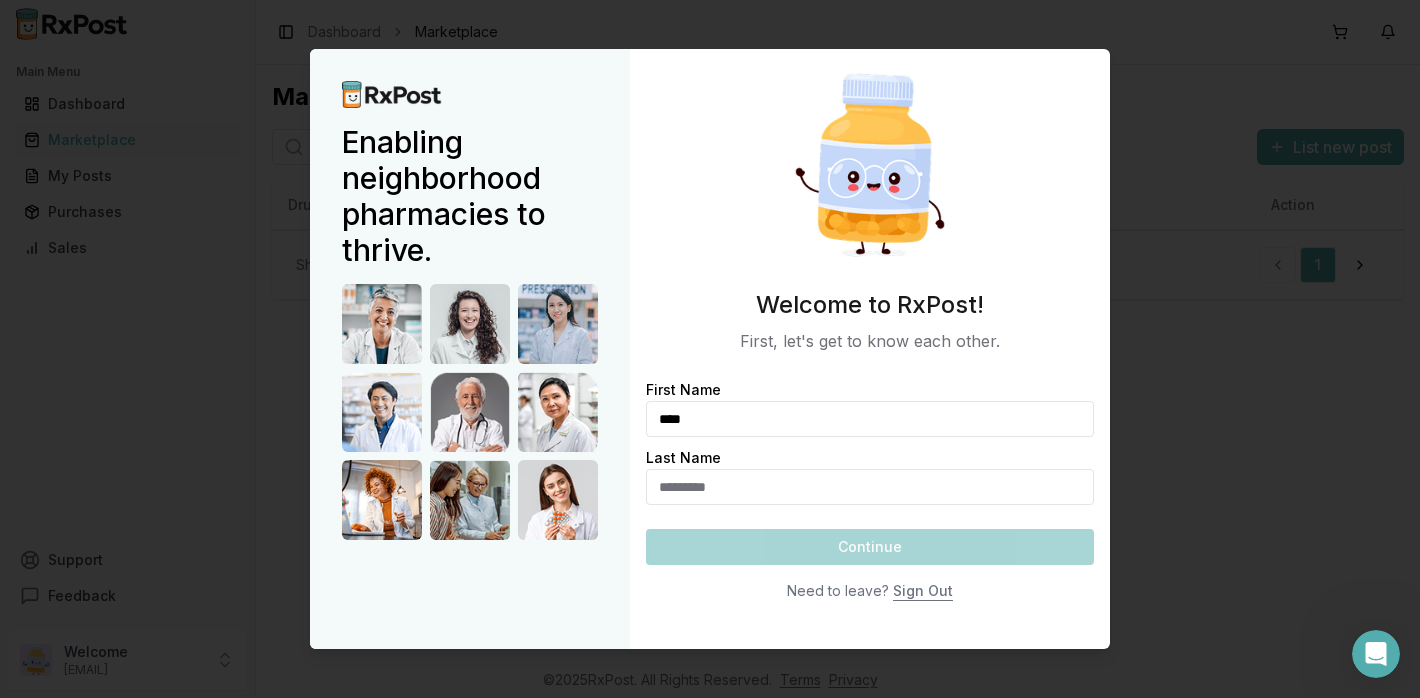 type on "*******" 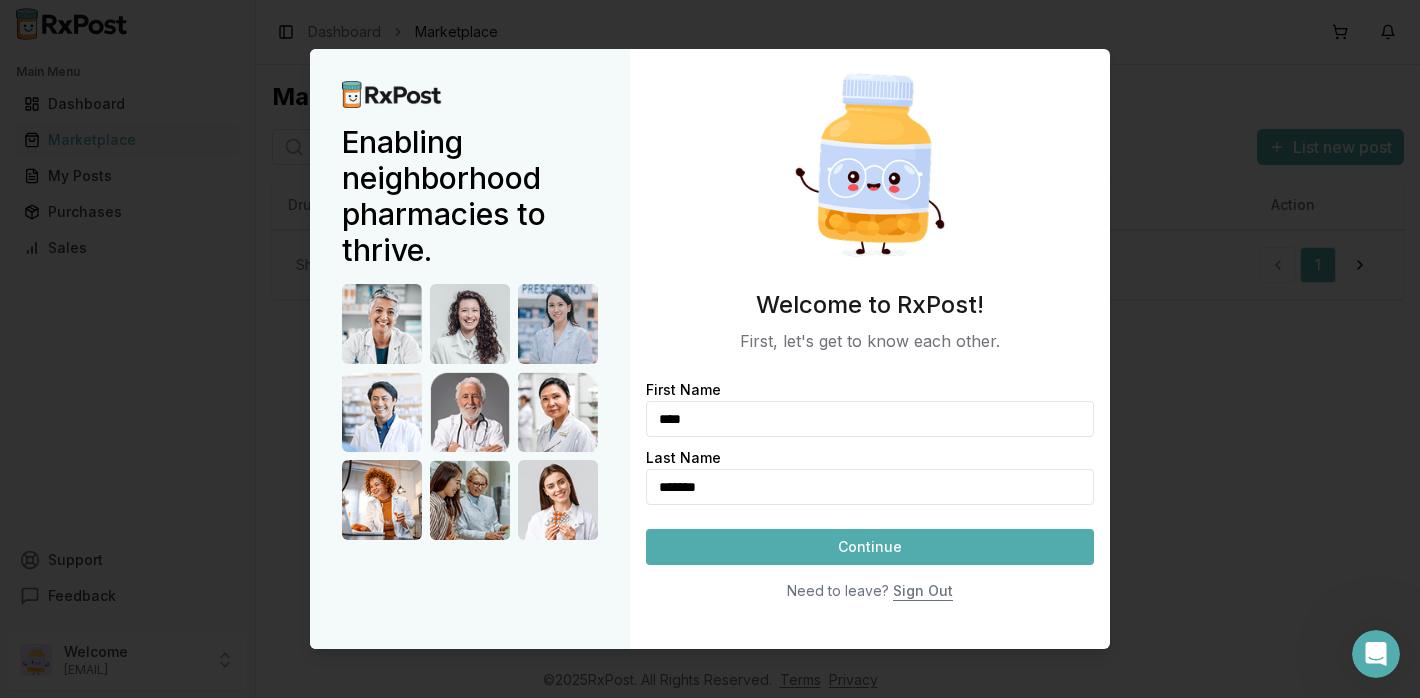 click on "Continue" at bounding box center (870, 547) 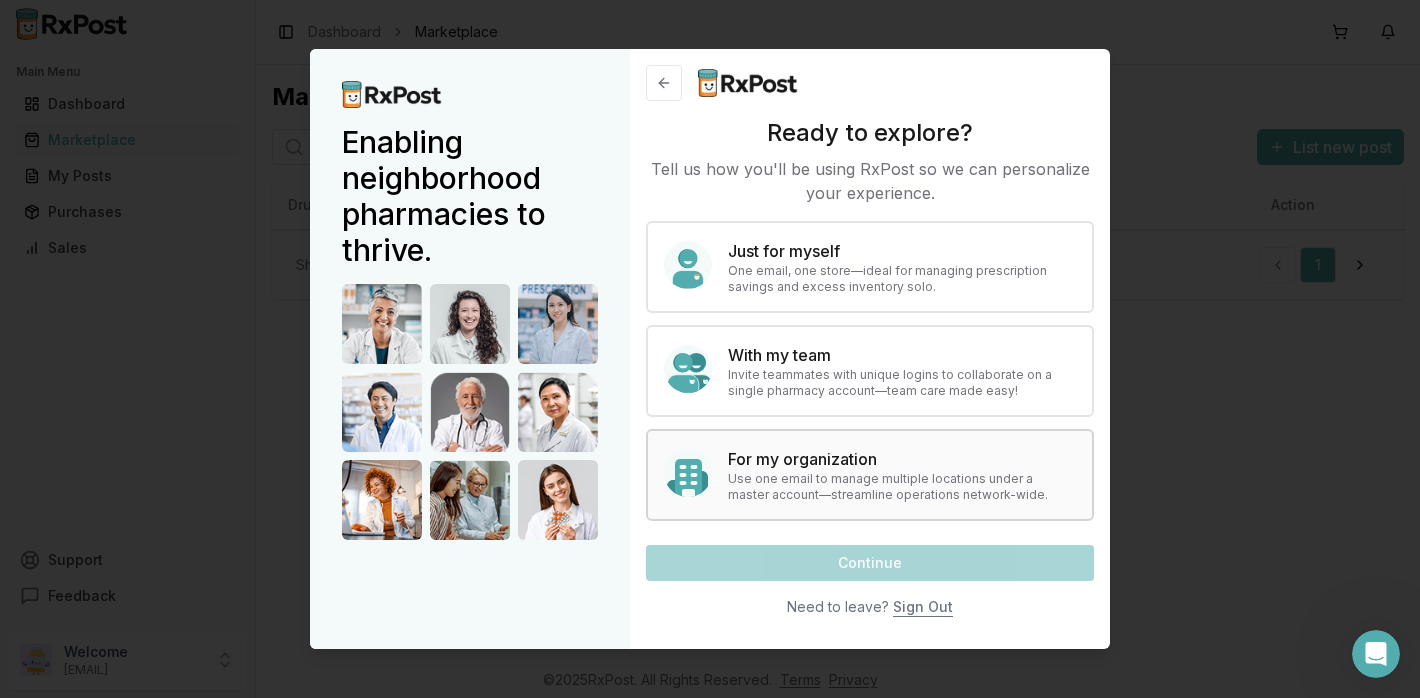 click on "For my organization" at bounding box center [902, 459] 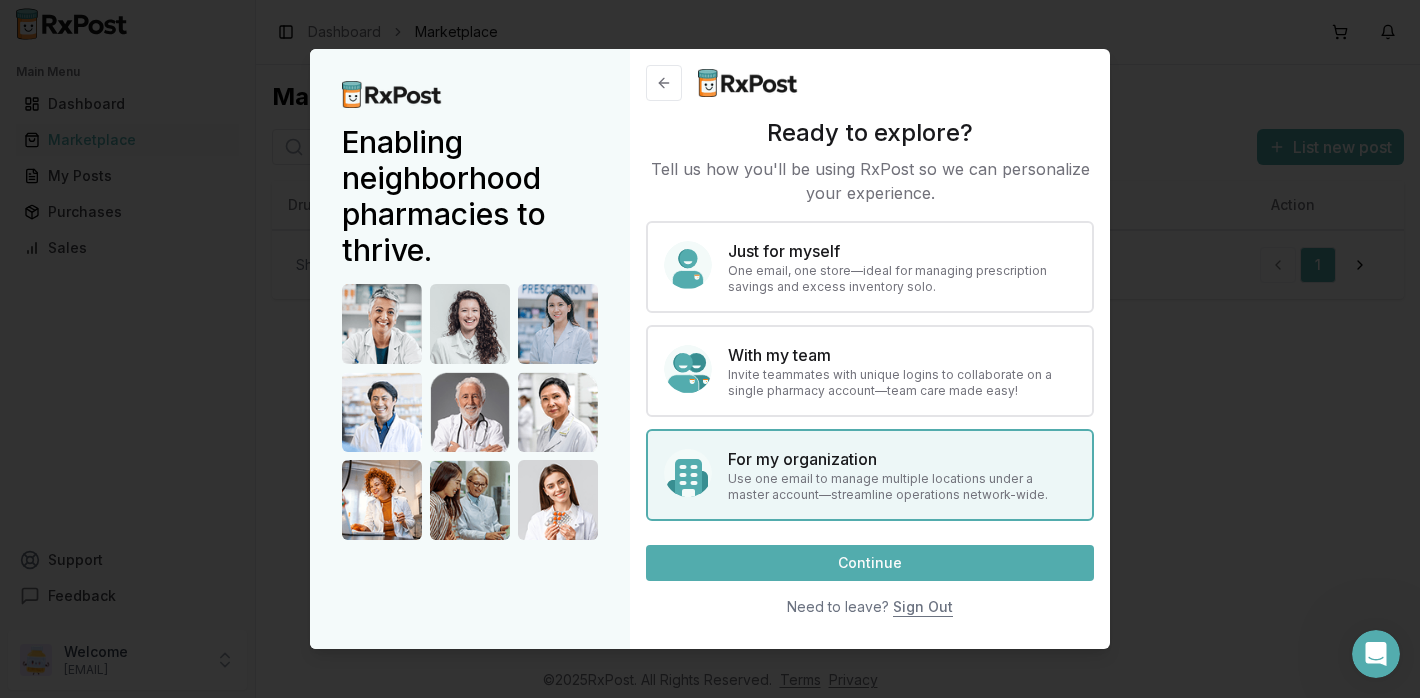click on "Continue" at bounding box center [870, 563] 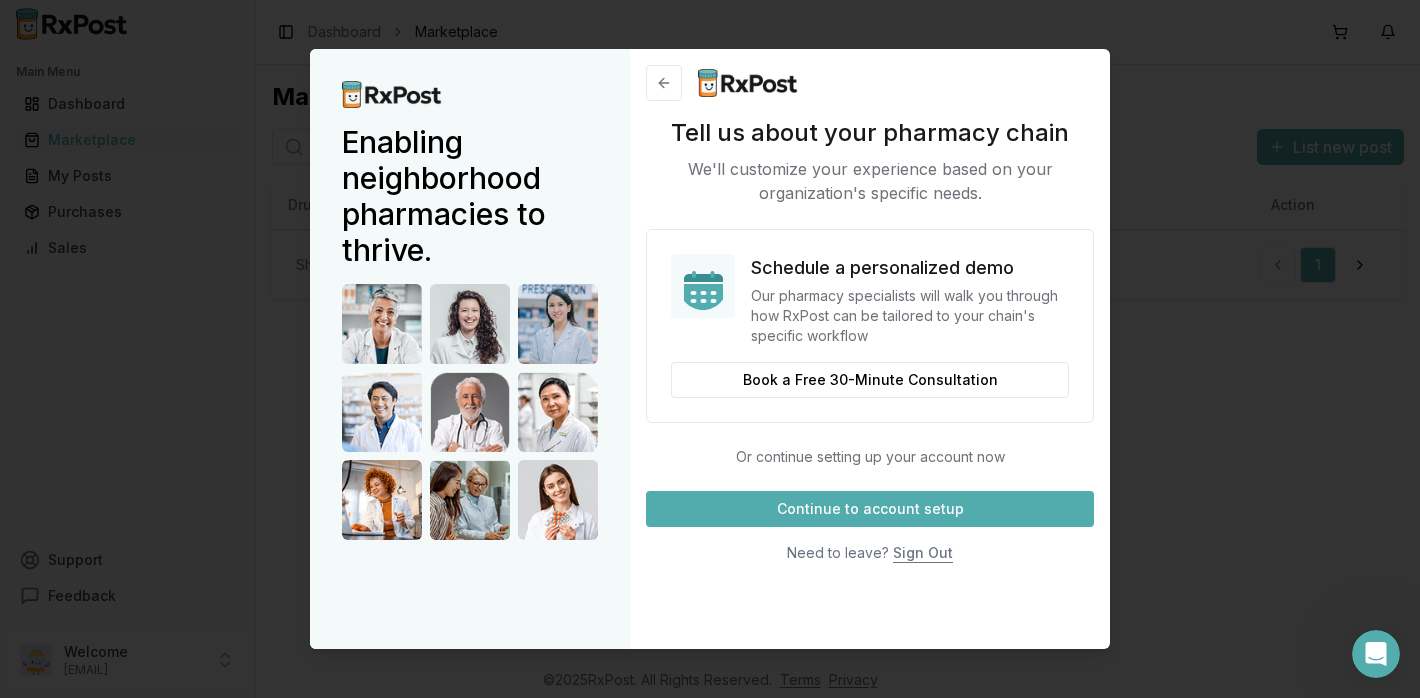 click on "Continue to account setup" at bounding box center (870, 509) 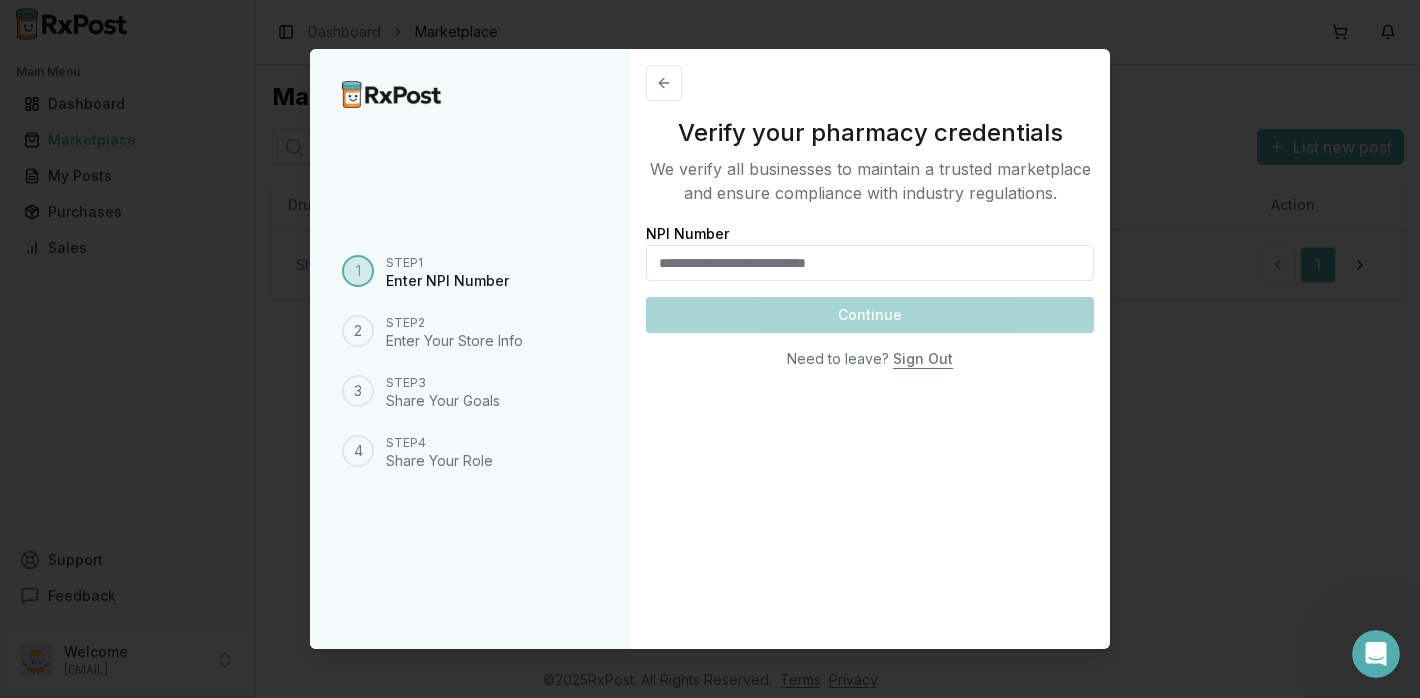 click on "NPI Number" at bounding box center (870, 263) 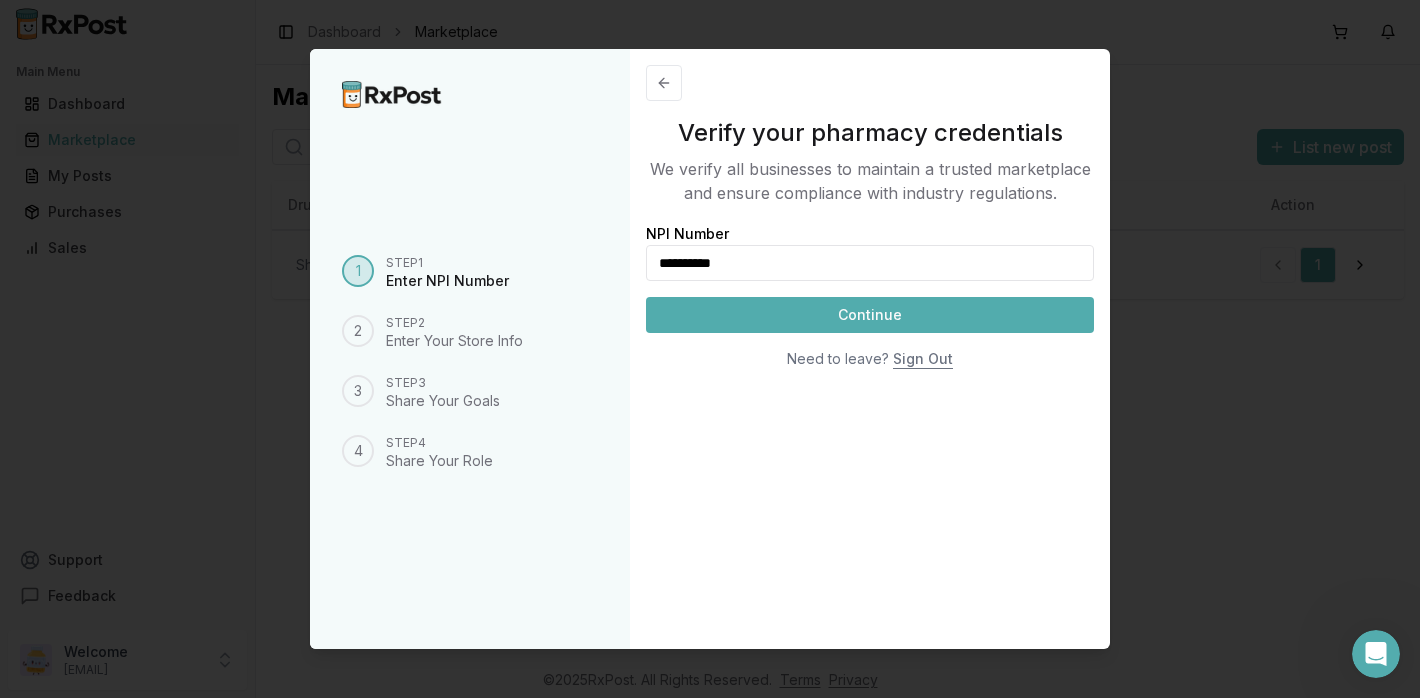 click on "Continue" at bounding box center [870, 315] 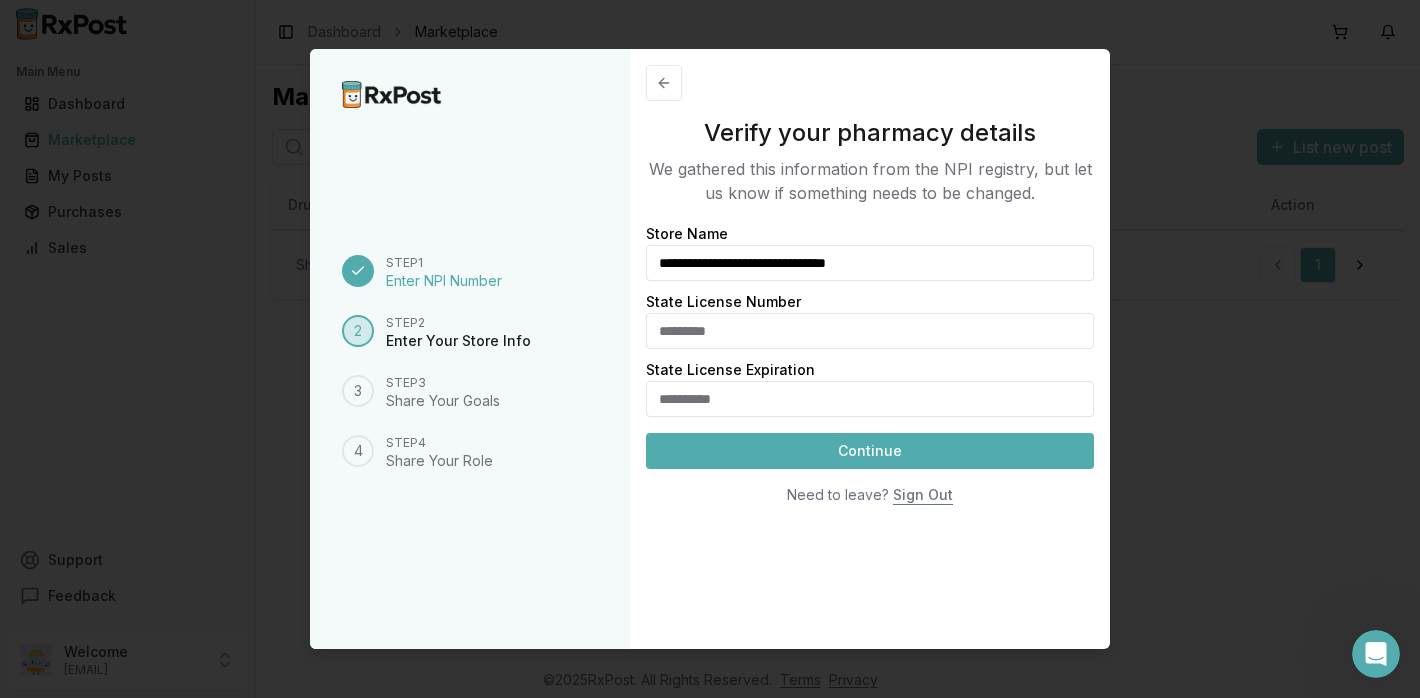 click on "State License Number" at bounding box center [870, 331] 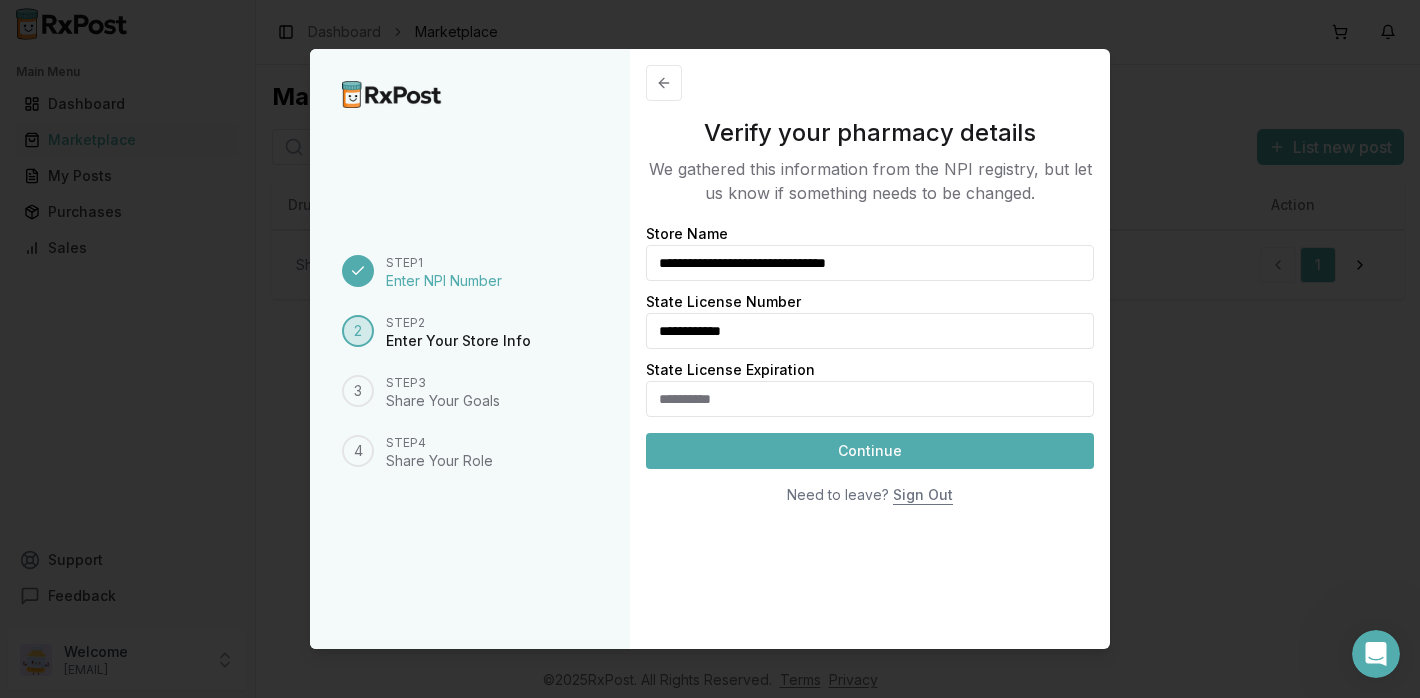 type on "**********" 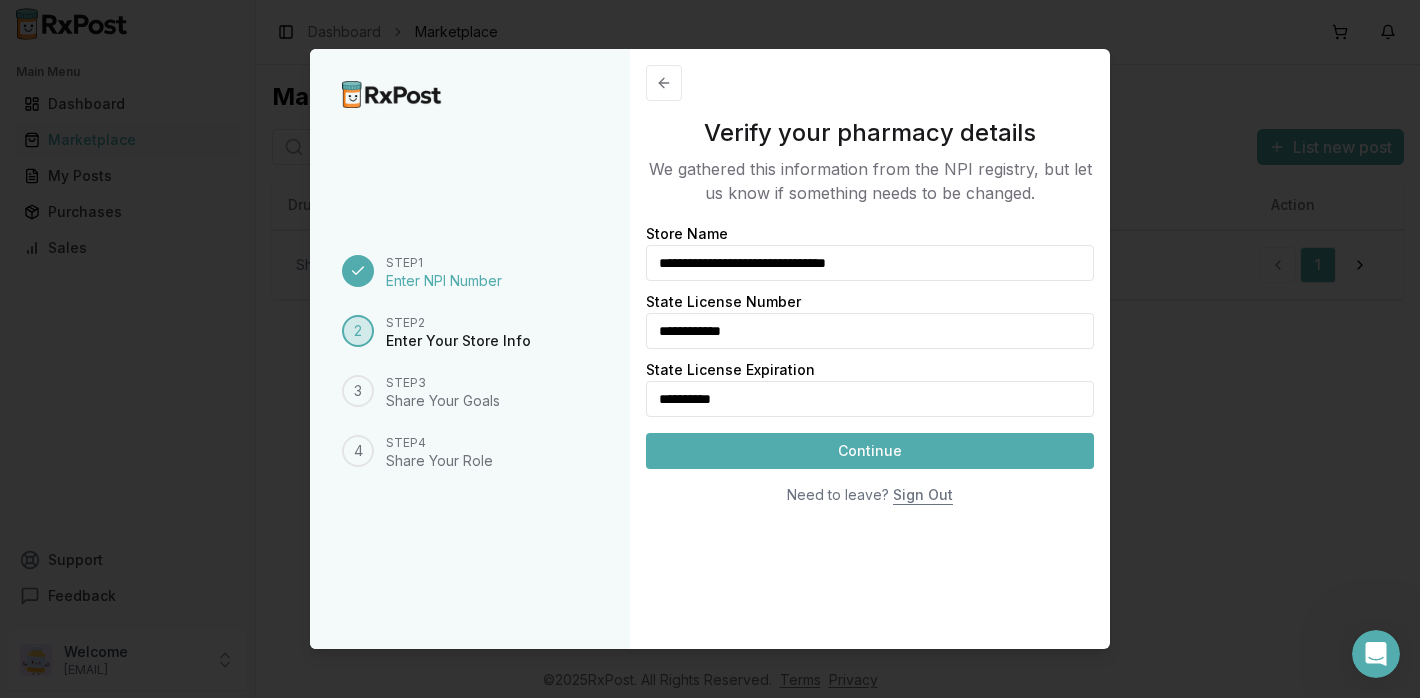 type on "**********" 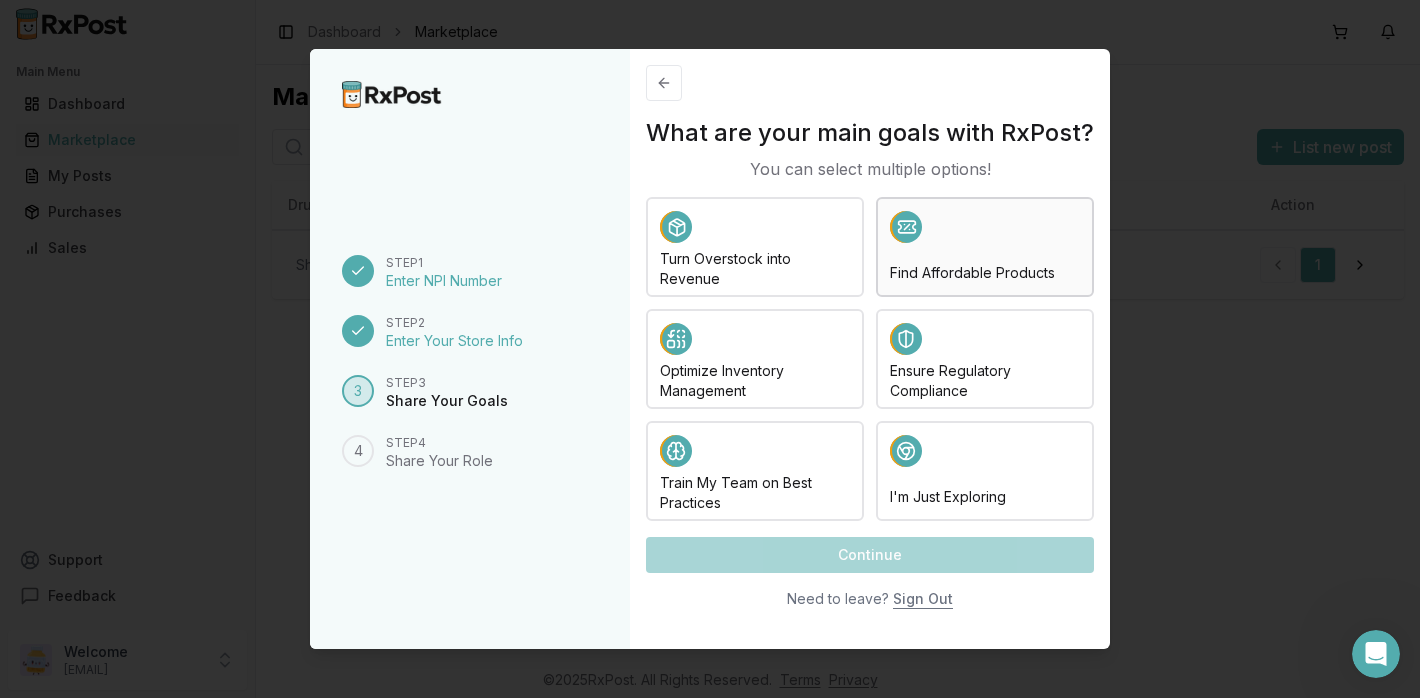 click on "Find Affordable Products" at bounding box center [985, 247] 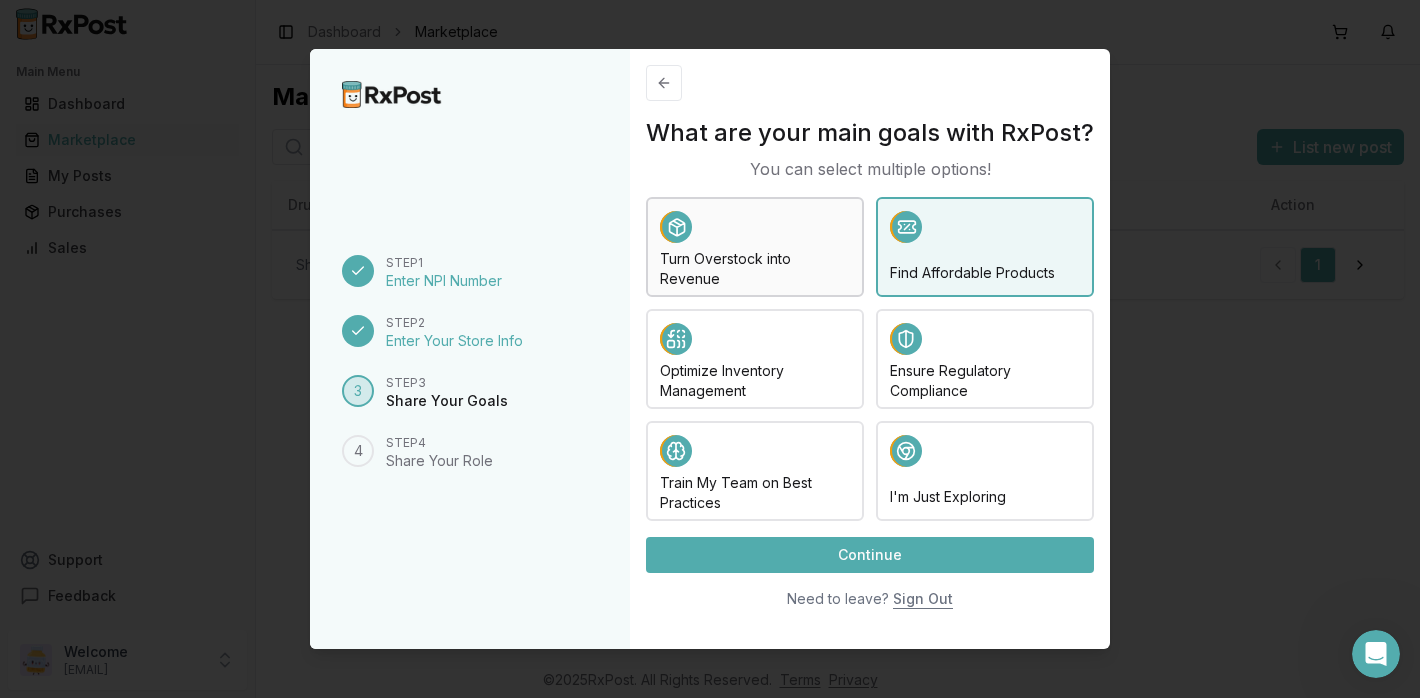 click at bounding box center (755, 230) 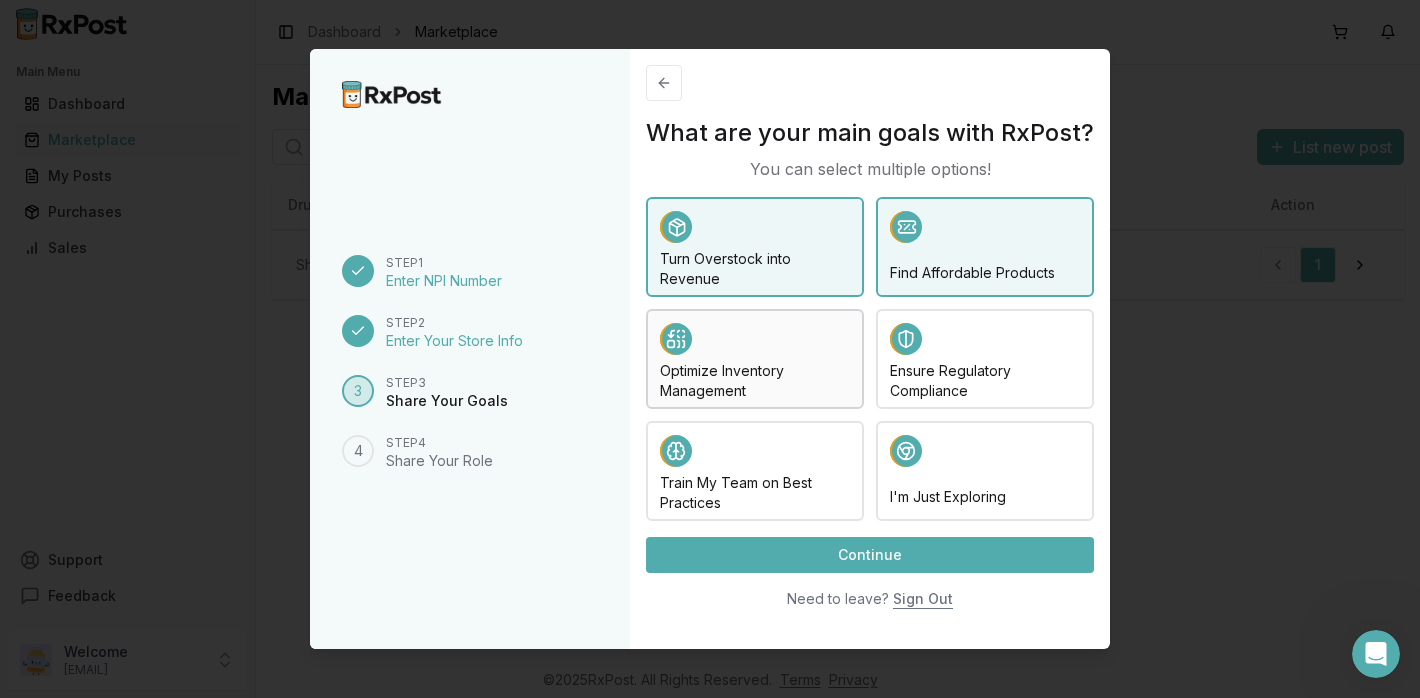 click at bounding box center [755, 342] 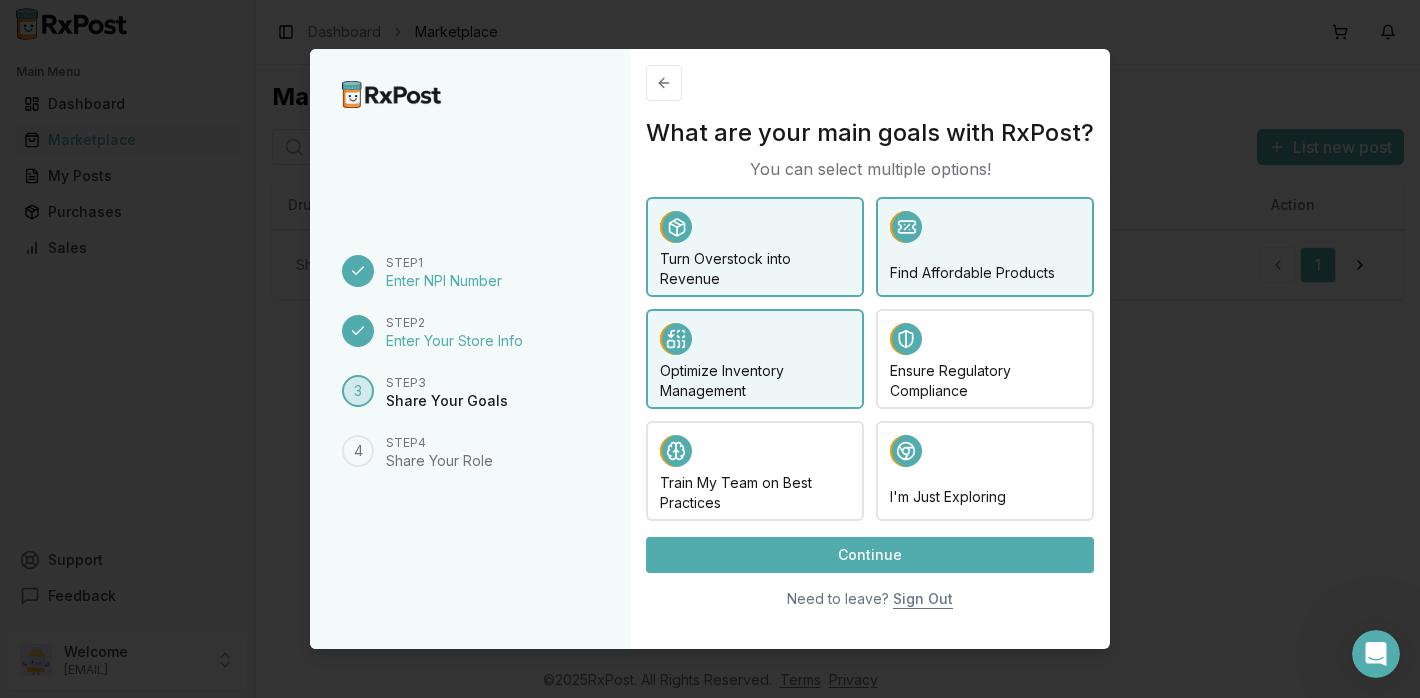 click on "Continue" at bounding box center [870, 555] 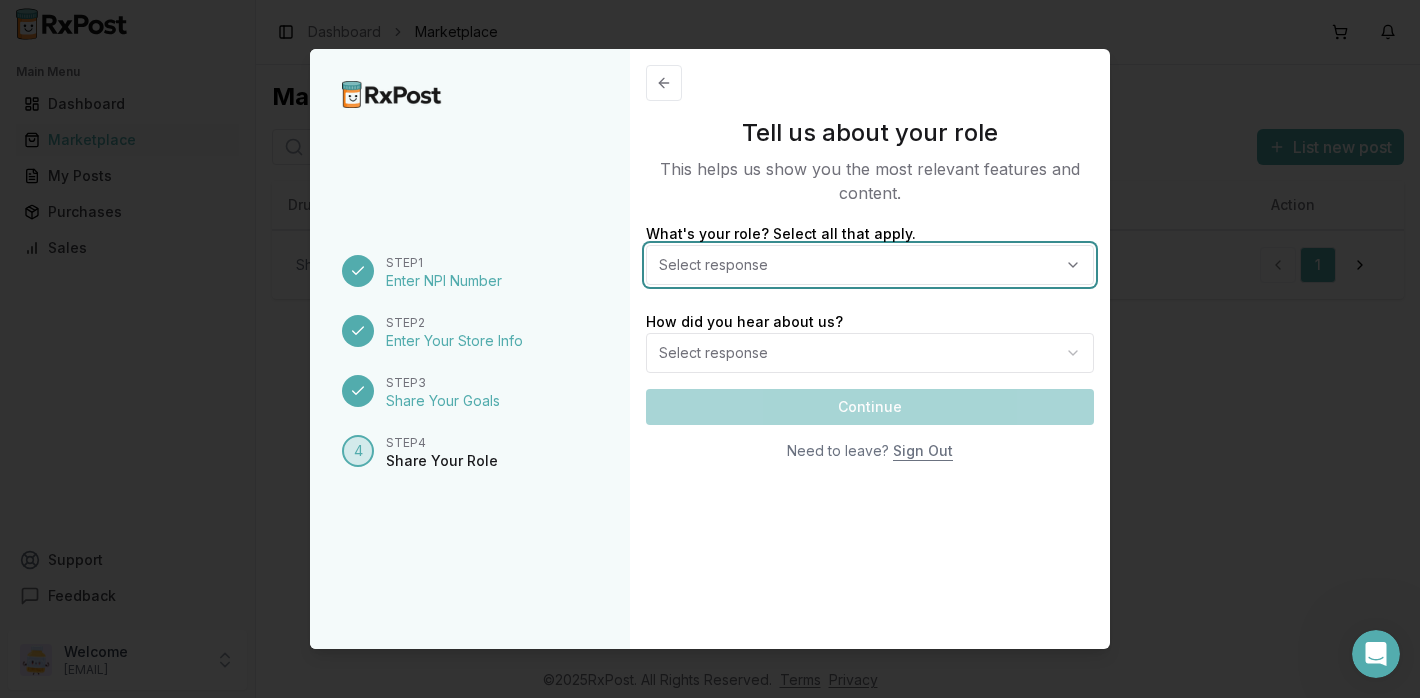 click on "Select response" at bounding box center [870, 265] 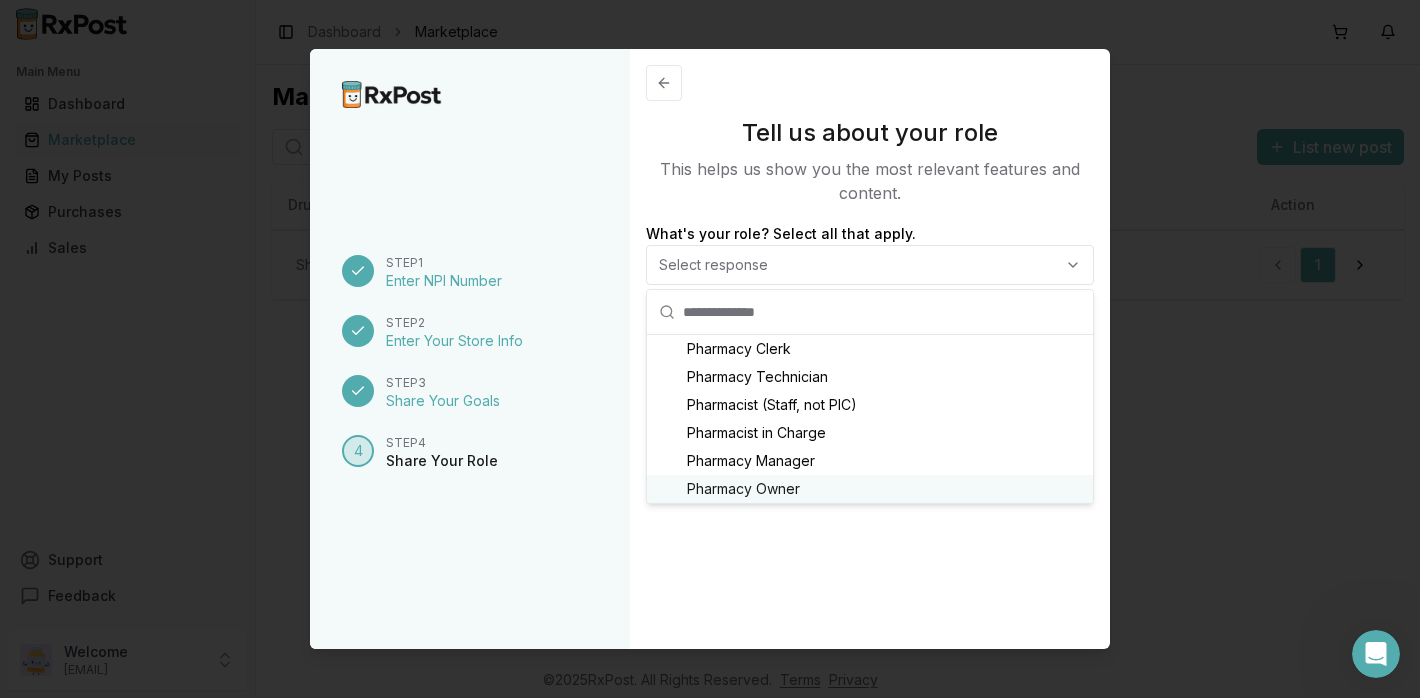 click on "Pharmacy Owner" at bounding box center (743, 489) 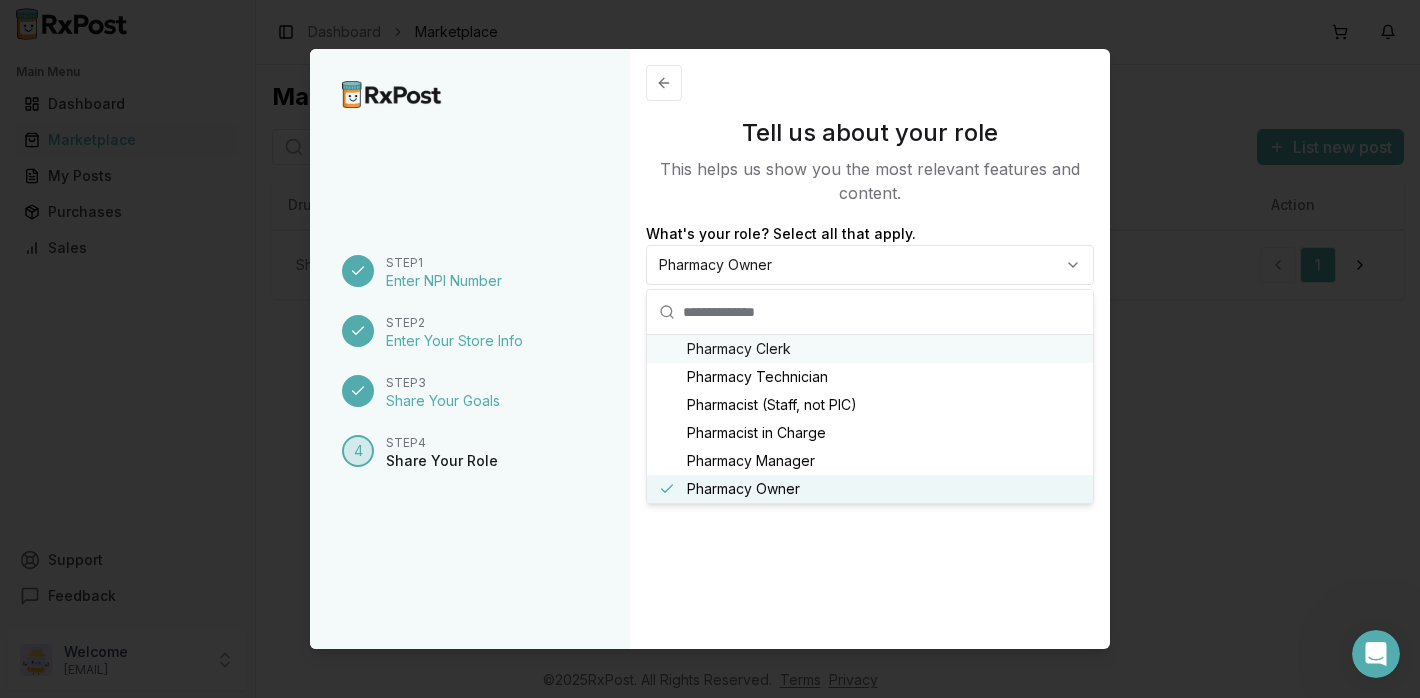 click on "This helps us show you the most relevant features and content." at bounding box center [870, 181] 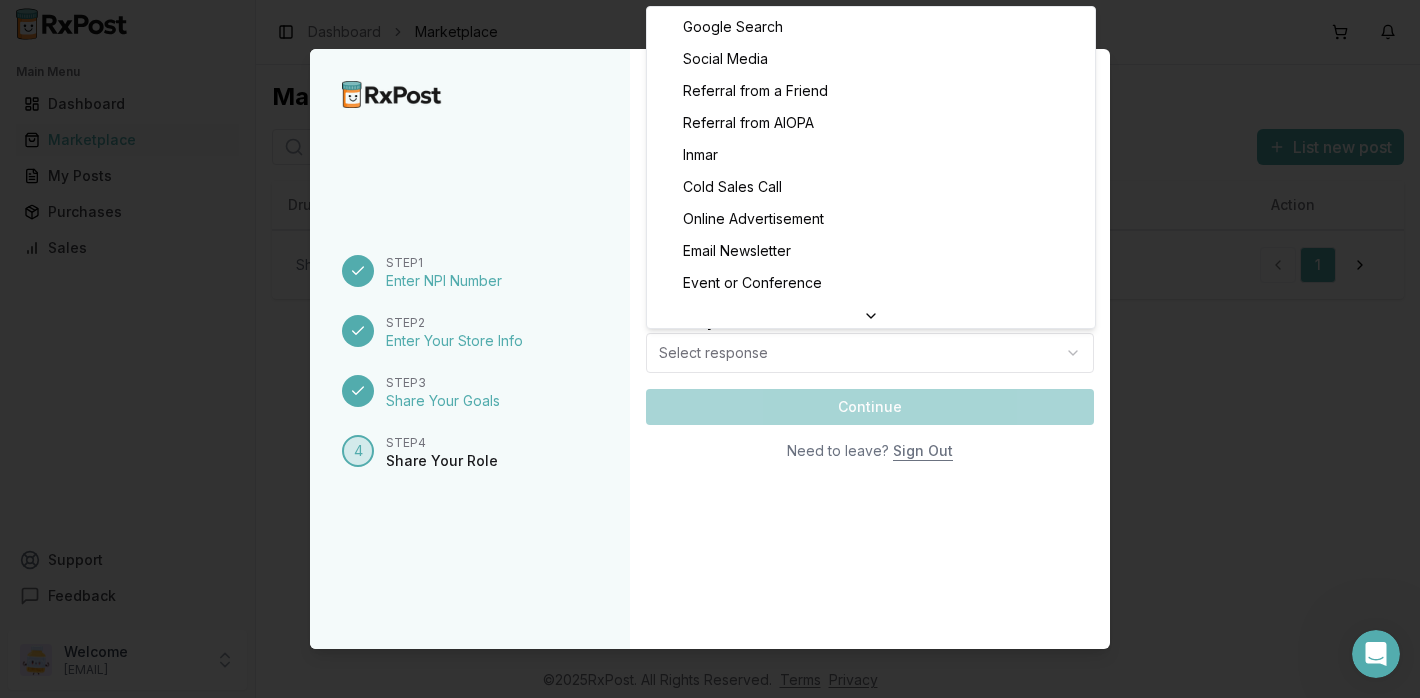 click on "Terms Privacy Step  1 Enter NPI Number Step  2 Enter Your Store Info Step  3 Share Your Goals 4 Step  4 Share Your Role Tell us about your role This helps us show you the most relevant features and content. What's your role? Select all that apply. Pharmacy Owner How did you hear about us? Select response Continue Need to leave? Sign Out Close Google Search Social Media Referral from a Friend Referral from AIOPA Inmar Cold Sales Call Online Advertisement Email Newsletter Event or Conference Blog or Article Fax Other" at bounding box center (710, 349) 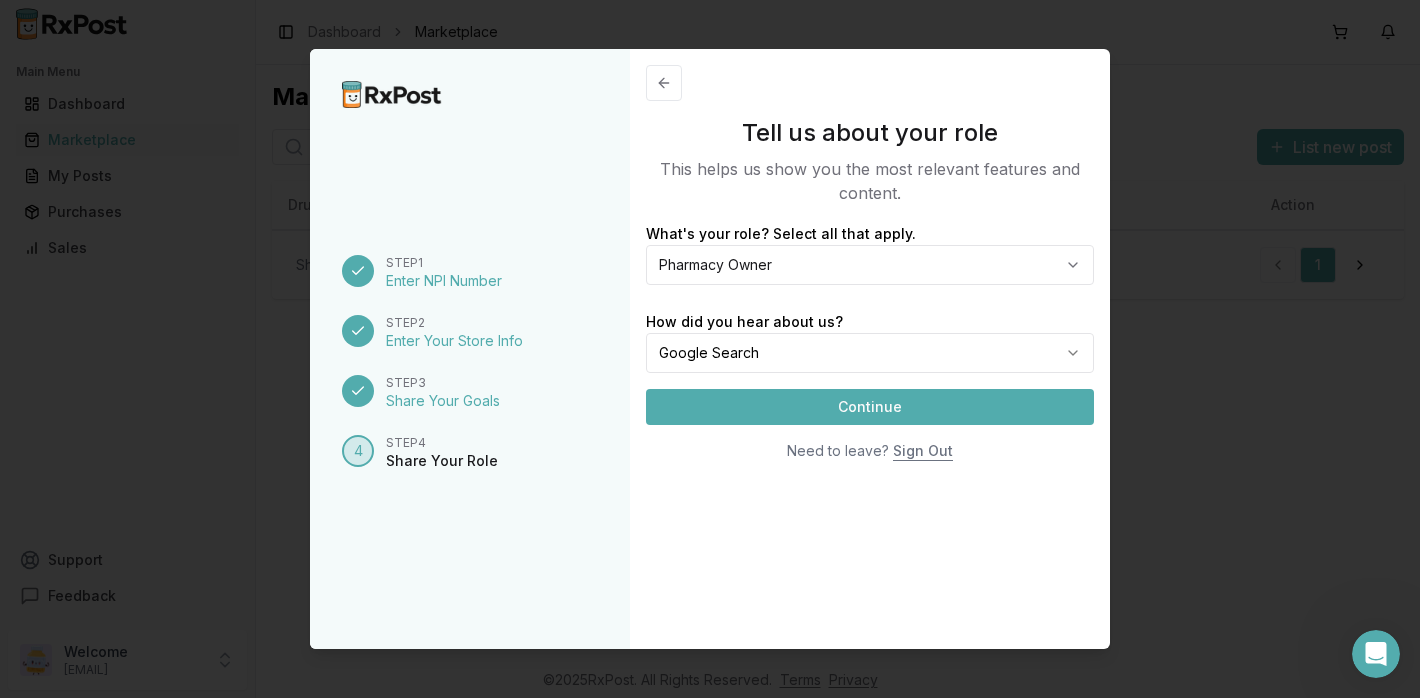click on "Continue" at bounding box center (870, 407) 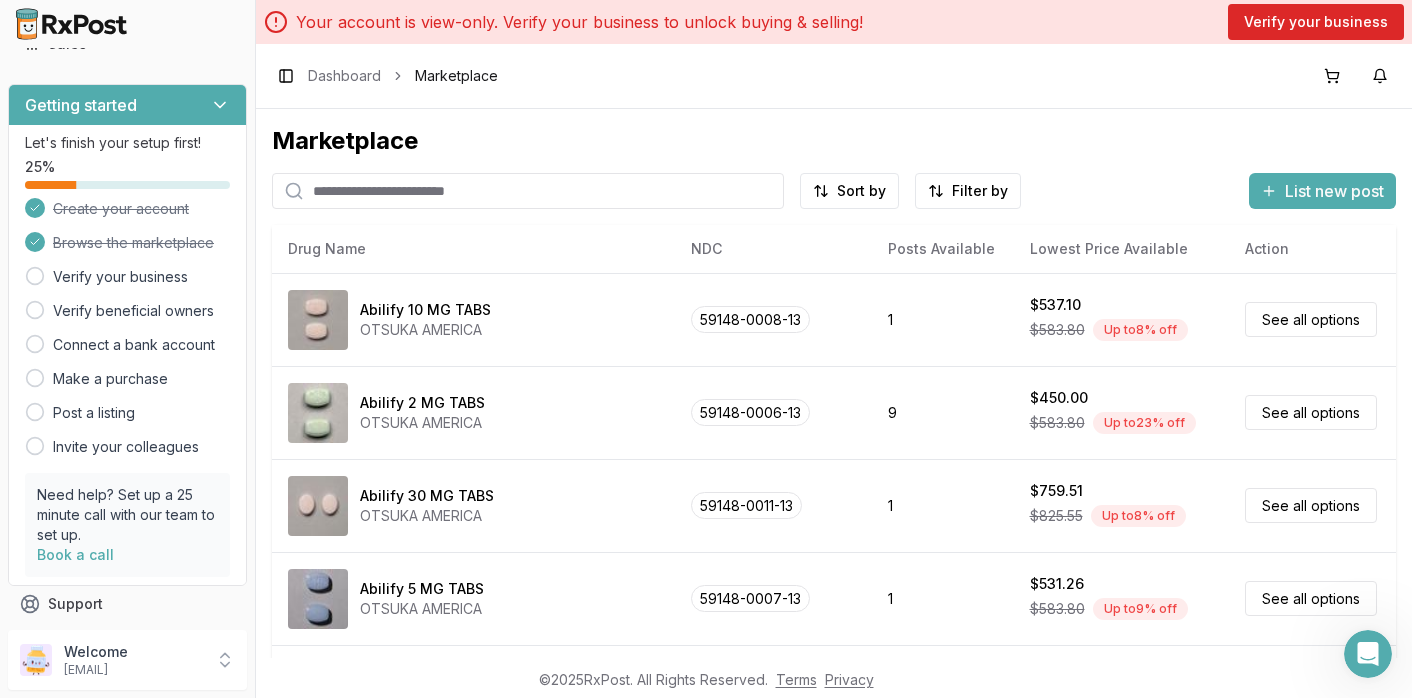 scroll, scrollTop: 0, scrollLeft: 0, axis: both 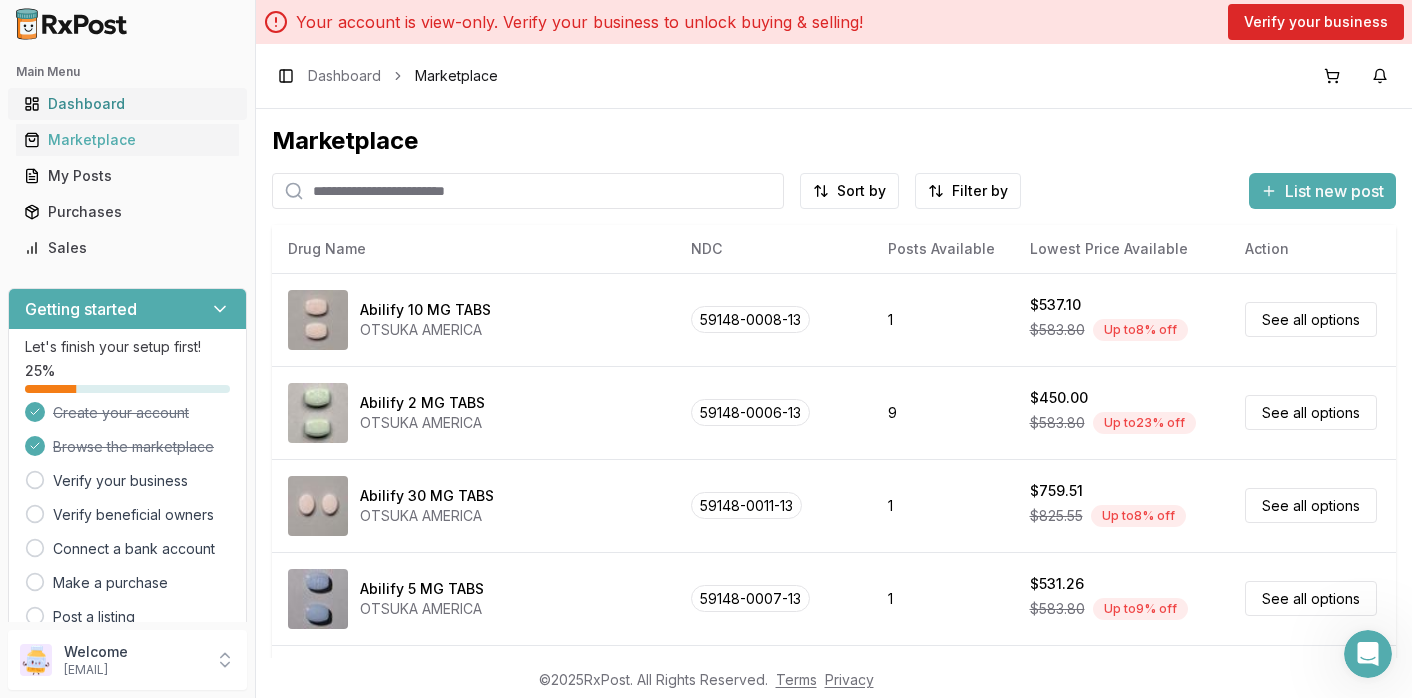 click on "Dashboard" at bounding box center [127, 104] 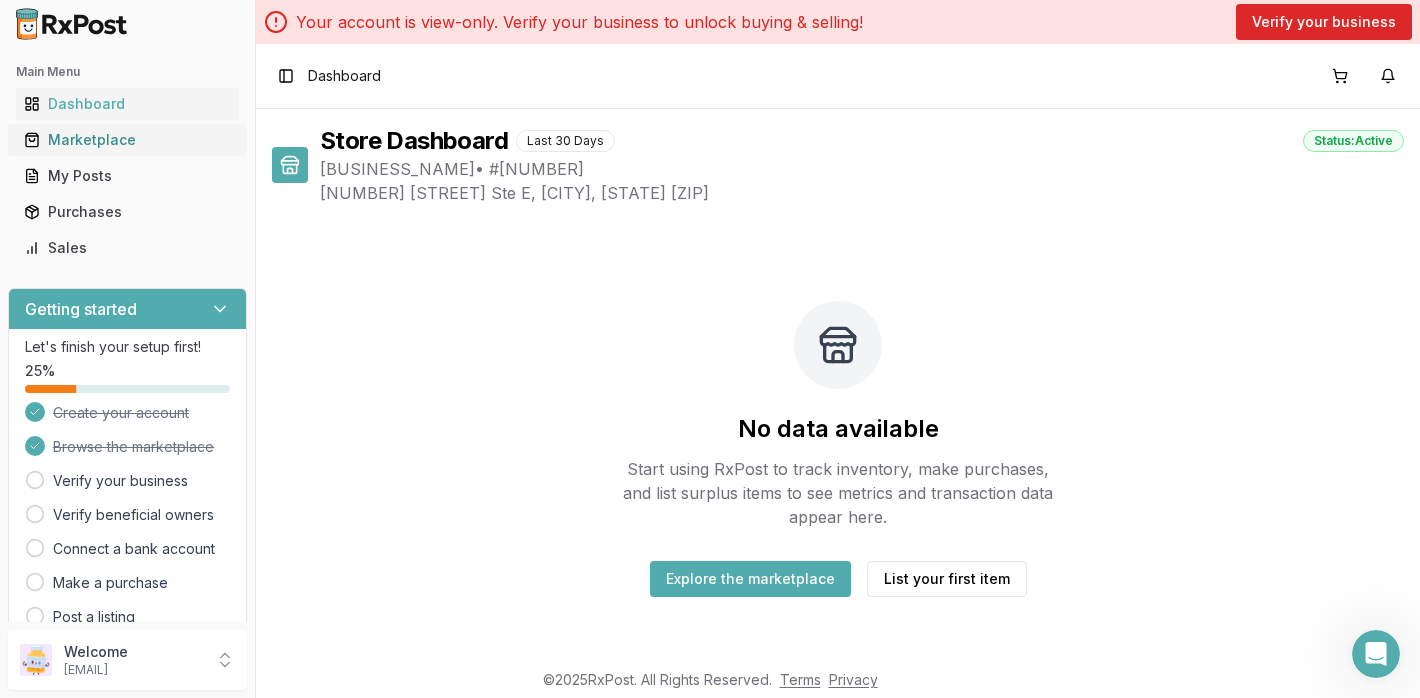 click on "Marketplace" at bounding box center (127, 140) 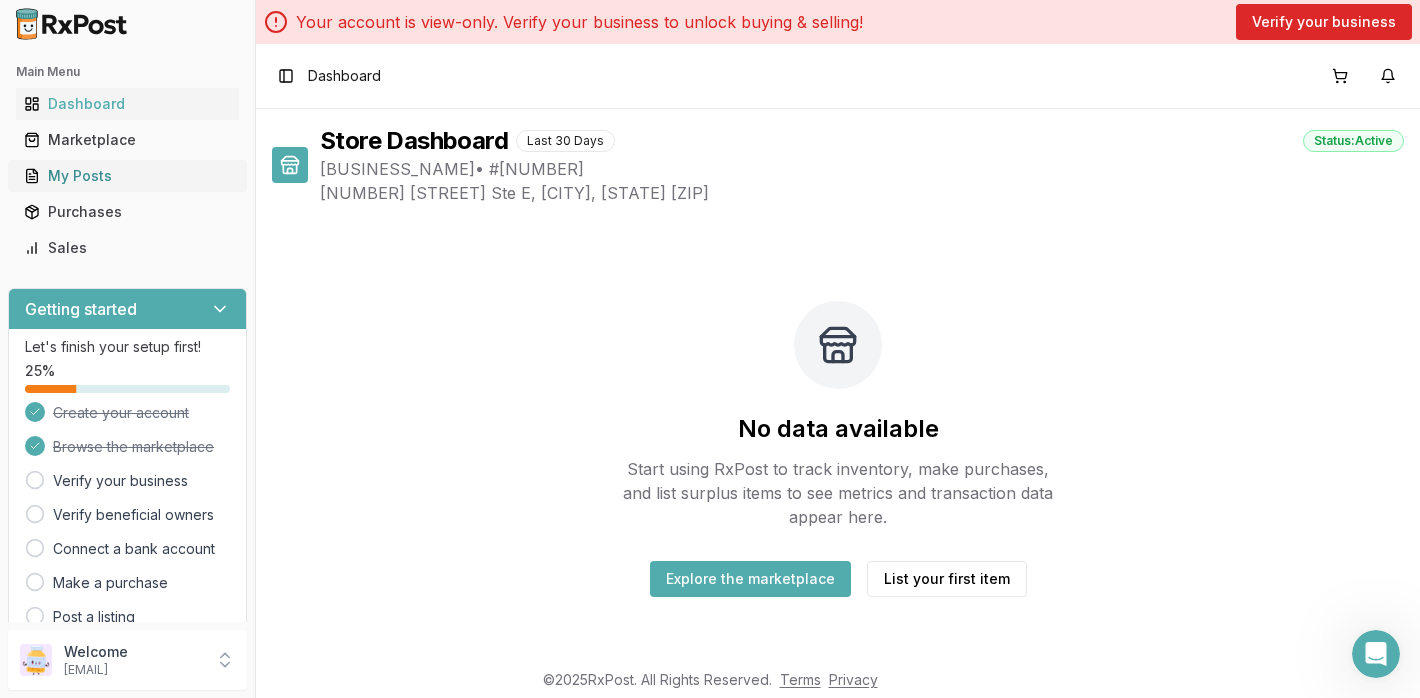 click on "My Posts" at bounding box center [127, 176] 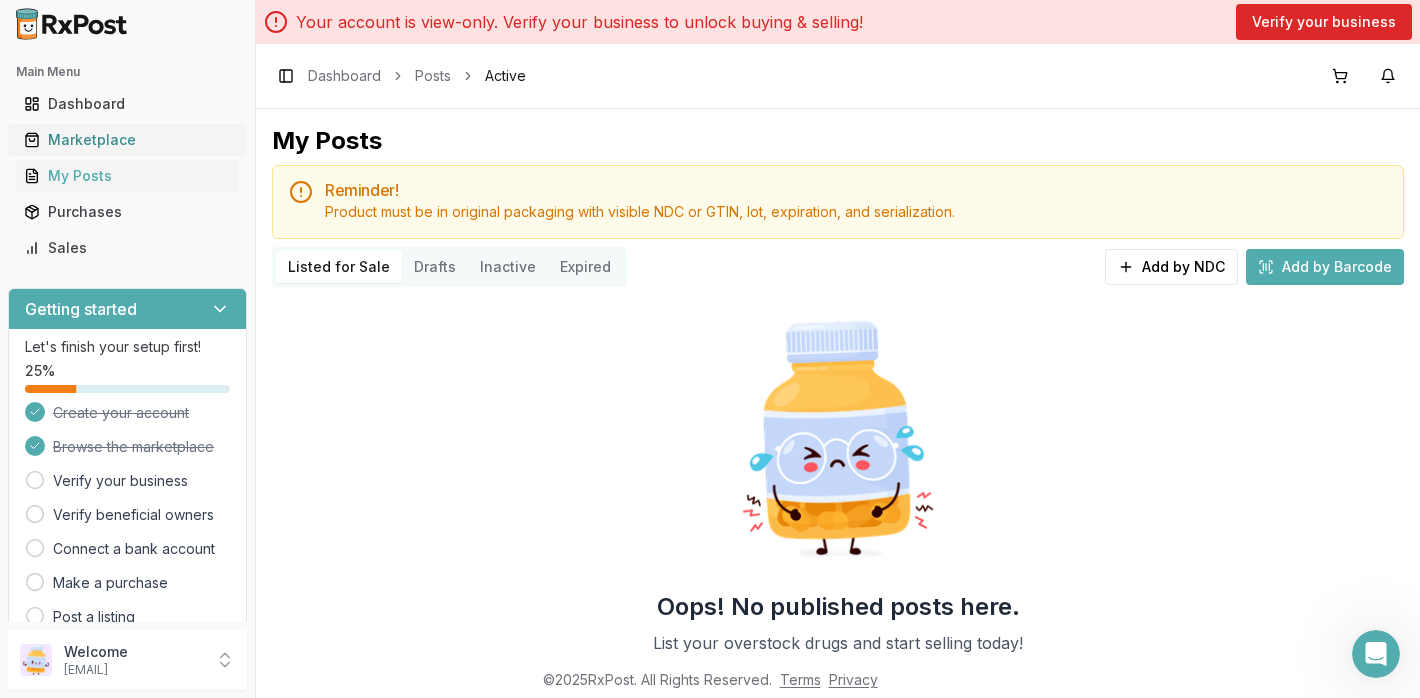click on "Marketplace" at bounding box center [127, 140] 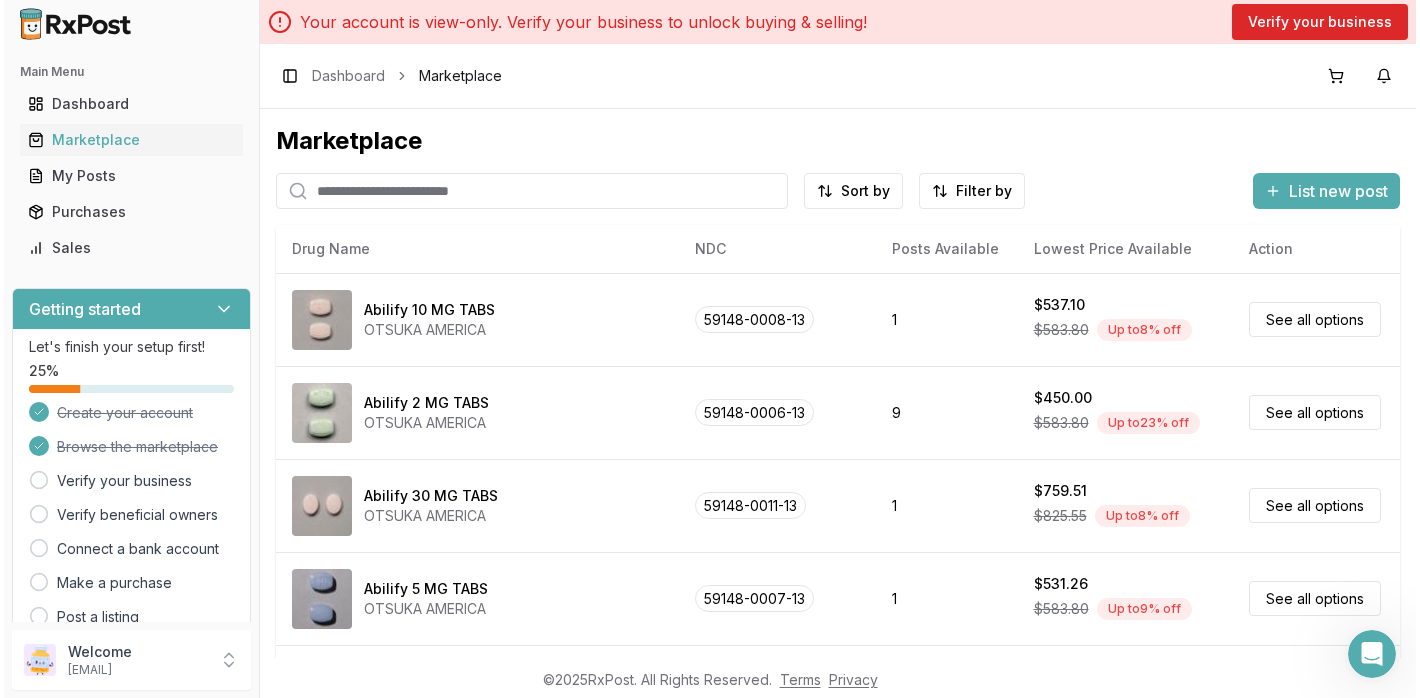 scroll, scrollTop: 201, scrollLeft: 0, axis: vertical 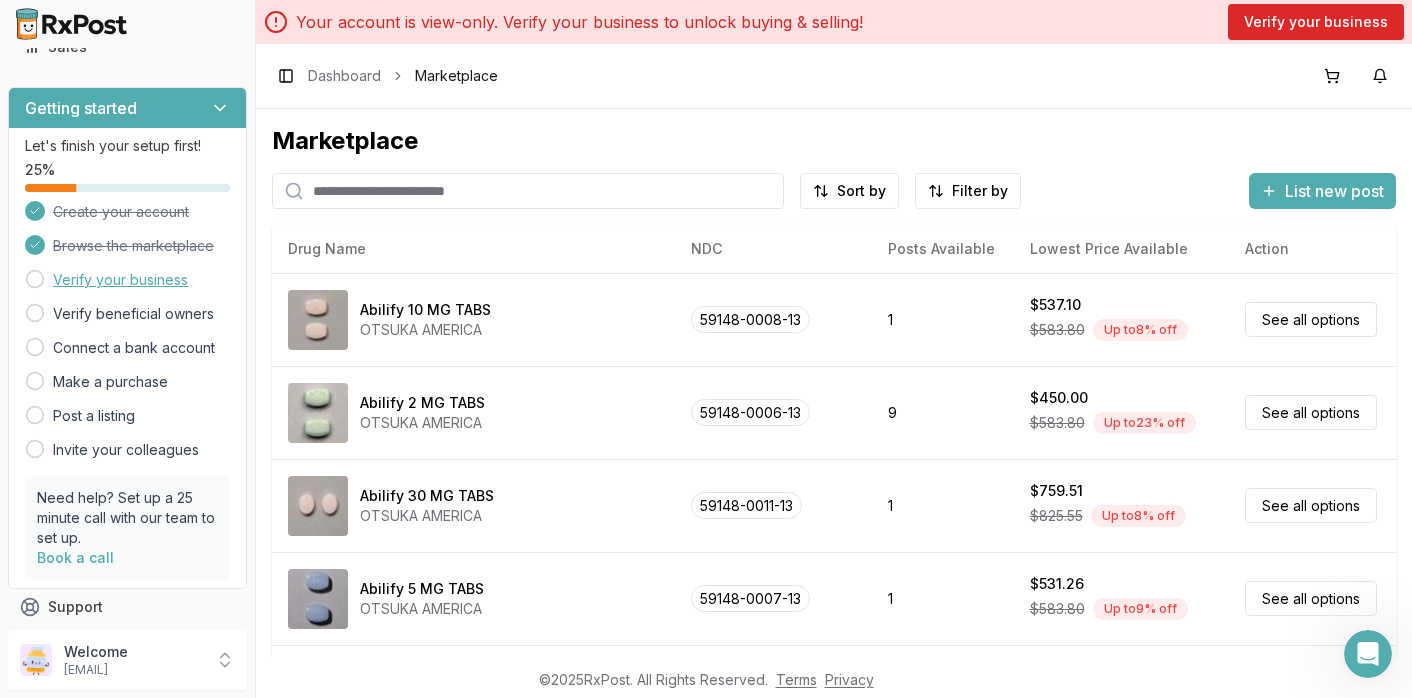 click on "Verify your business" at bounding box center [120, 280] 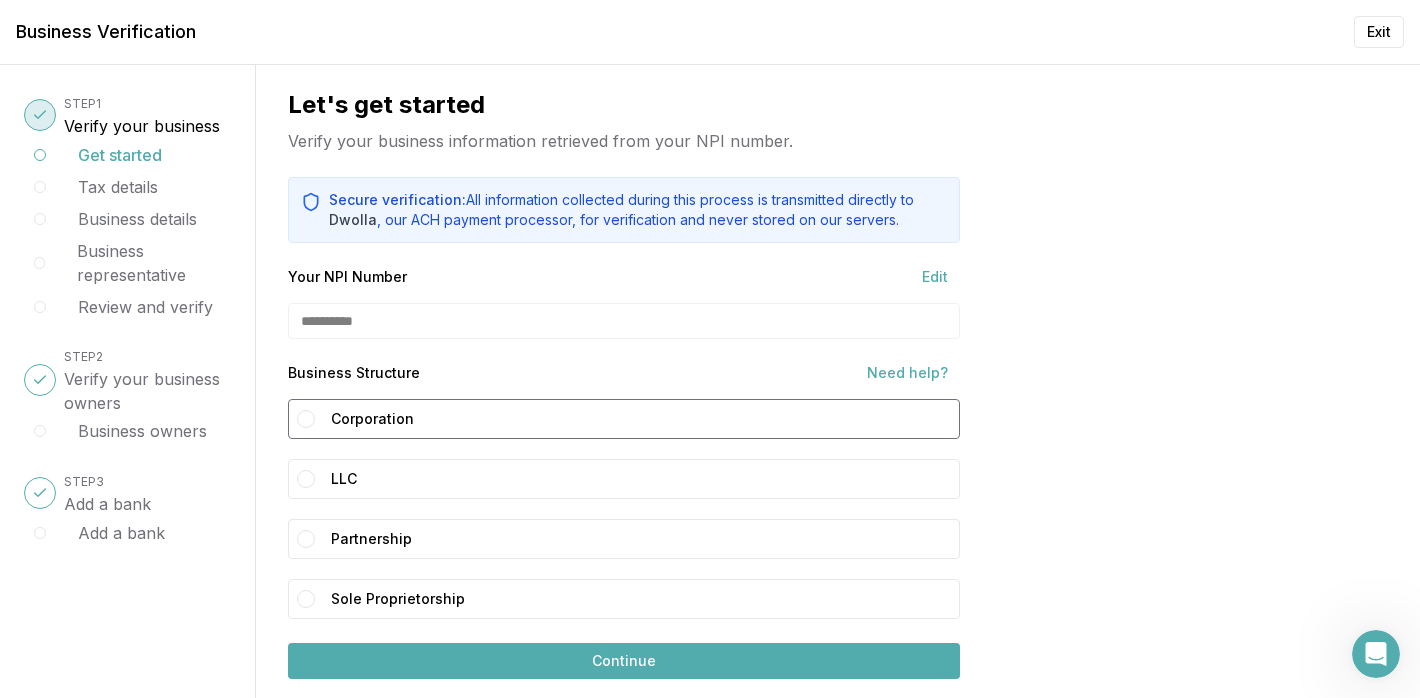 scroll, scrollTop: 94, scrollLeft: 0, axis: vertical 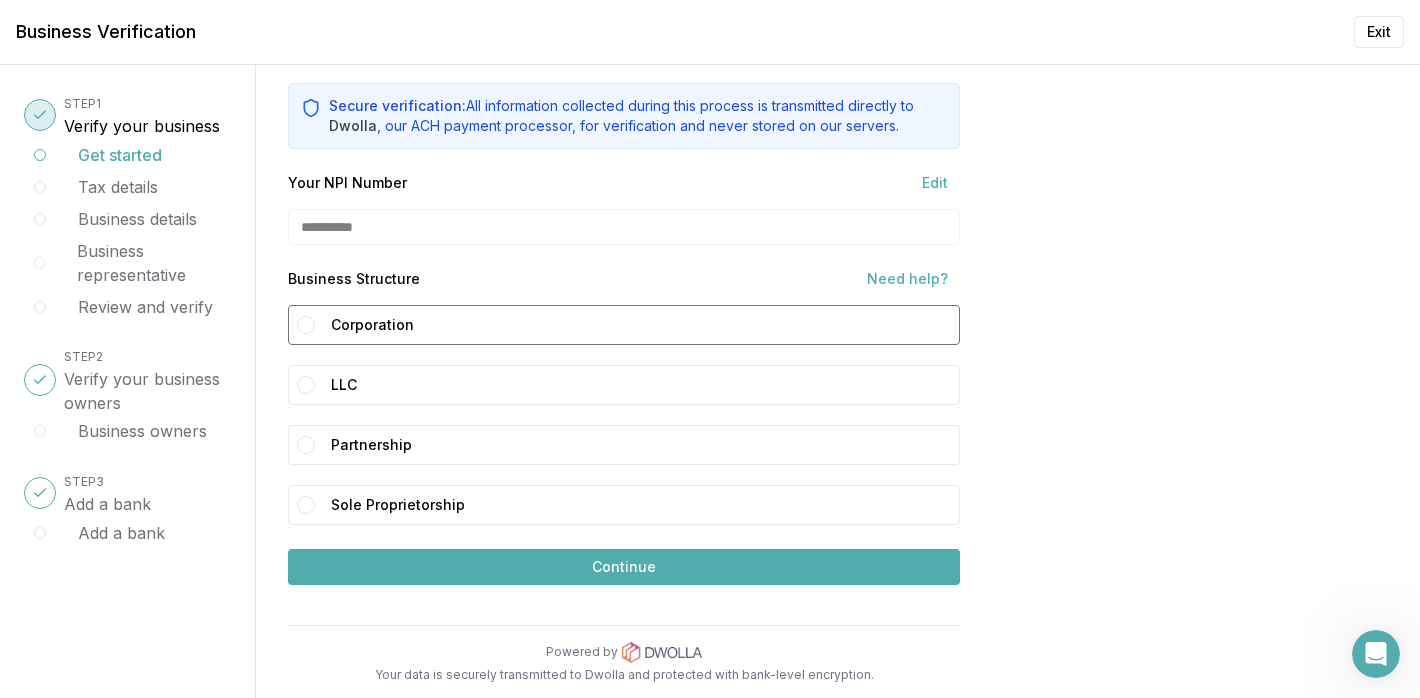 click on "Corporation" at bounding box center [306, 325] 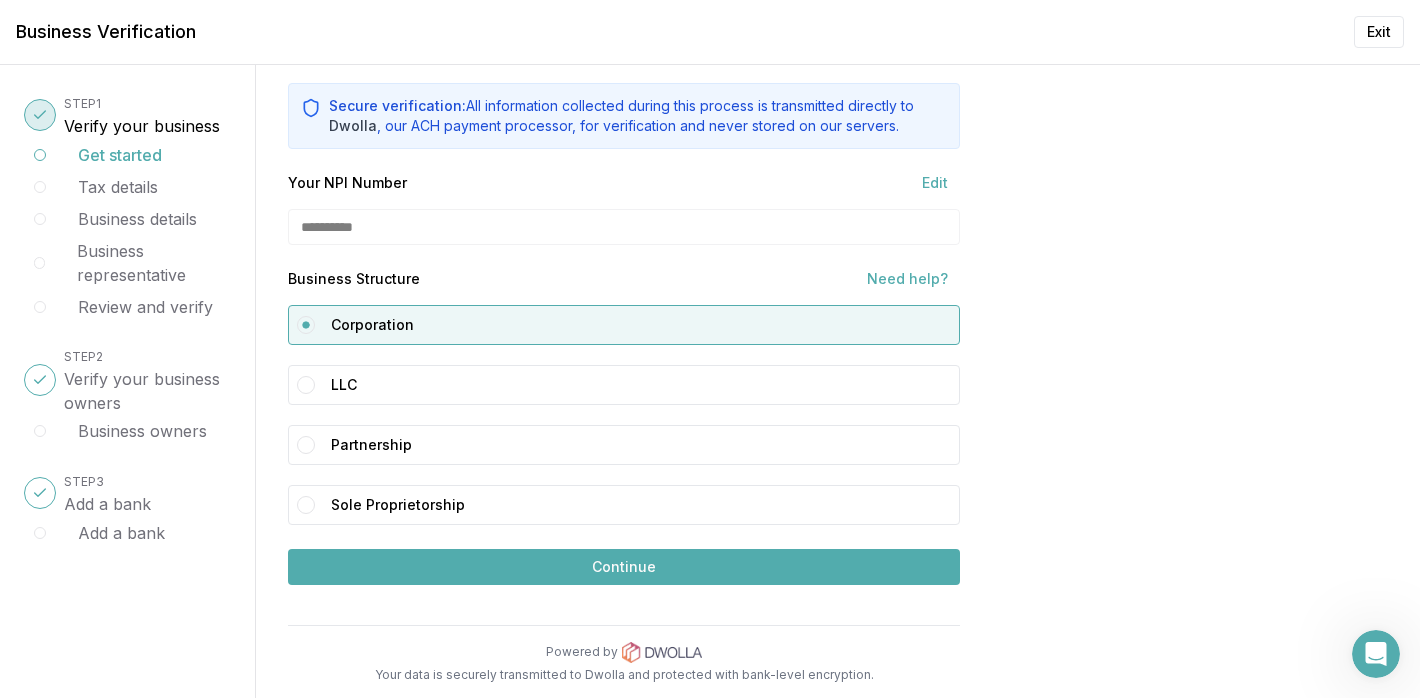 click on "Continue" at bounding box center [624, 567] 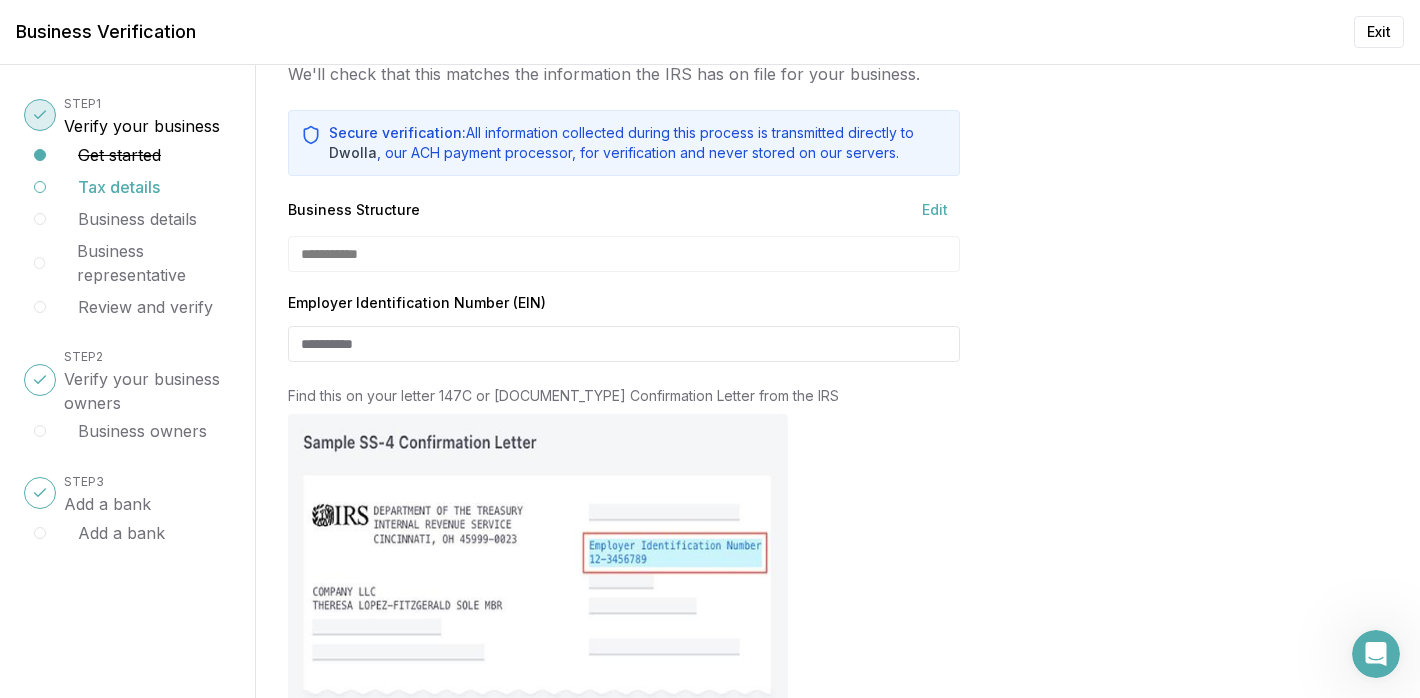 scroll, scrollTop: 72, scrollLeft: 0, axis: vertical 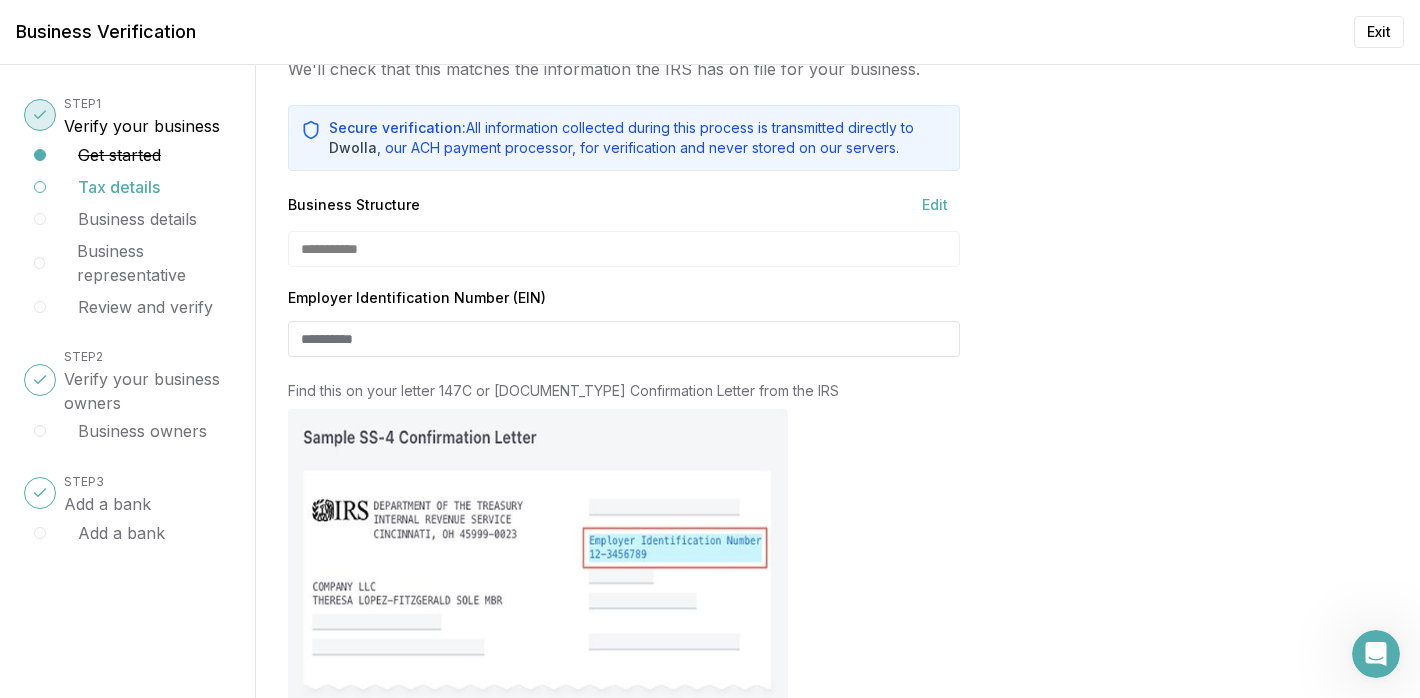 click on "Employer Identification Number (EIN)" at bounding box center [624, 339] 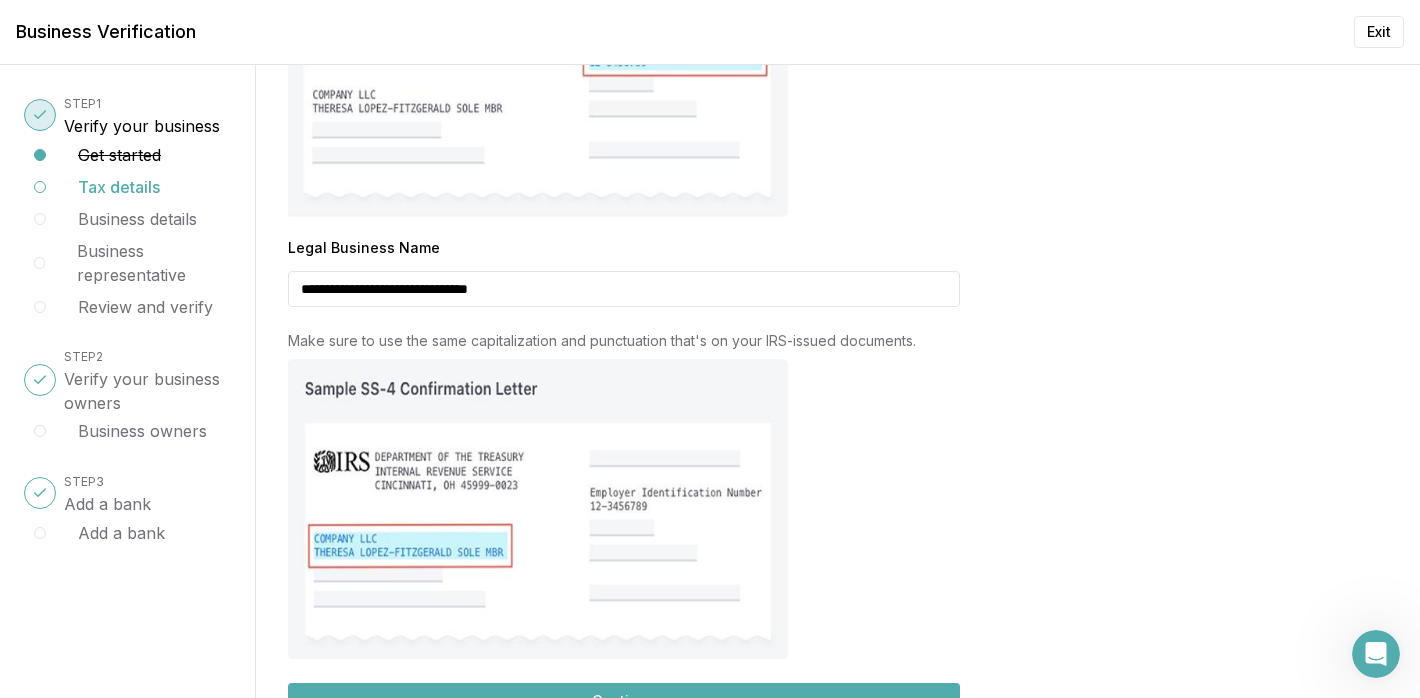 scroll, scrollTop: 698, scrollLeft: 0, axis: vertical 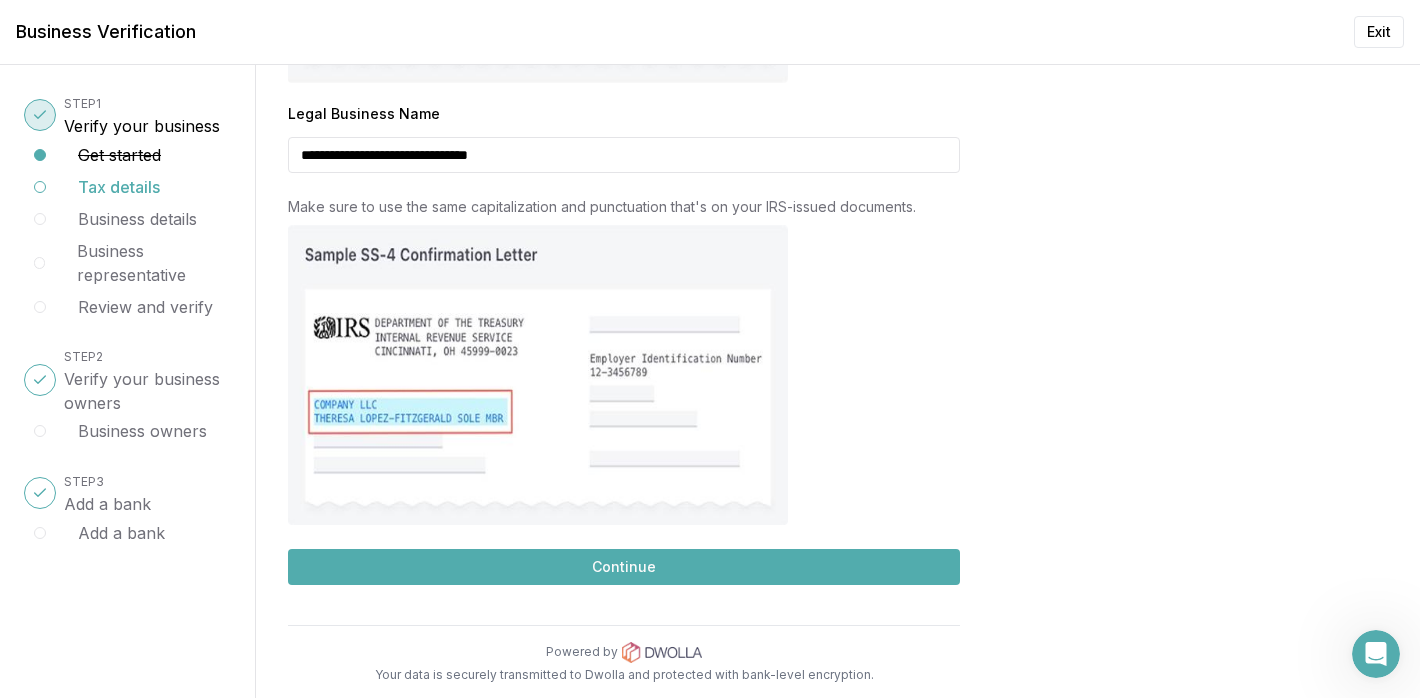 type on "**********" 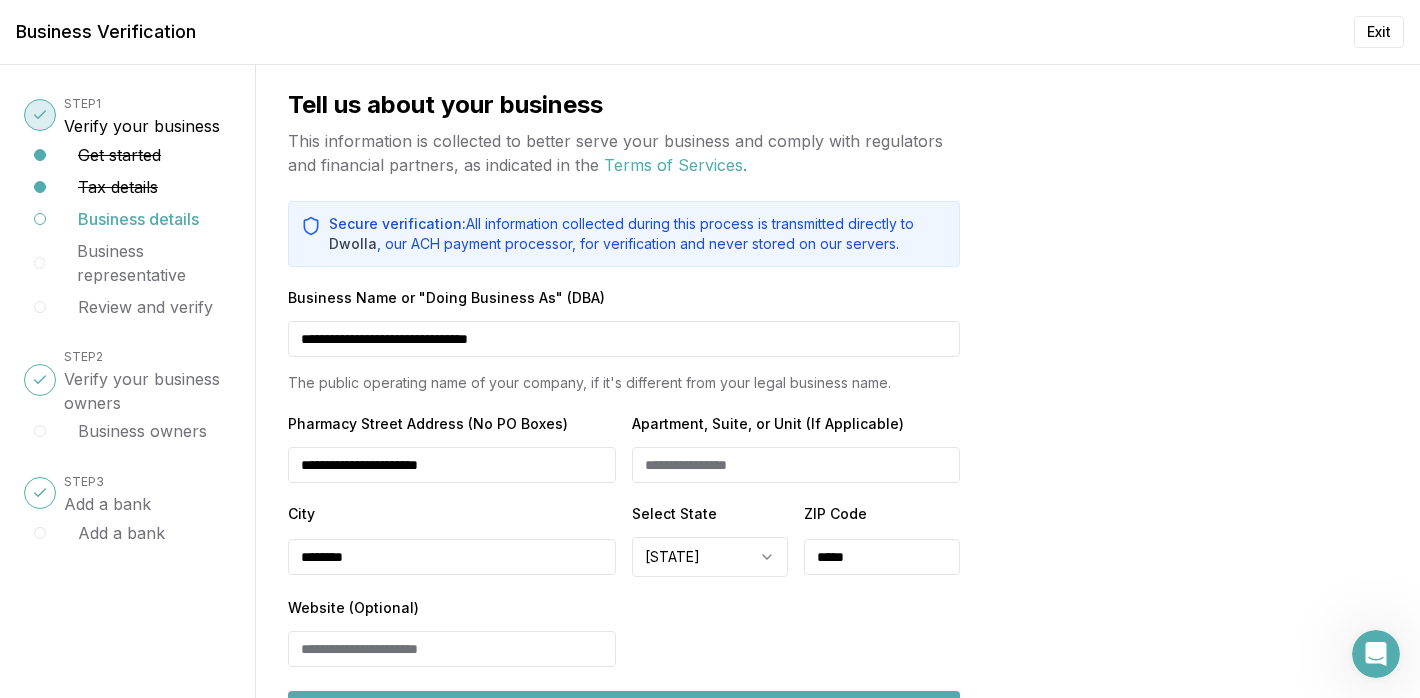 scroll, scrollTop: 142, scrollLeft: 0, axis: vertical 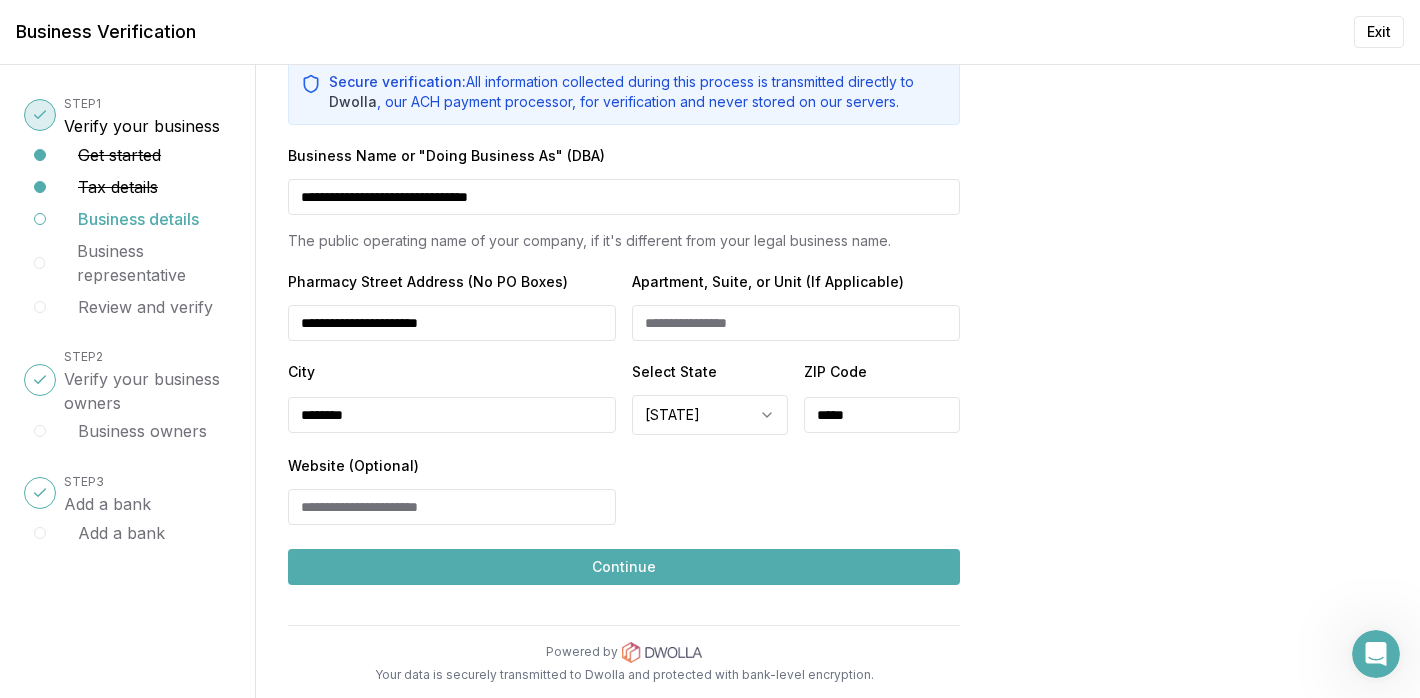 click on "Continue" at bounding box center (624, 567) 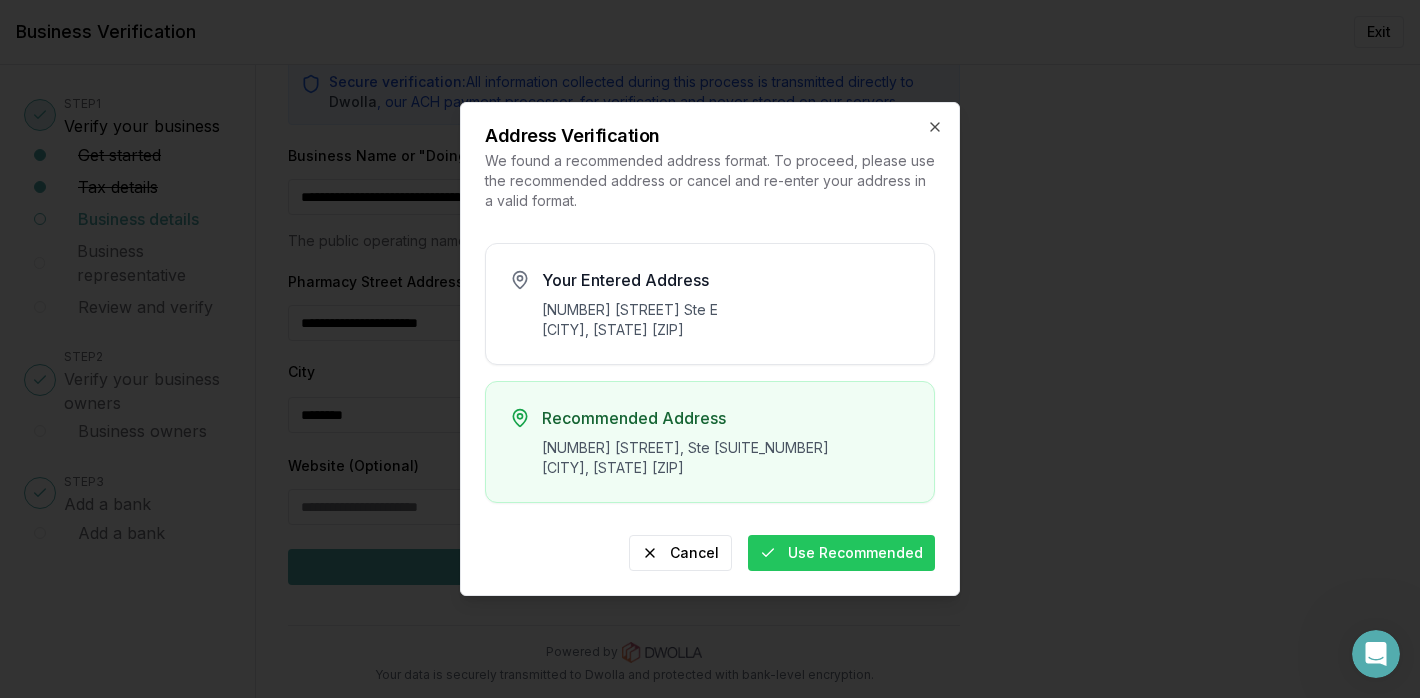 click on "Recommended Address" at bounding box center (726, 418) 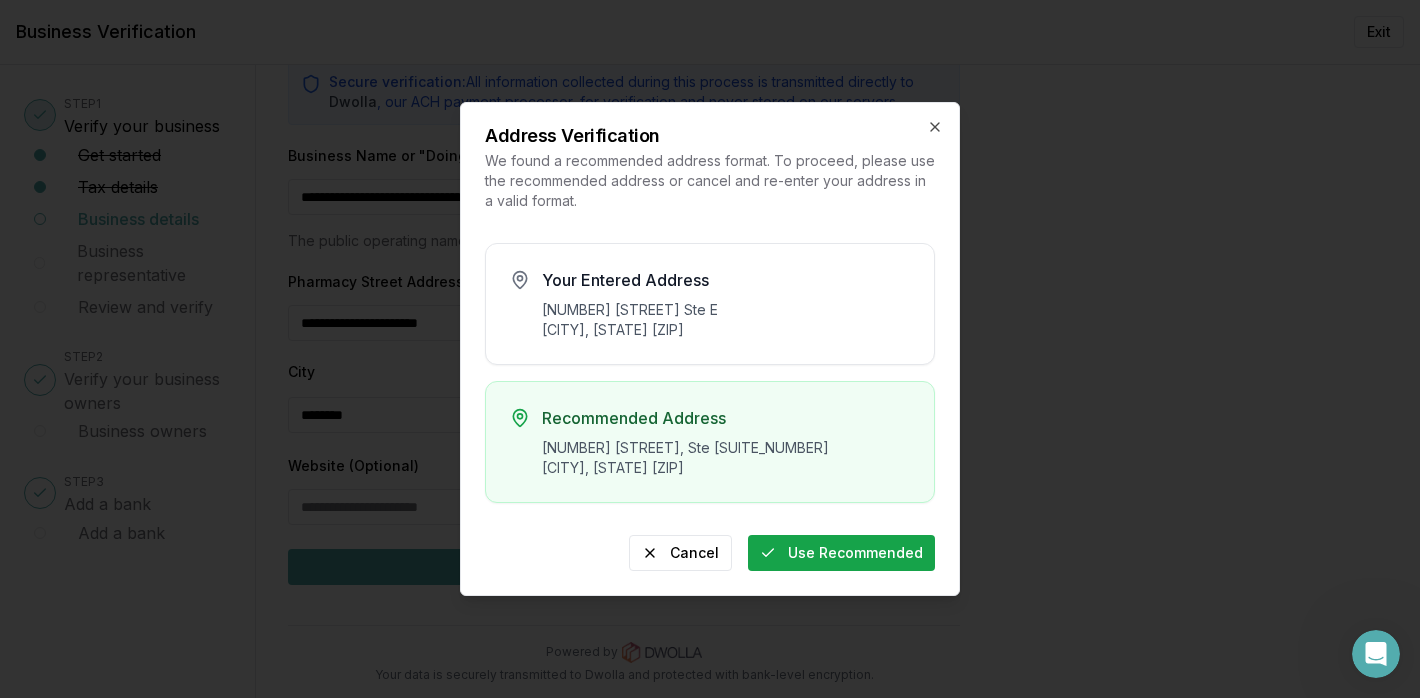 click on "Use Recommended" at bounding box center [841, 553] 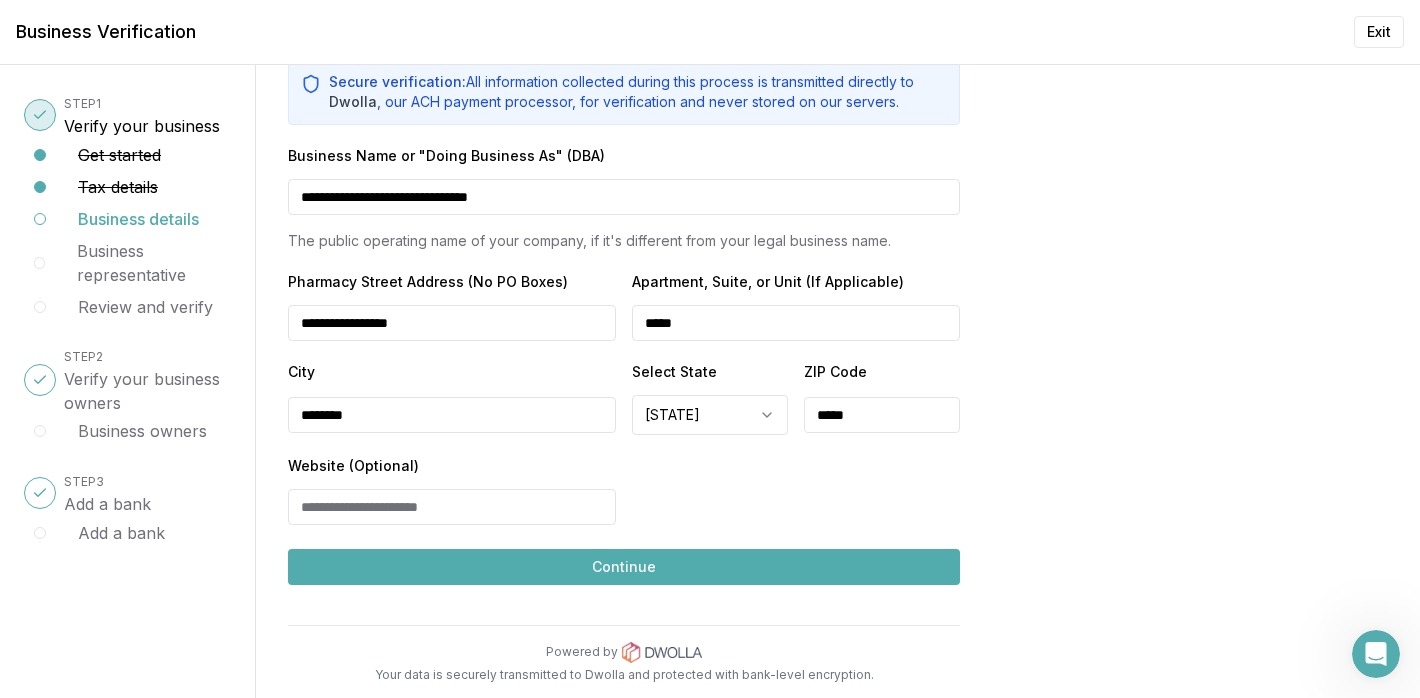 click on "Continue" at bounding box center [624, 567] 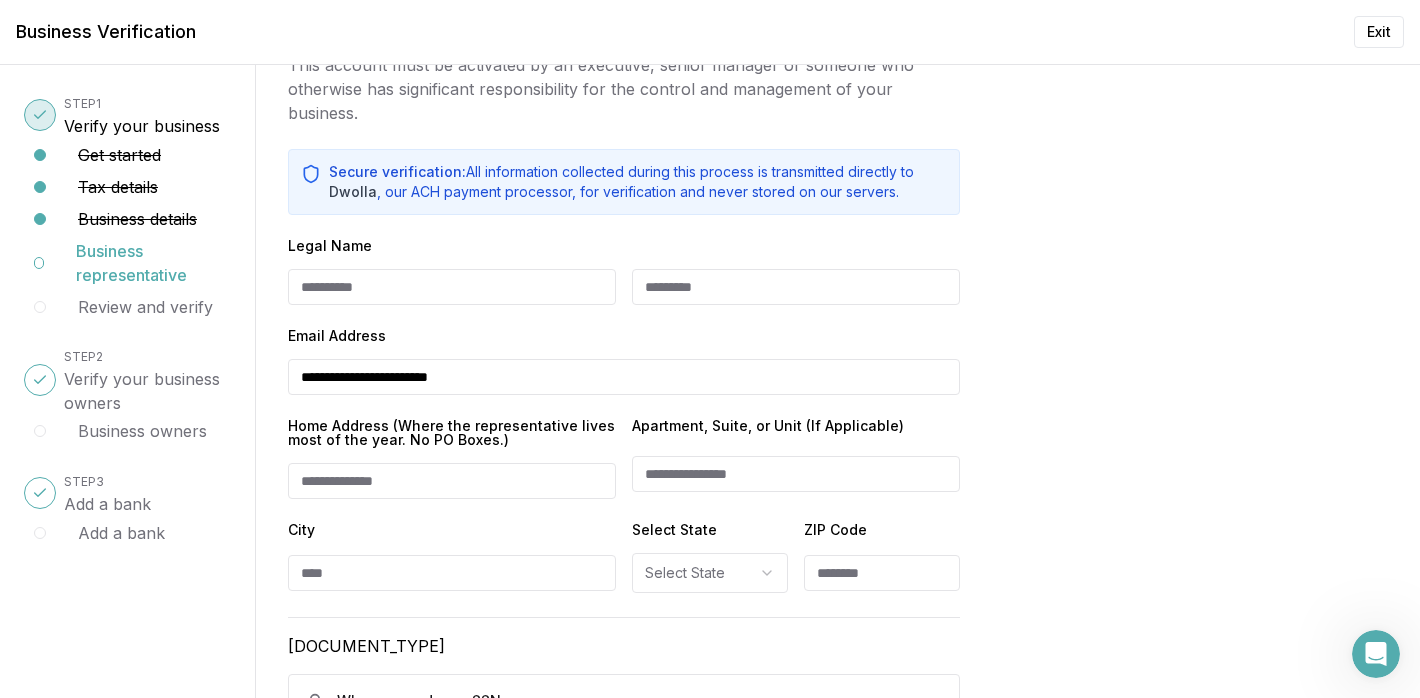 scroll, scrollTop: 97, scrollLeft: 0, axis: vertical 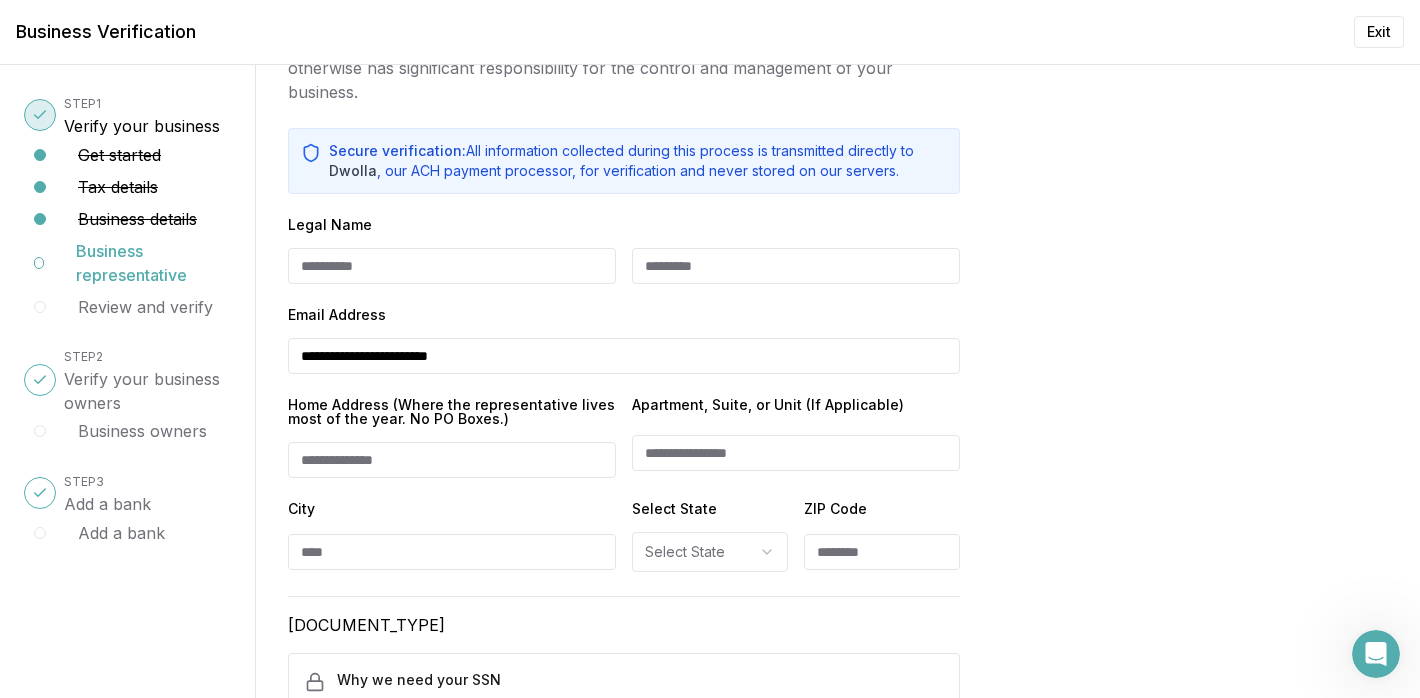 click on "Legal Name" at bounding box center [452, 266] 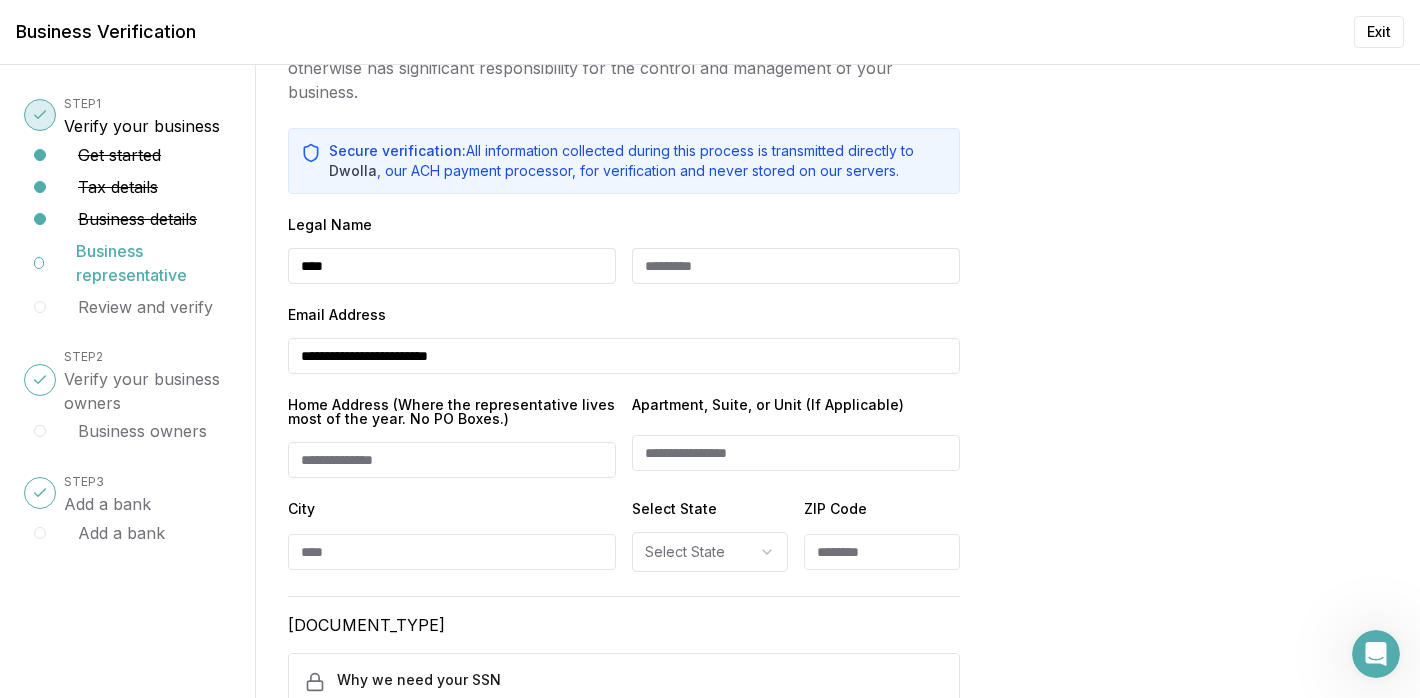 type on "*******" 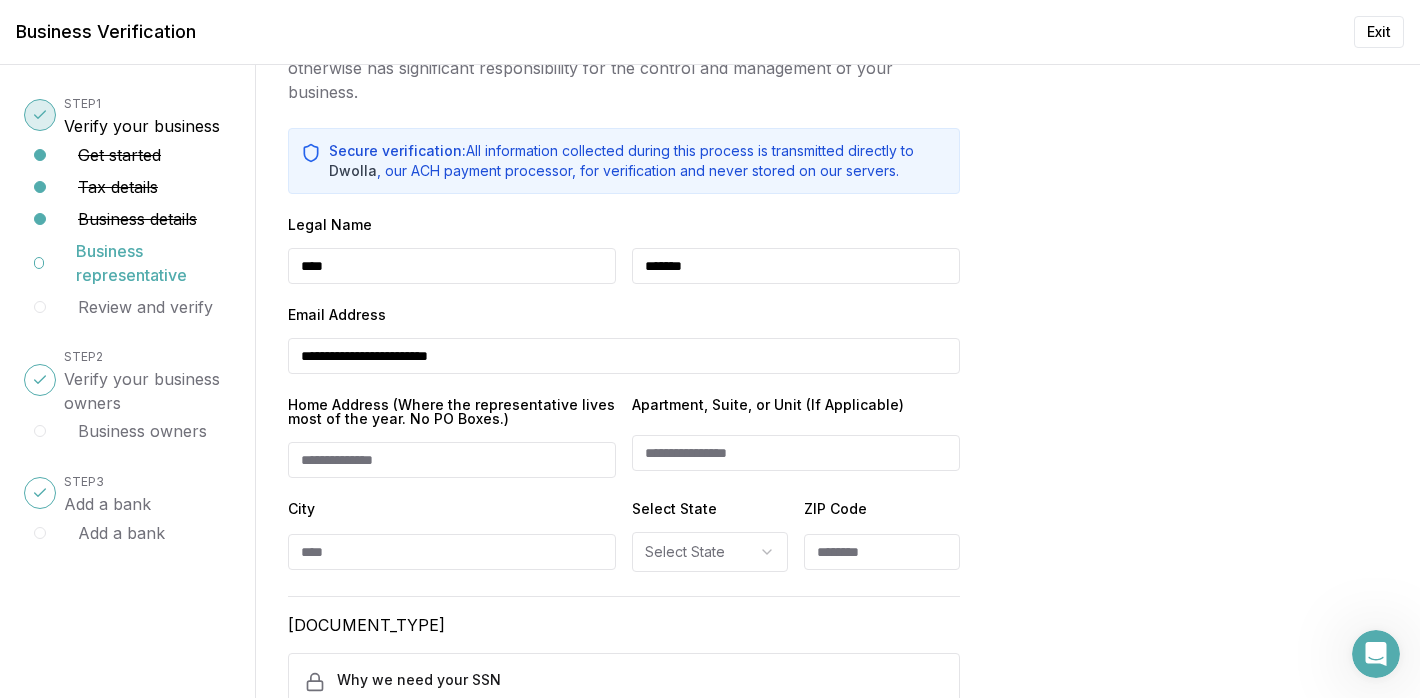 type on "**********" 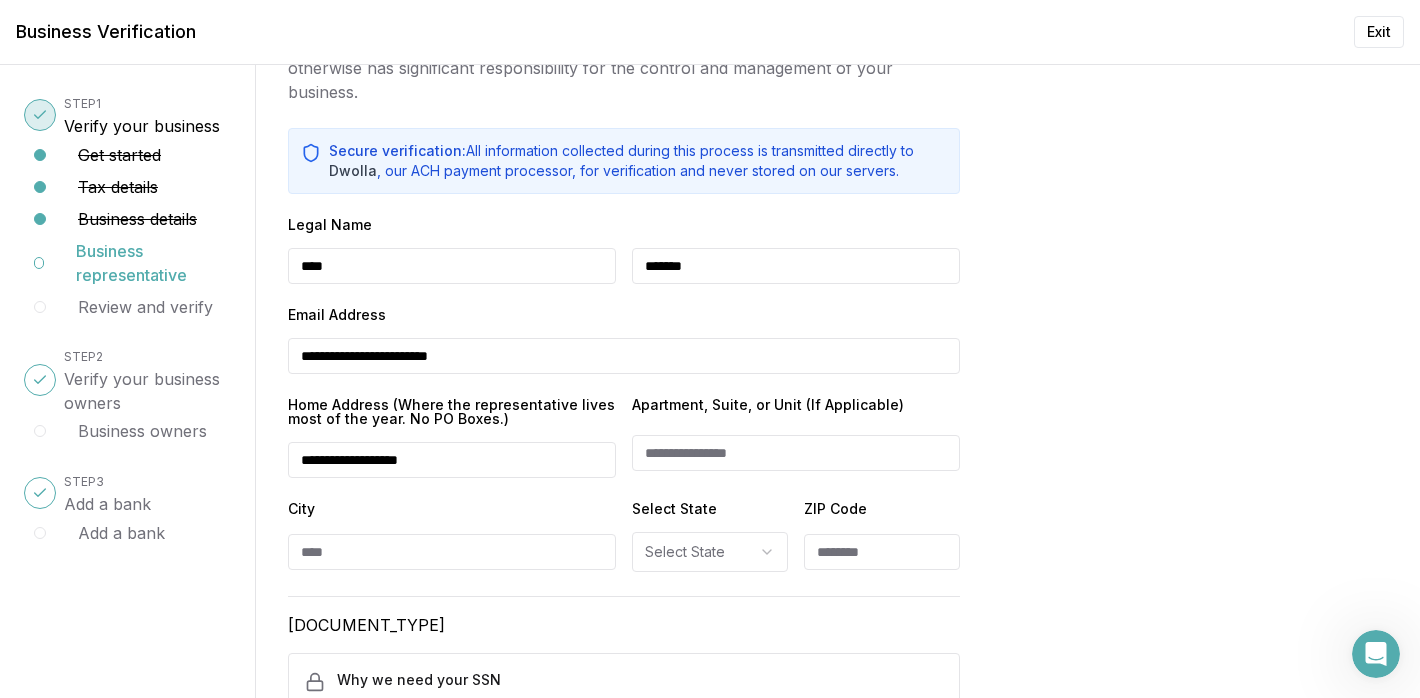 type on "*******" 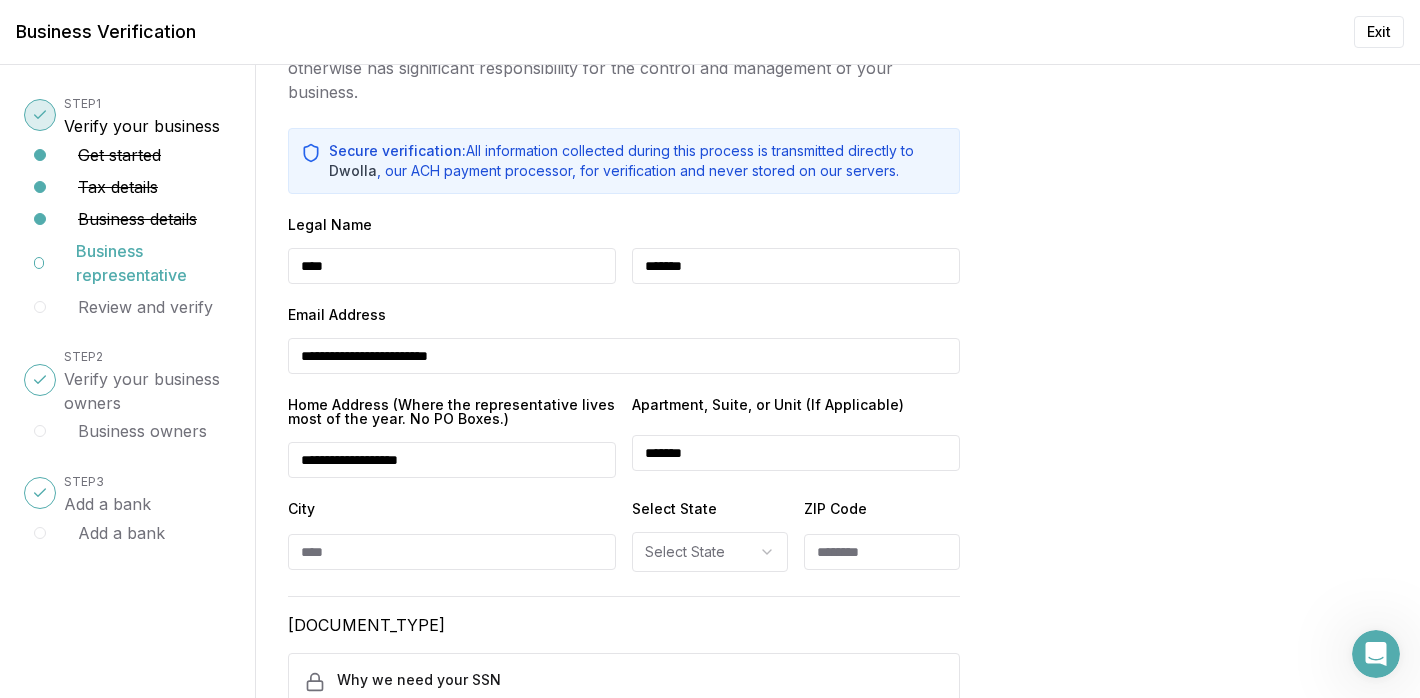 type on "********" 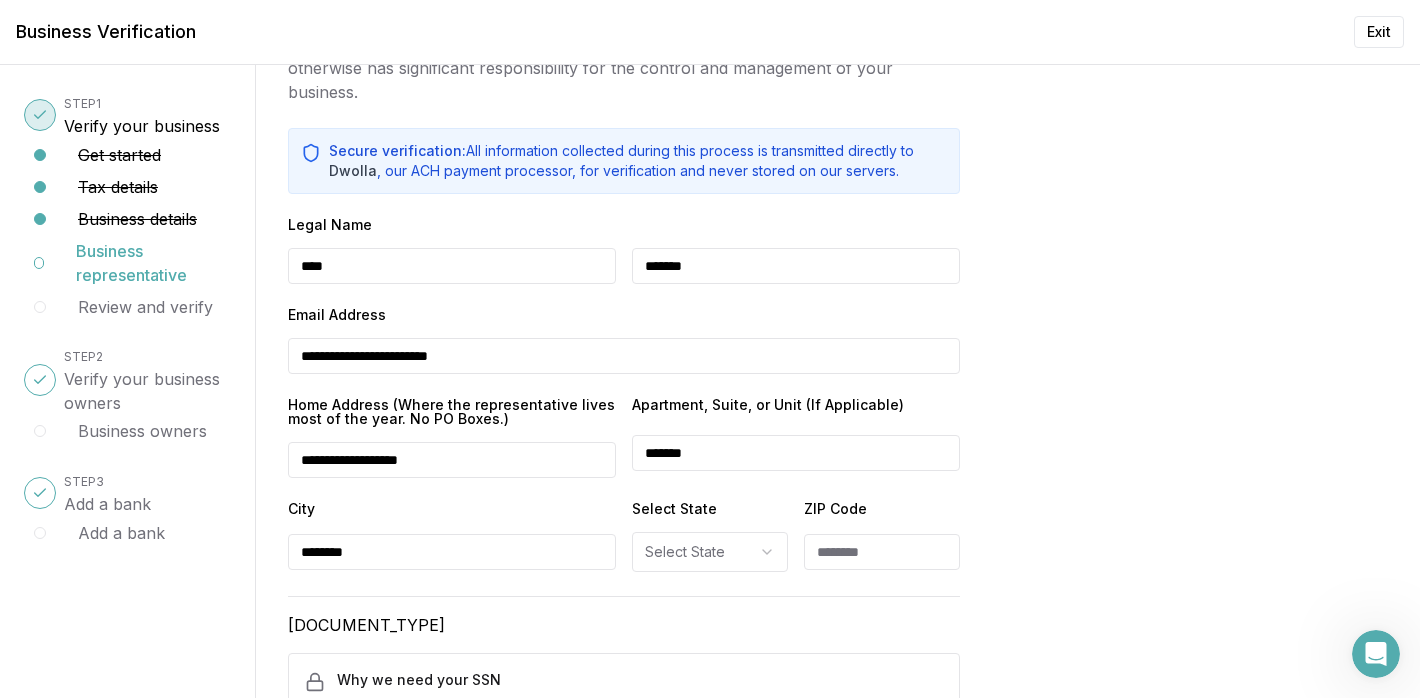 select on "**" 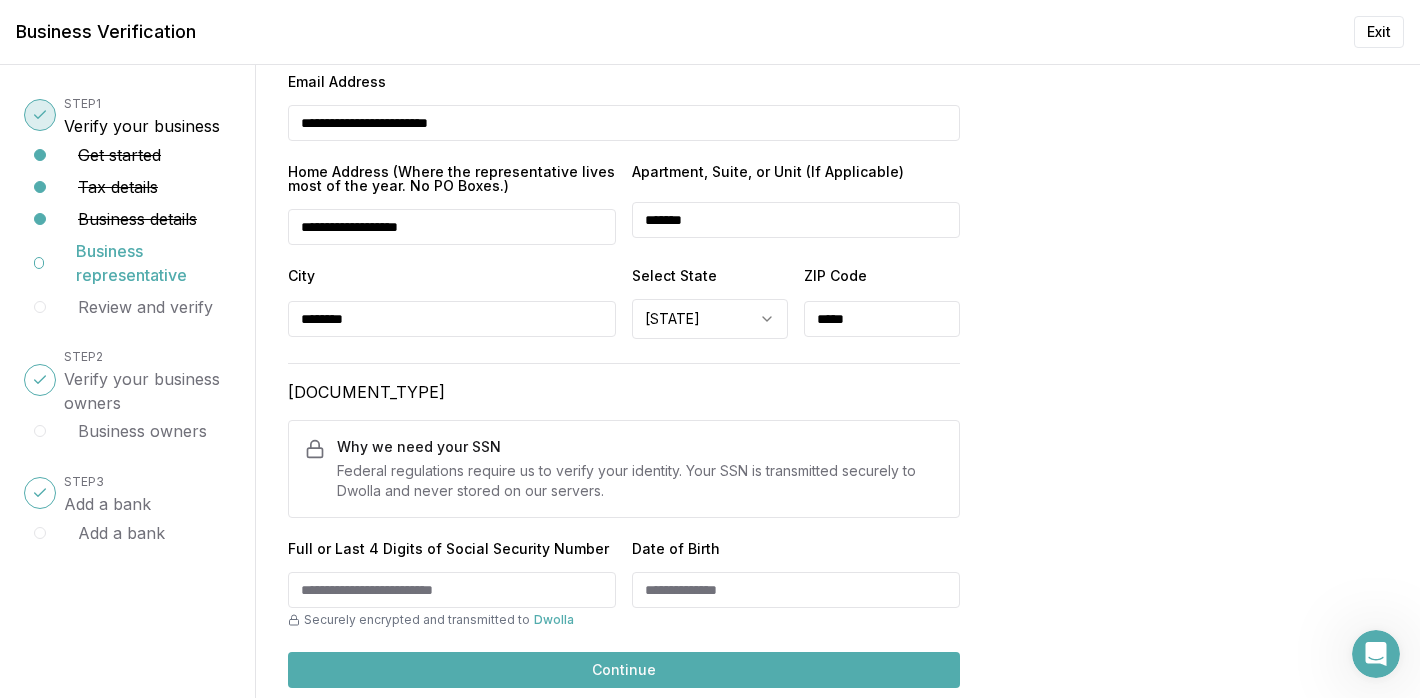 scroll, scrollTop: 433, scrollLeft: 0, axis: vertical 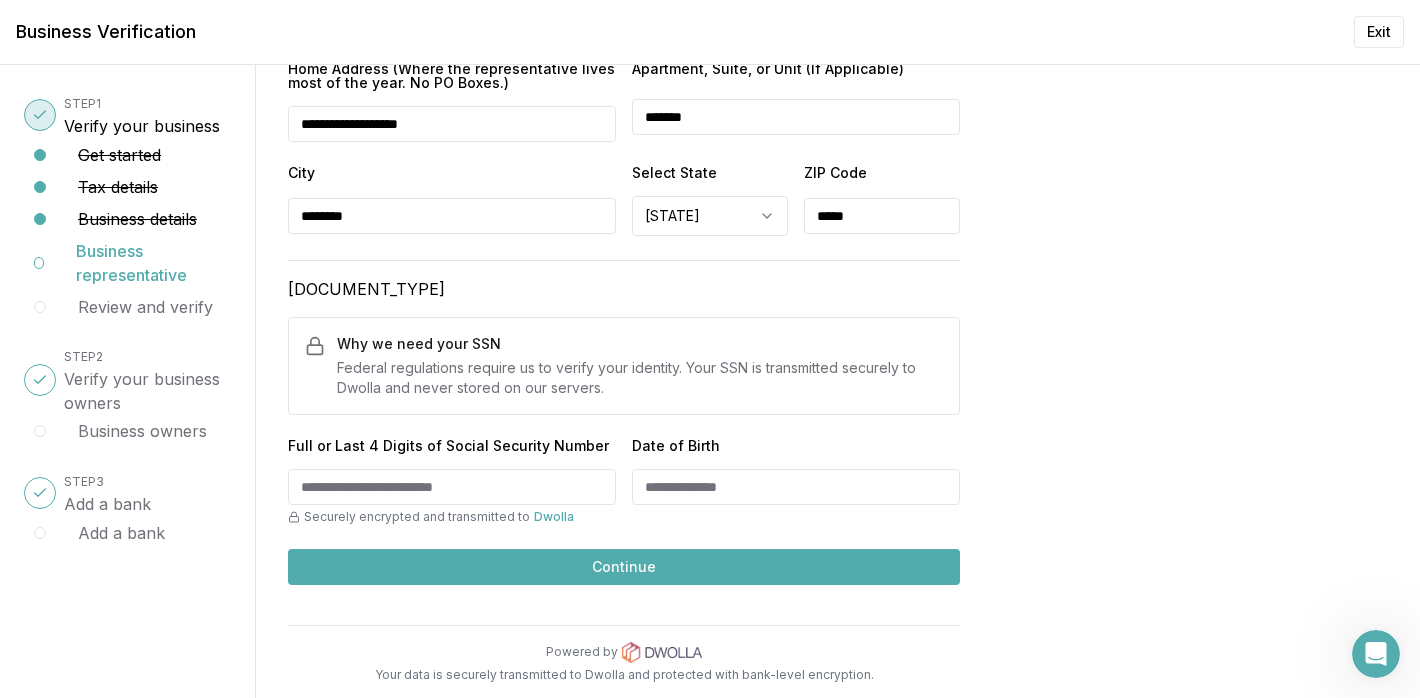 click on "Full or Last 4 Digits of Social Security Number" at bounding box center (452, 487) 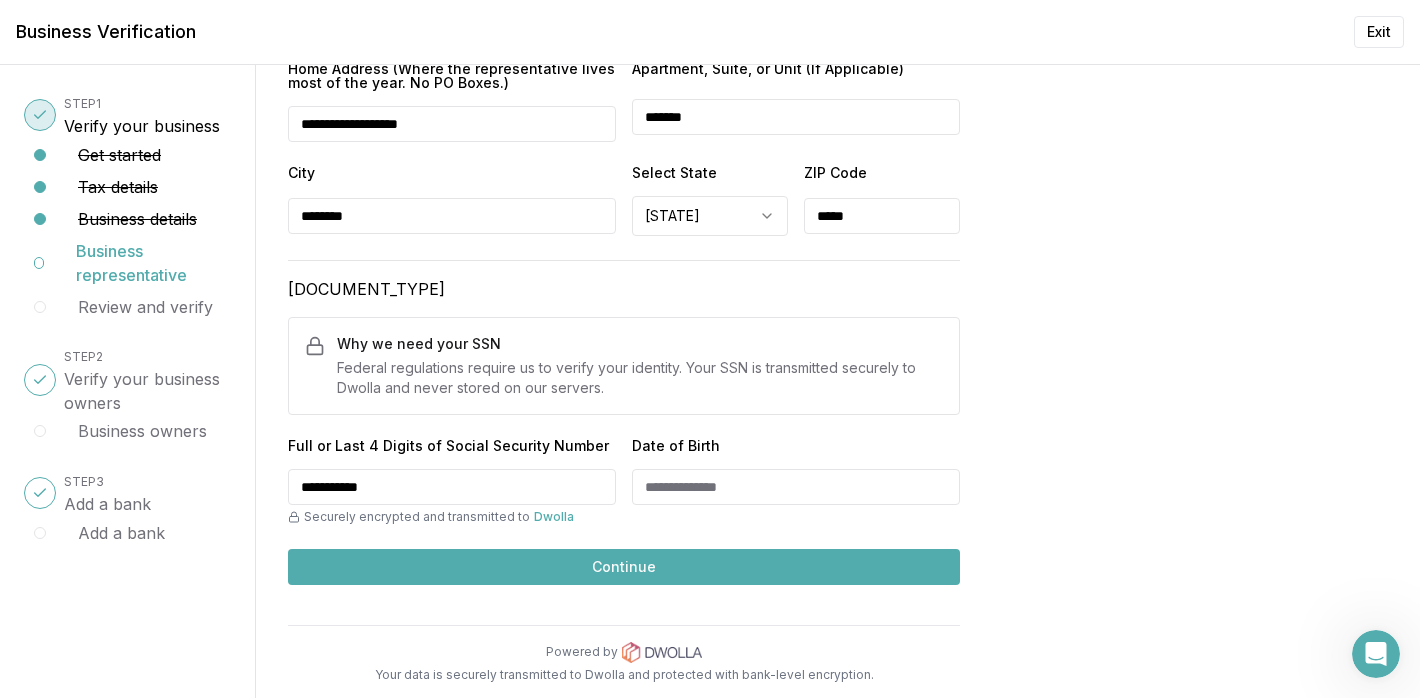 type on "**********" 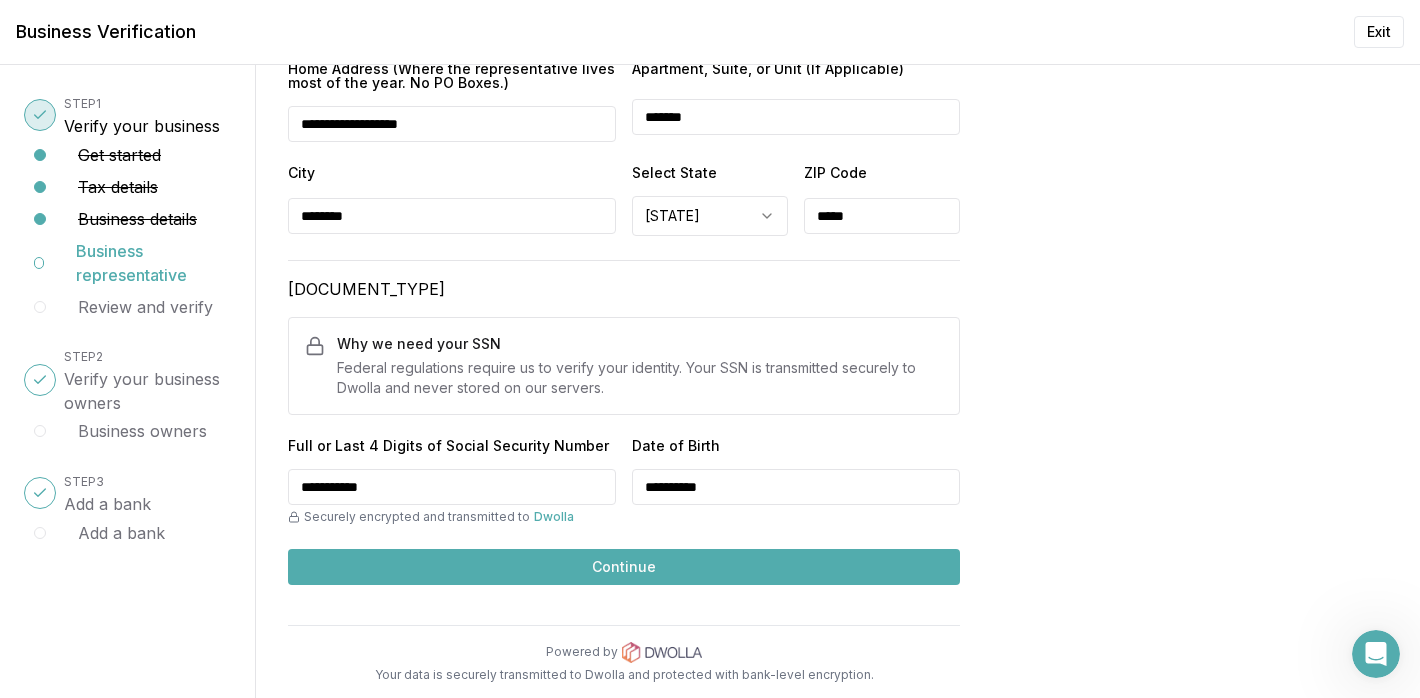 type on "**********" 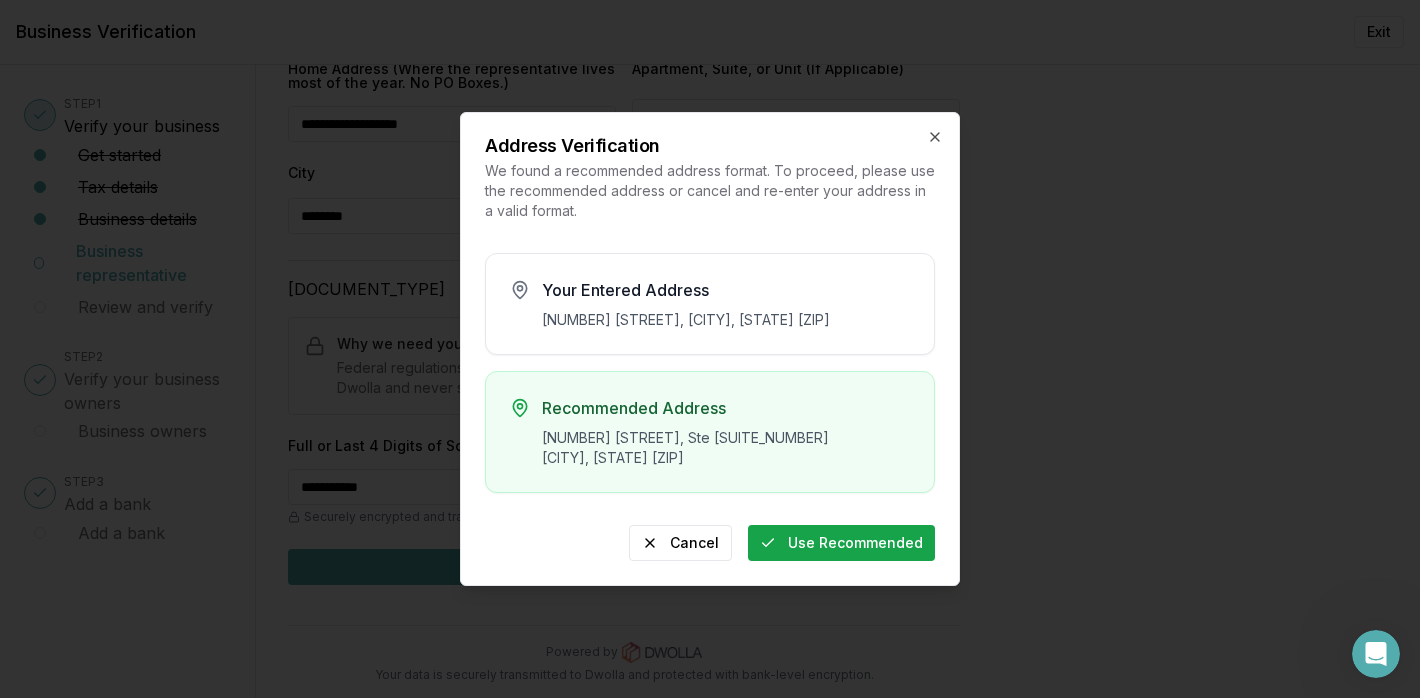 click on "Use Recommended" at bounding box center (841, 543) 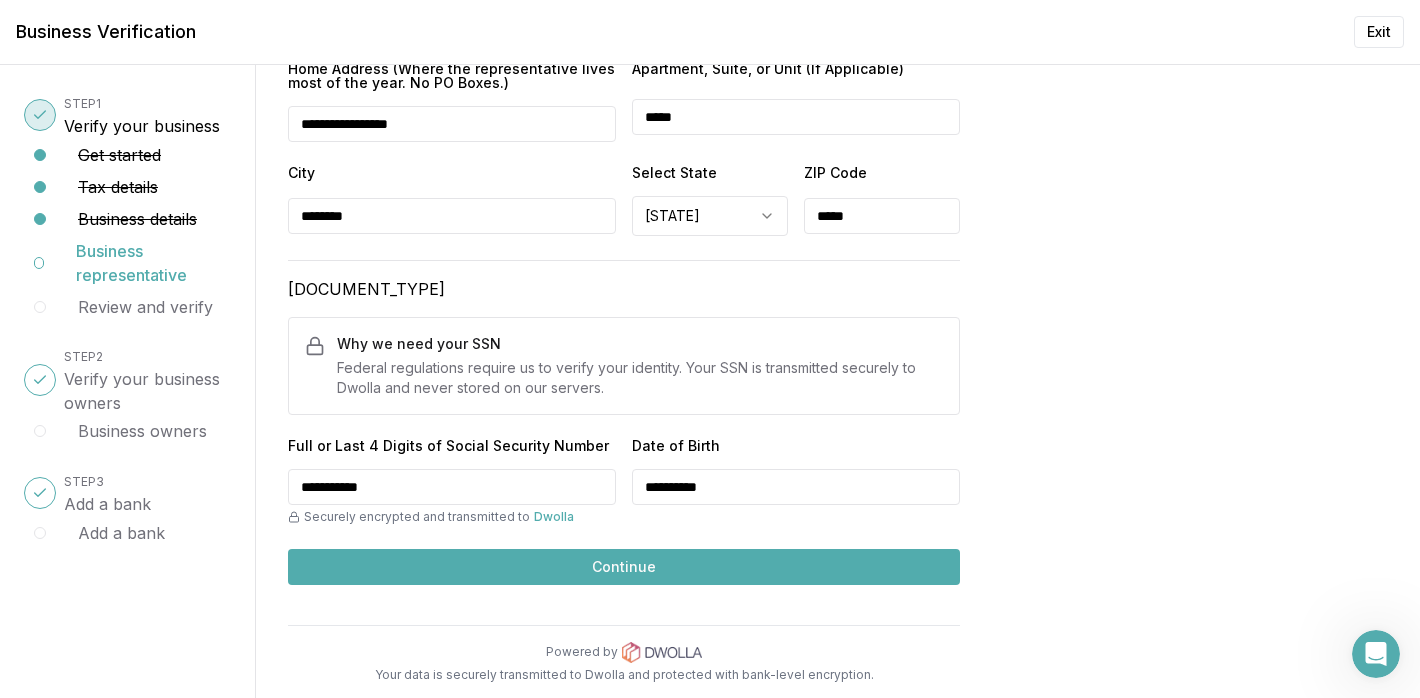 click on "Continue" at bounding box center [624, 567] 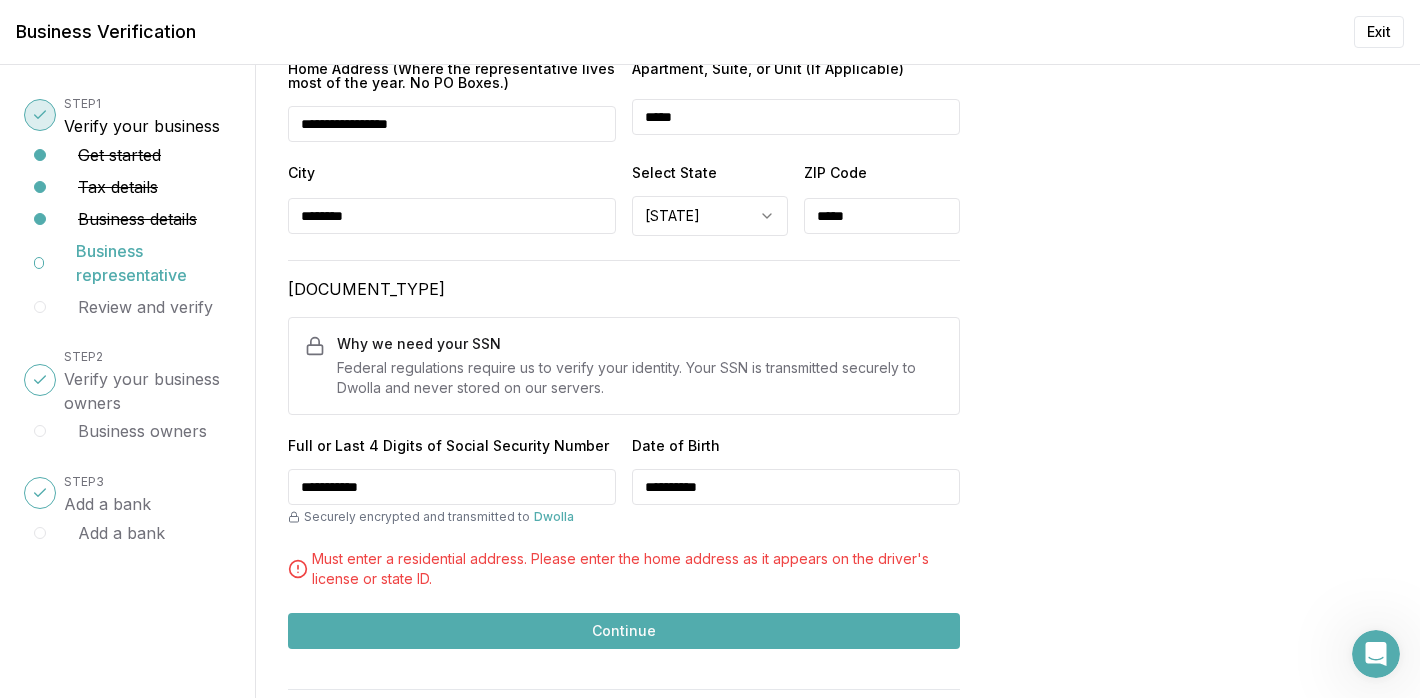 scroll, scrollTop: 298, scrollLeft: 0, axis: vertical 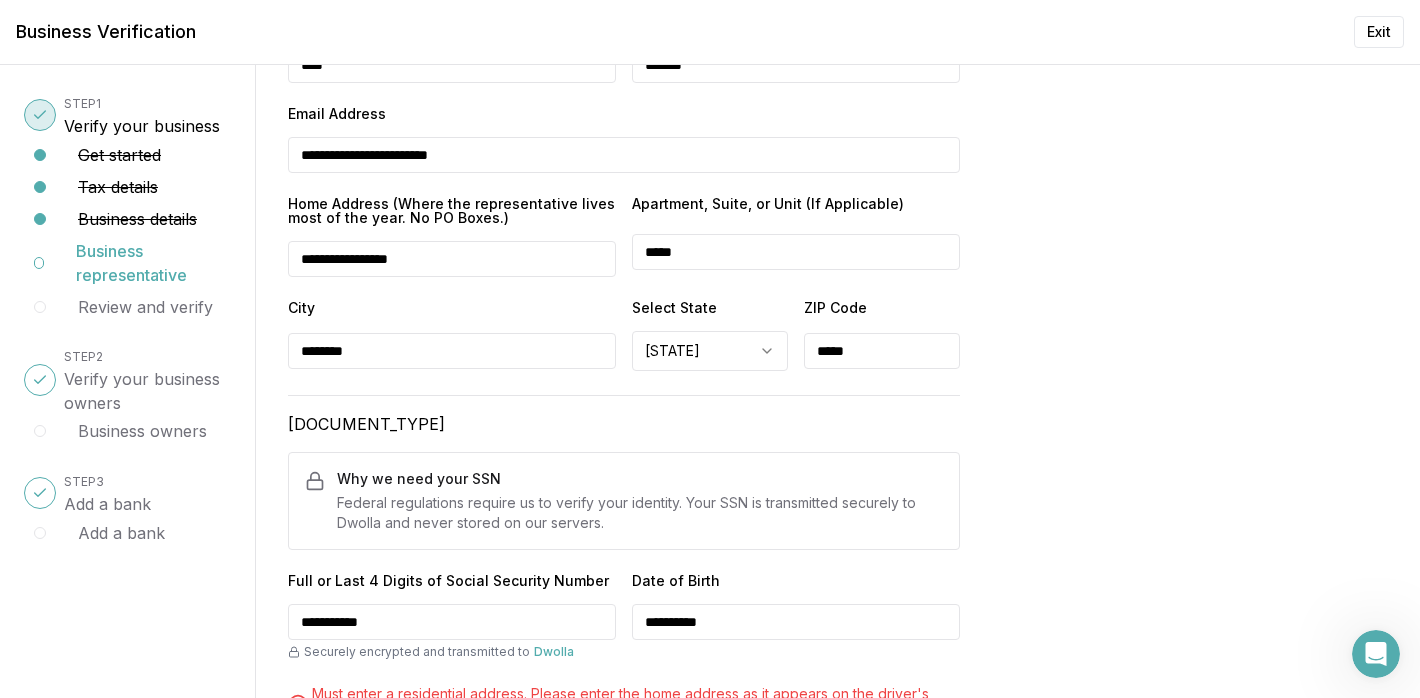 drag, startPoint x: 450, startPoint y: 249, endPoint x: 119, endPoint y: 244, distance: 331.03775 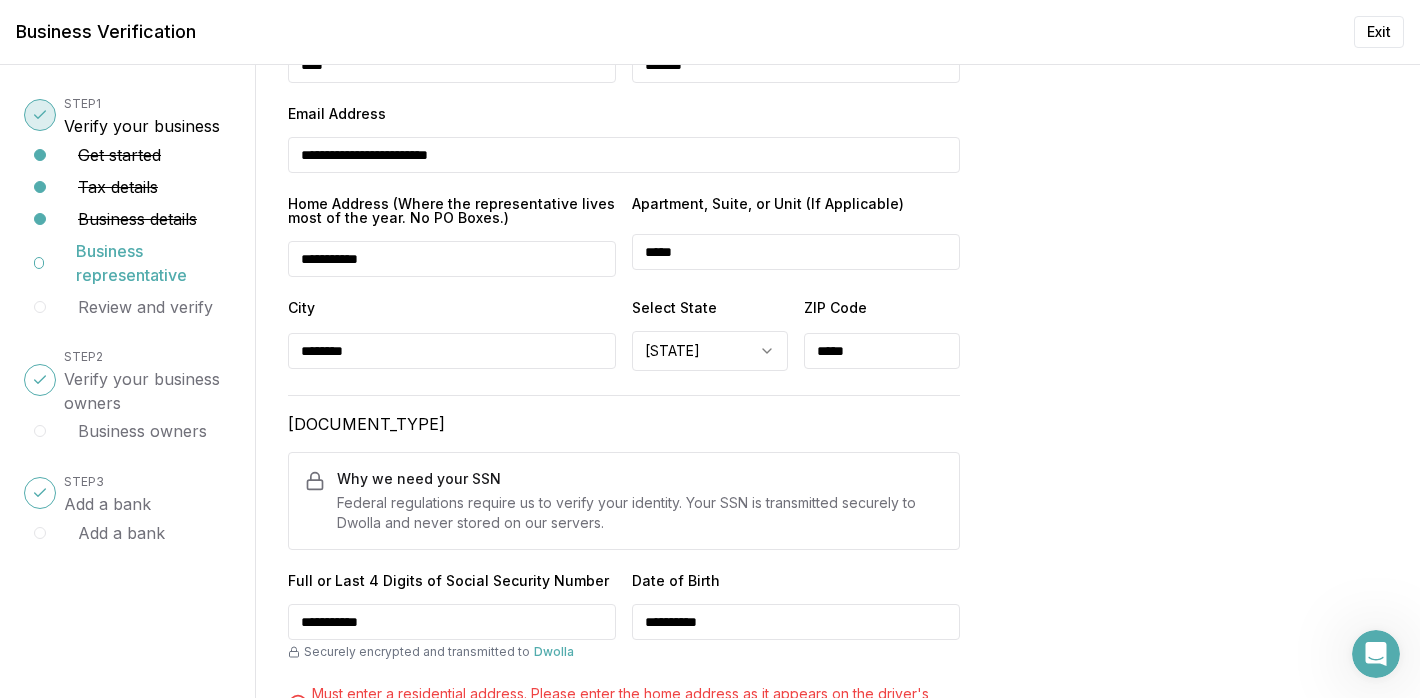 type on "**********" 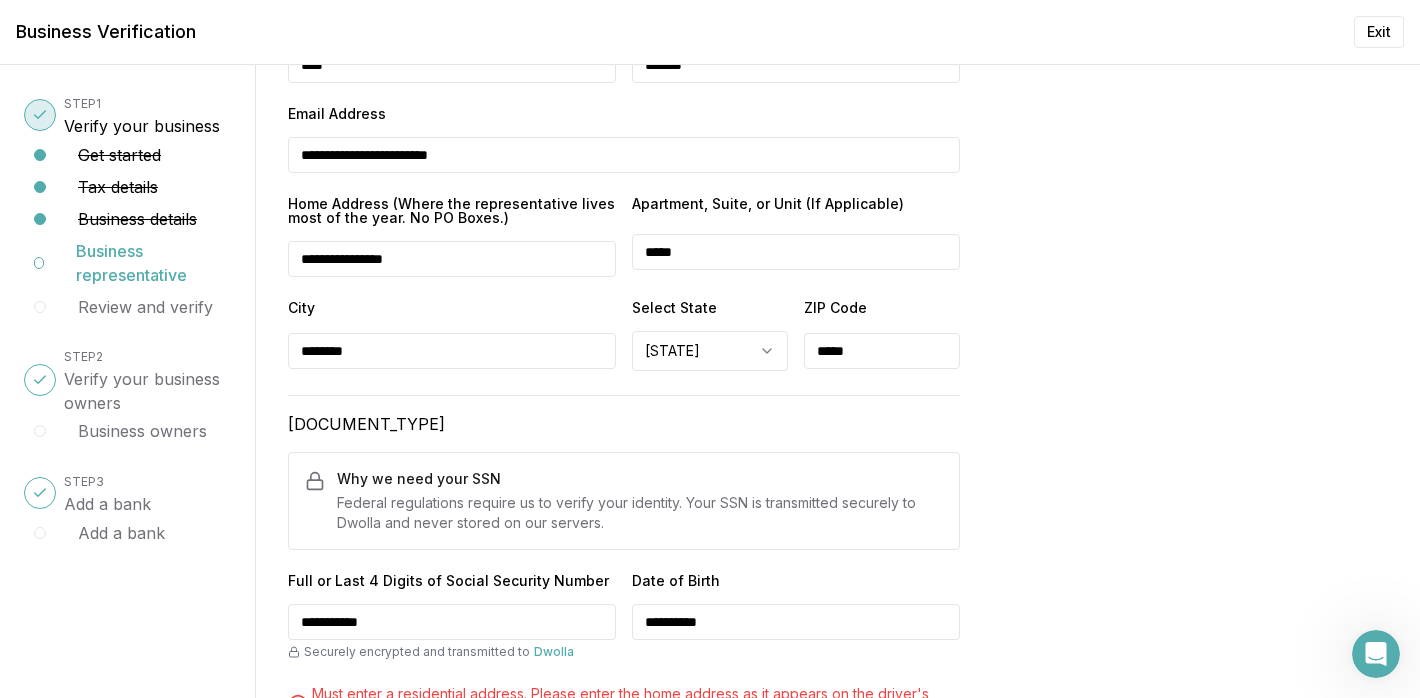drag, startPoint x: 702, startPoint y: 257, endPoint x: 587, endPoint y: 242, distance: 115.97414 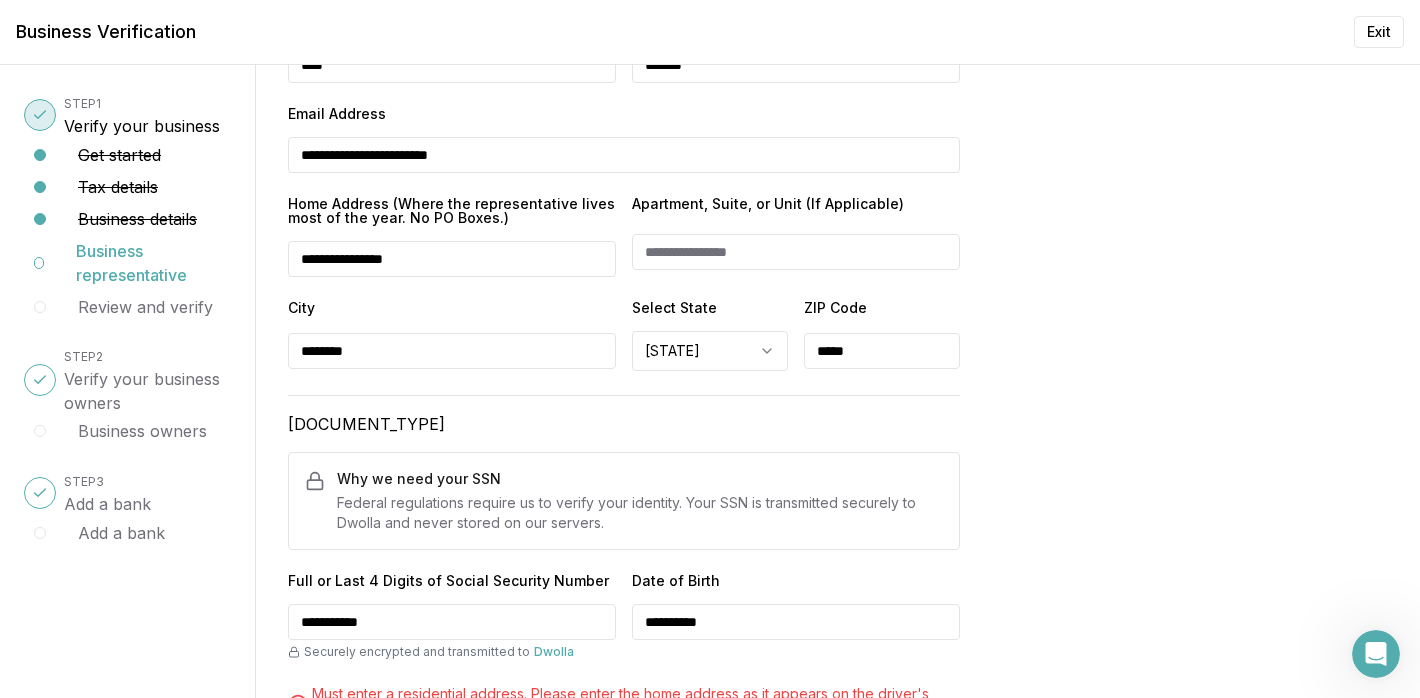 type 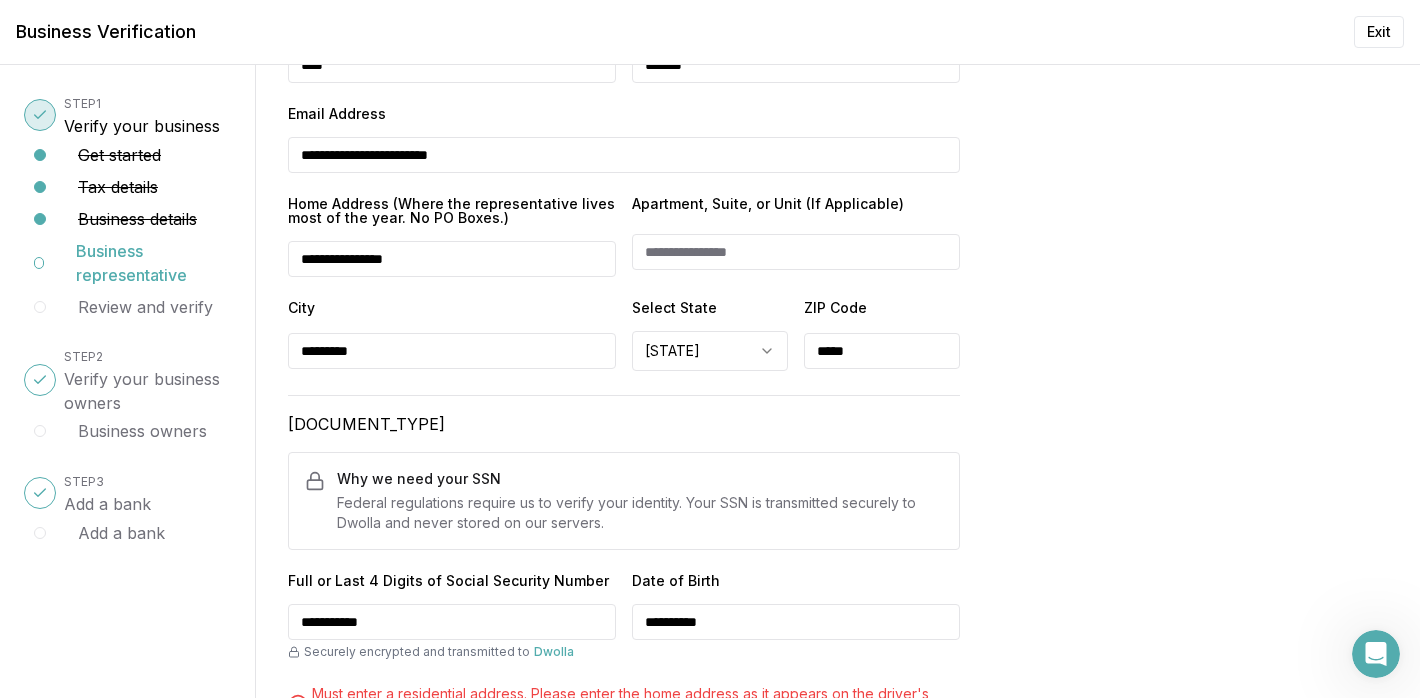 type on "*********" 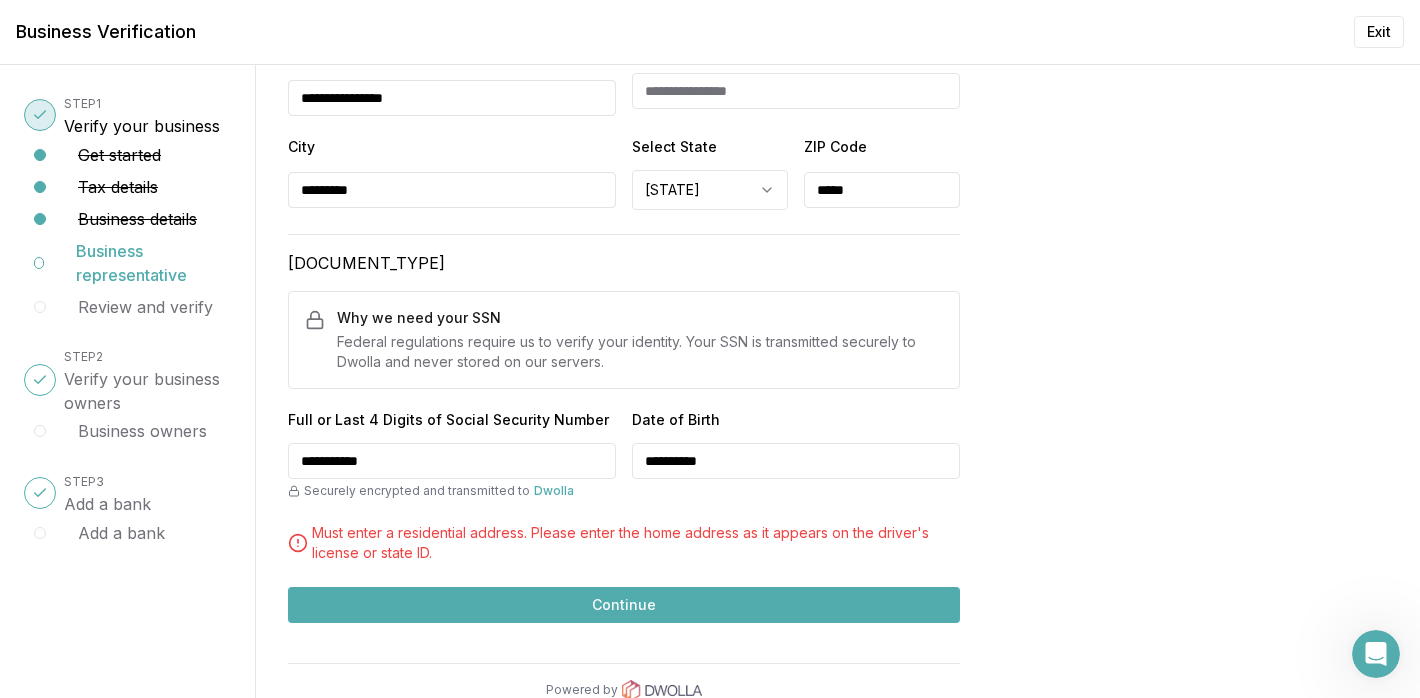 scroll, scrollTop: 497, scrollLeft: 0, axis: vertical 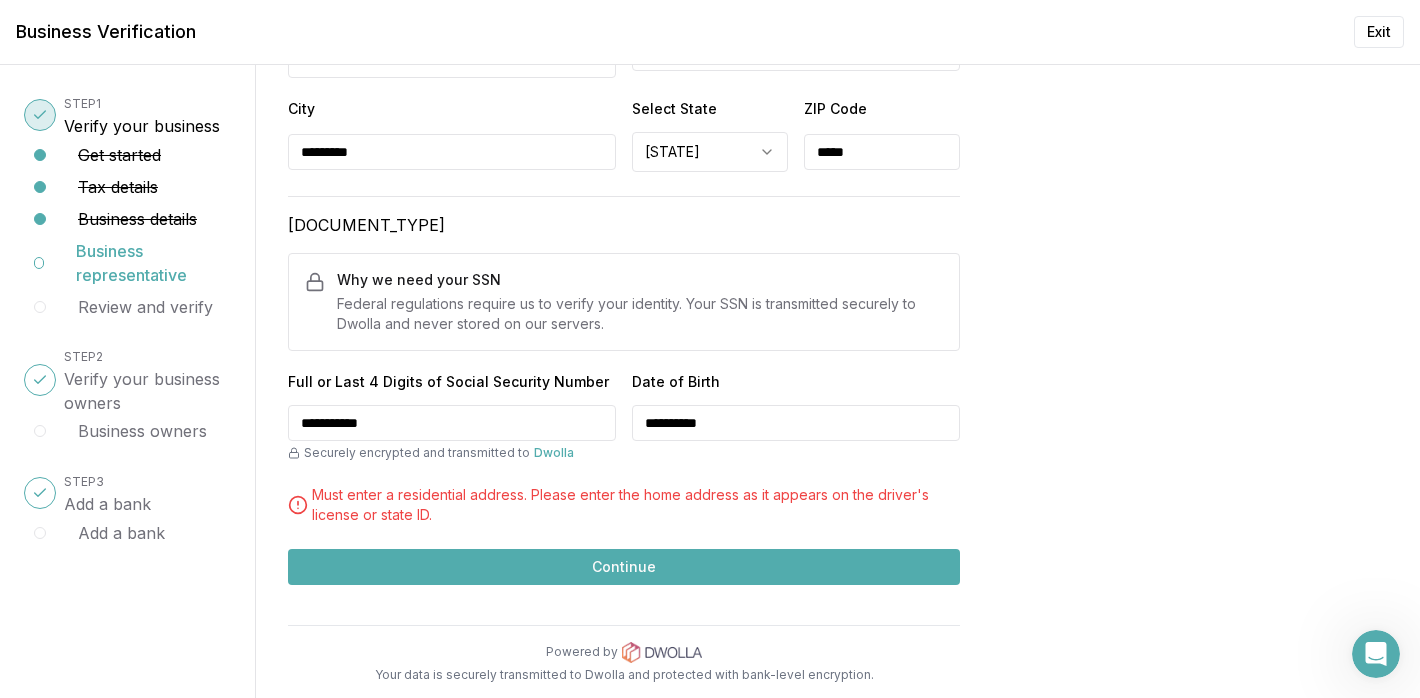 click on "Continue" at bounding box center (624, 567) 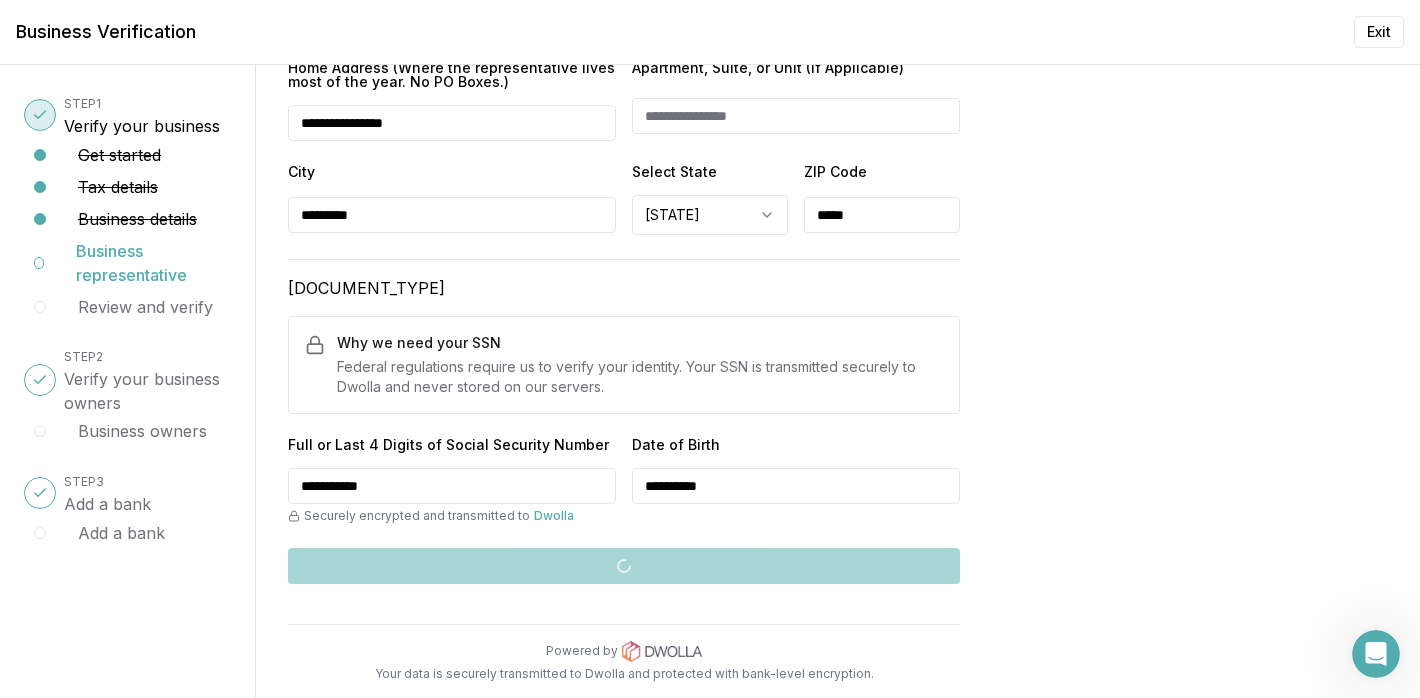 scroll, scrollTop: 433, scrollLeft: 0, axis: vertical 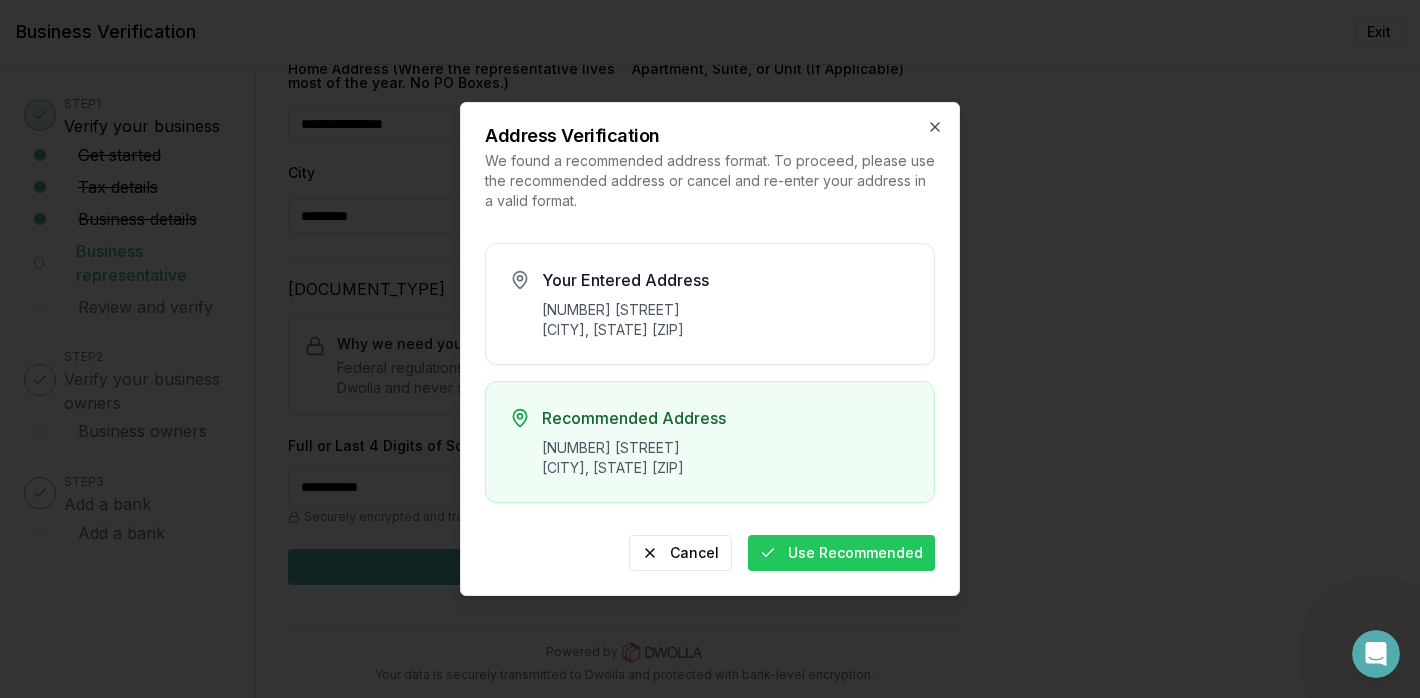 click on "[NUMBER] [STREET]
[CITY], [STATE] [ZIP]" at bounding box center [726, 458] 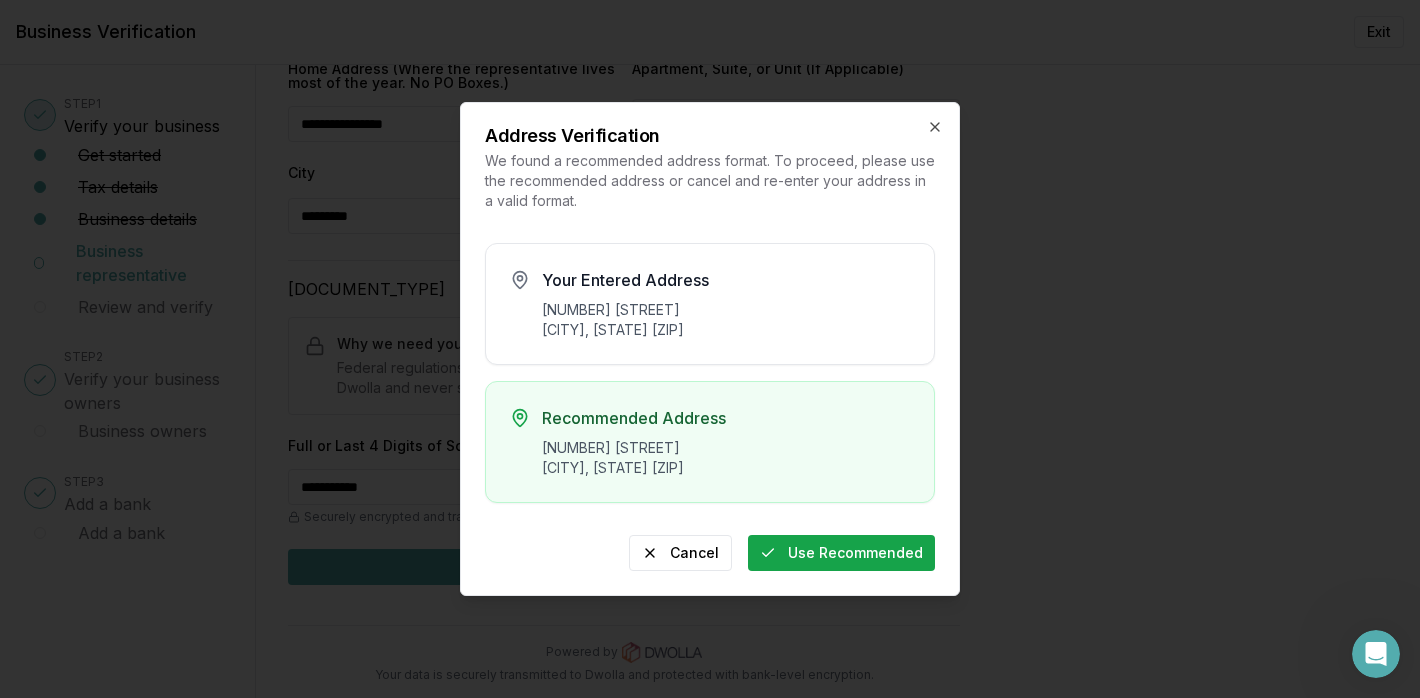 click on "Use Recommended" at bounding box center (841, 553) 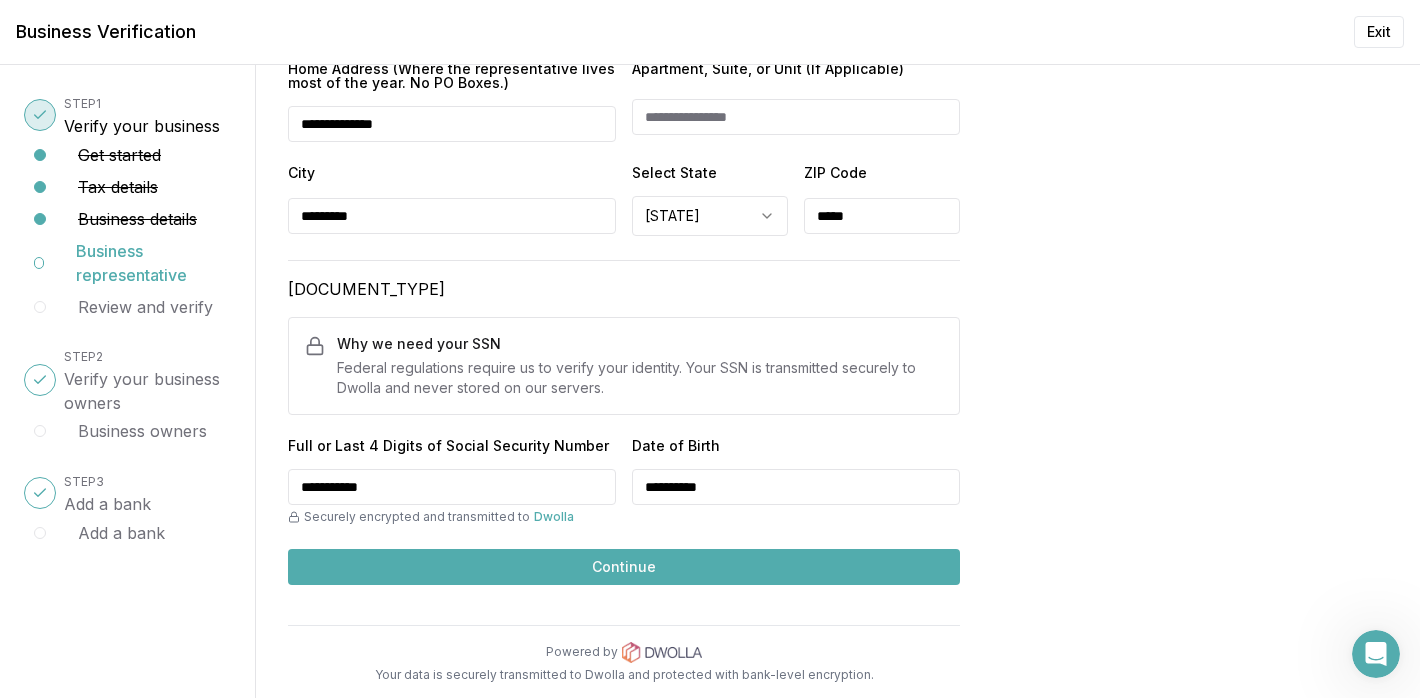 click on "Continue" at bounding box center [624, 567] 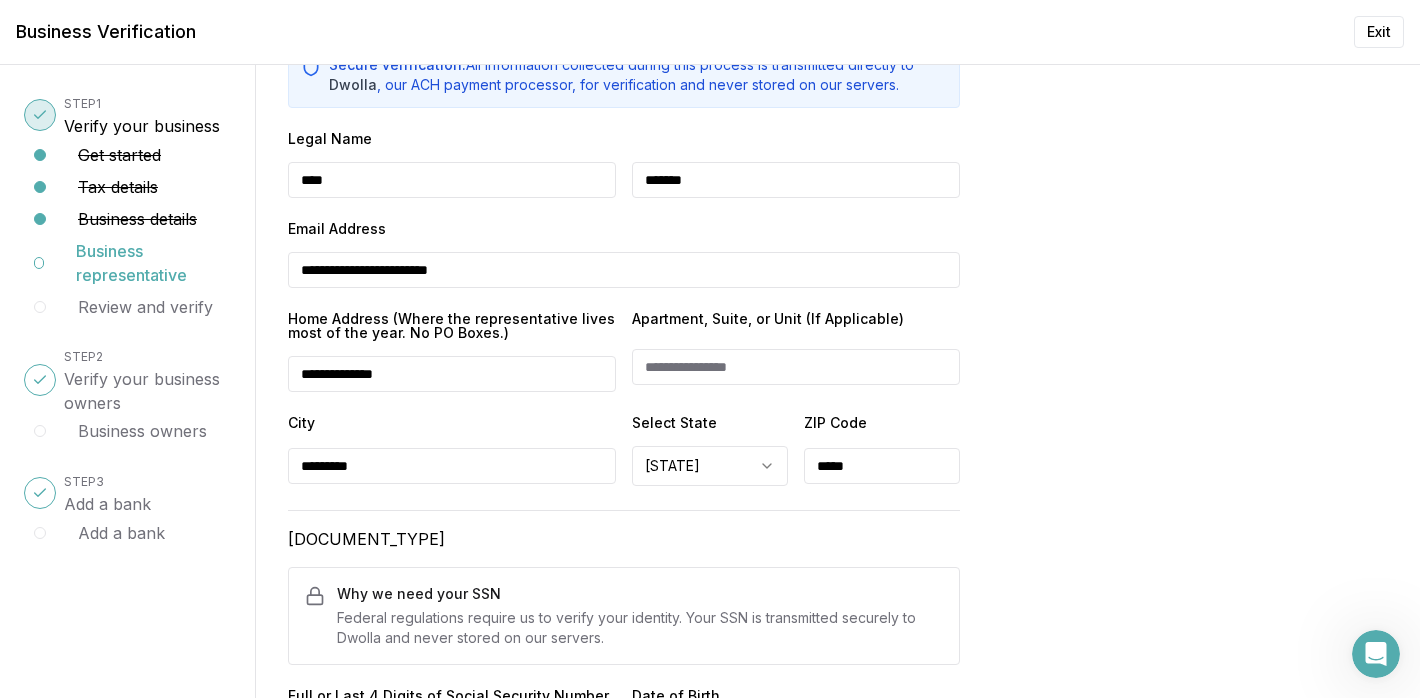 scroll, scrollTop: 186, scrollLeft: 0, axis: vertical 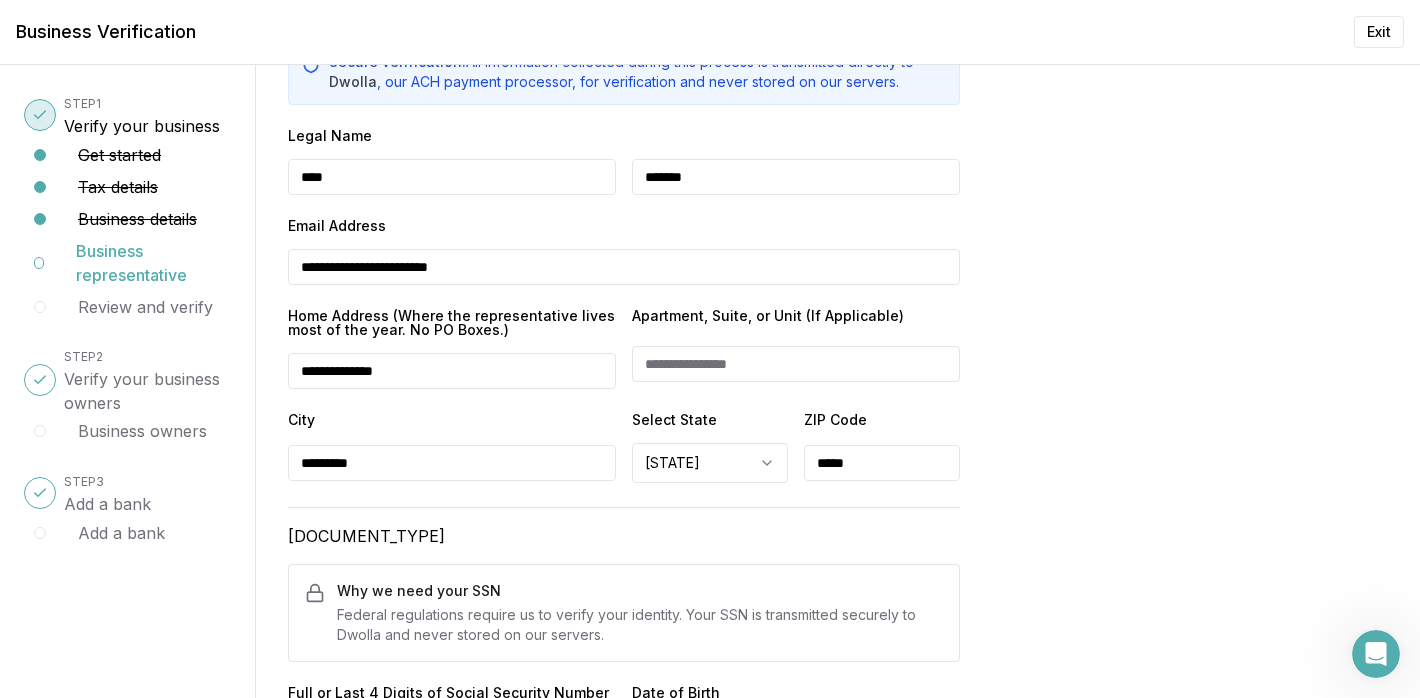 drag, startPoint x: 406, startPoint y: 372, endPoint x: 183, endPoint y: 371, distance: 223.00224 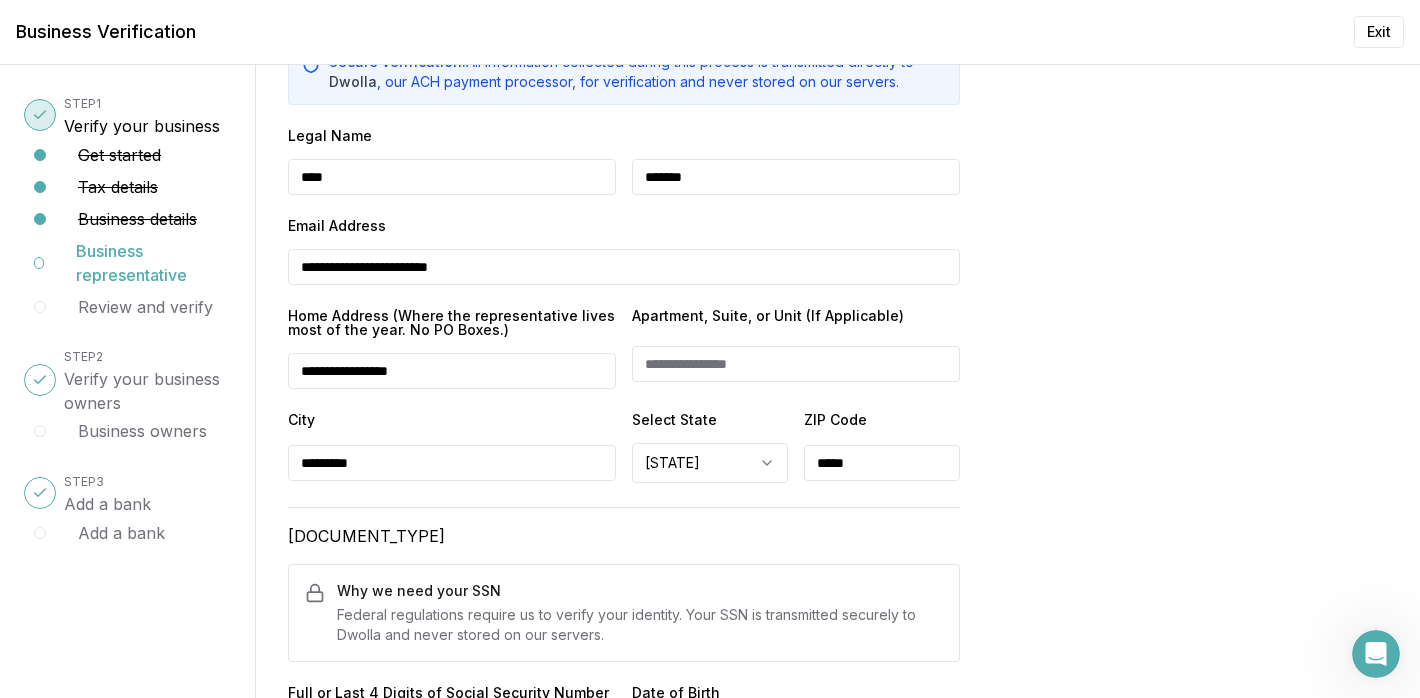 type on "**********" 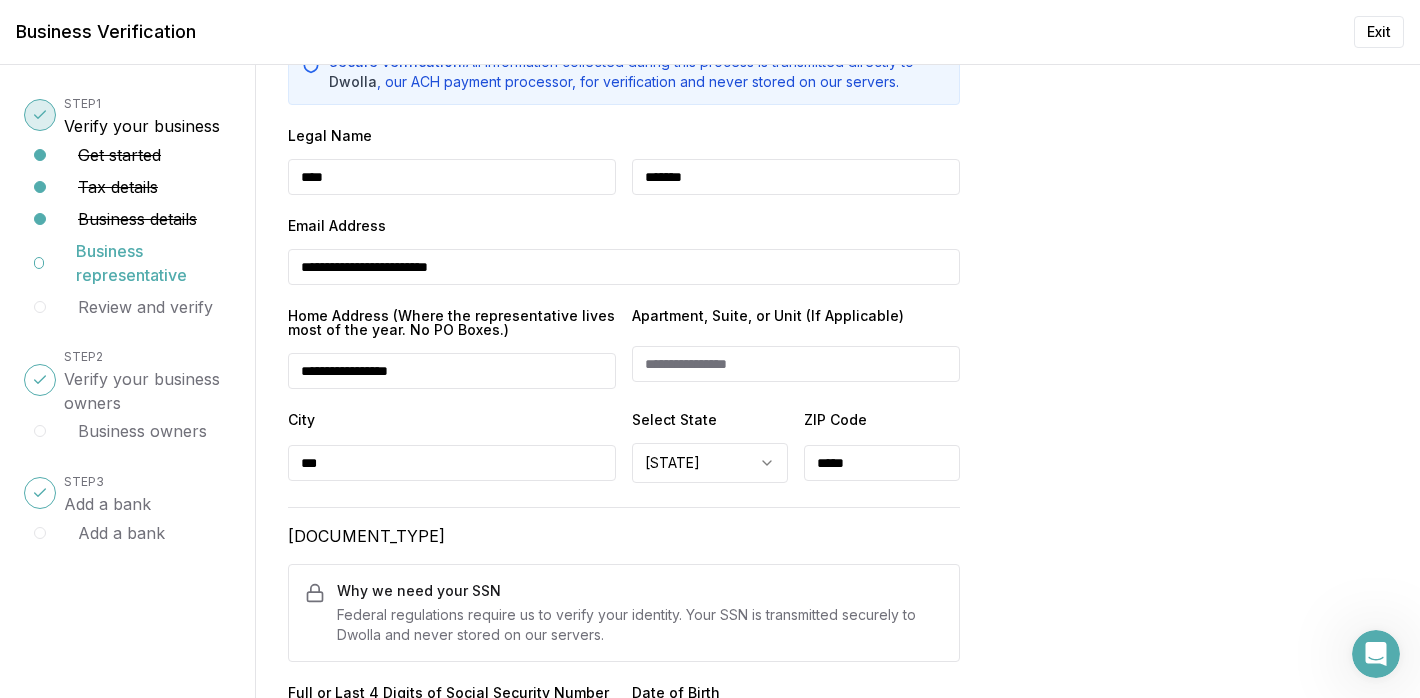 type on "********" 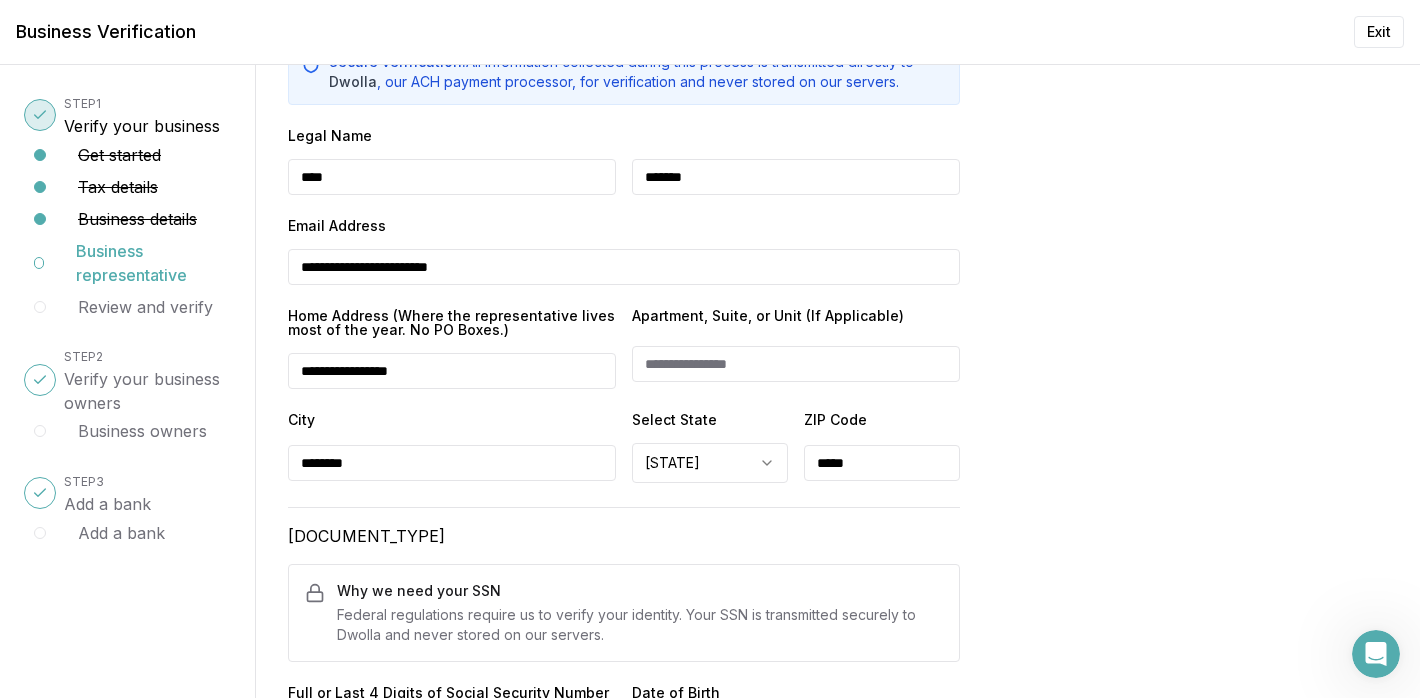 type on "*******" 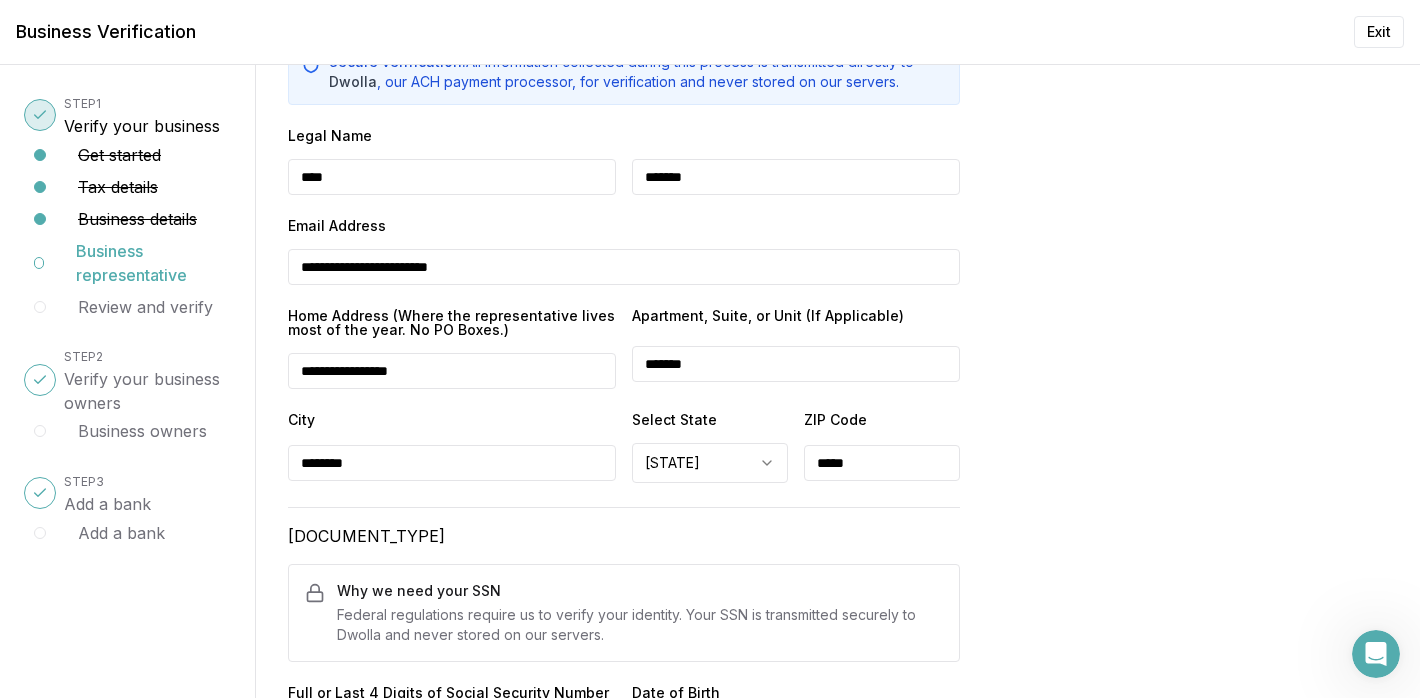 drag, startPoint x: 719, startPoint y: 366, endPoint x: 530, endPoint y: 327, distance: 192.98186 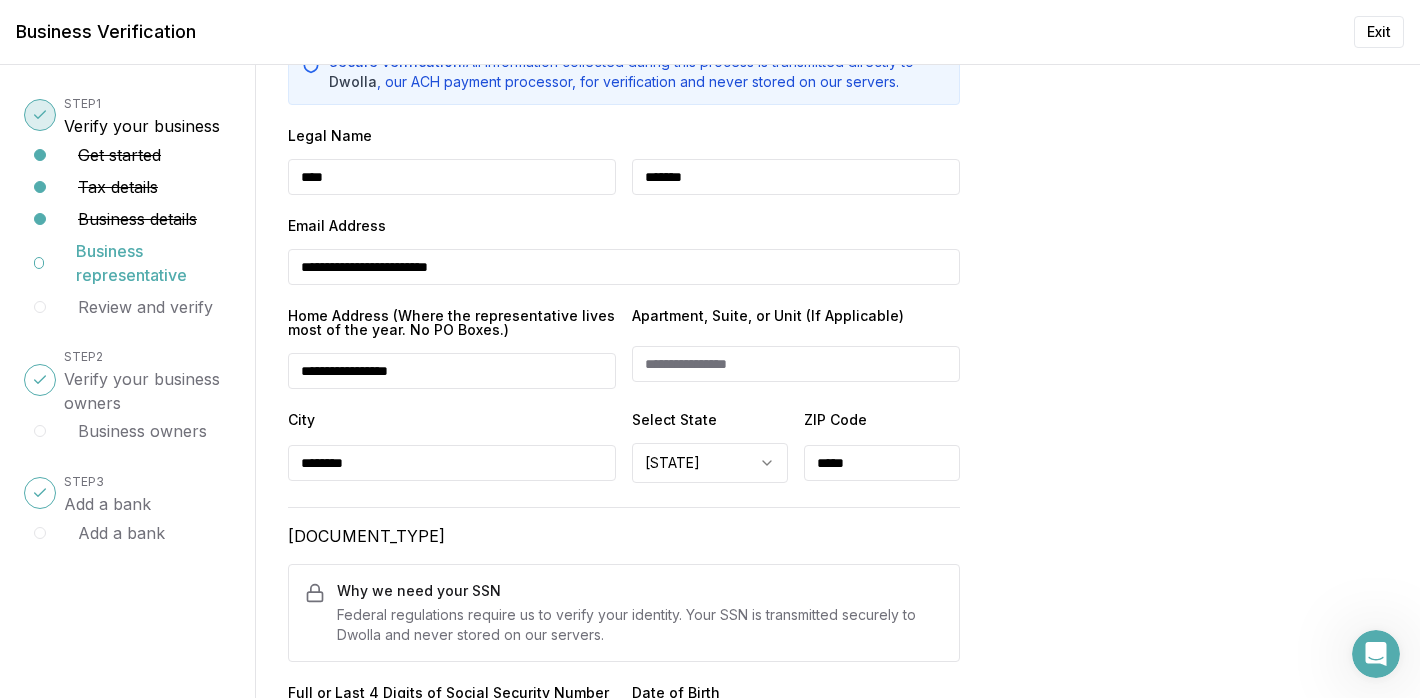 type 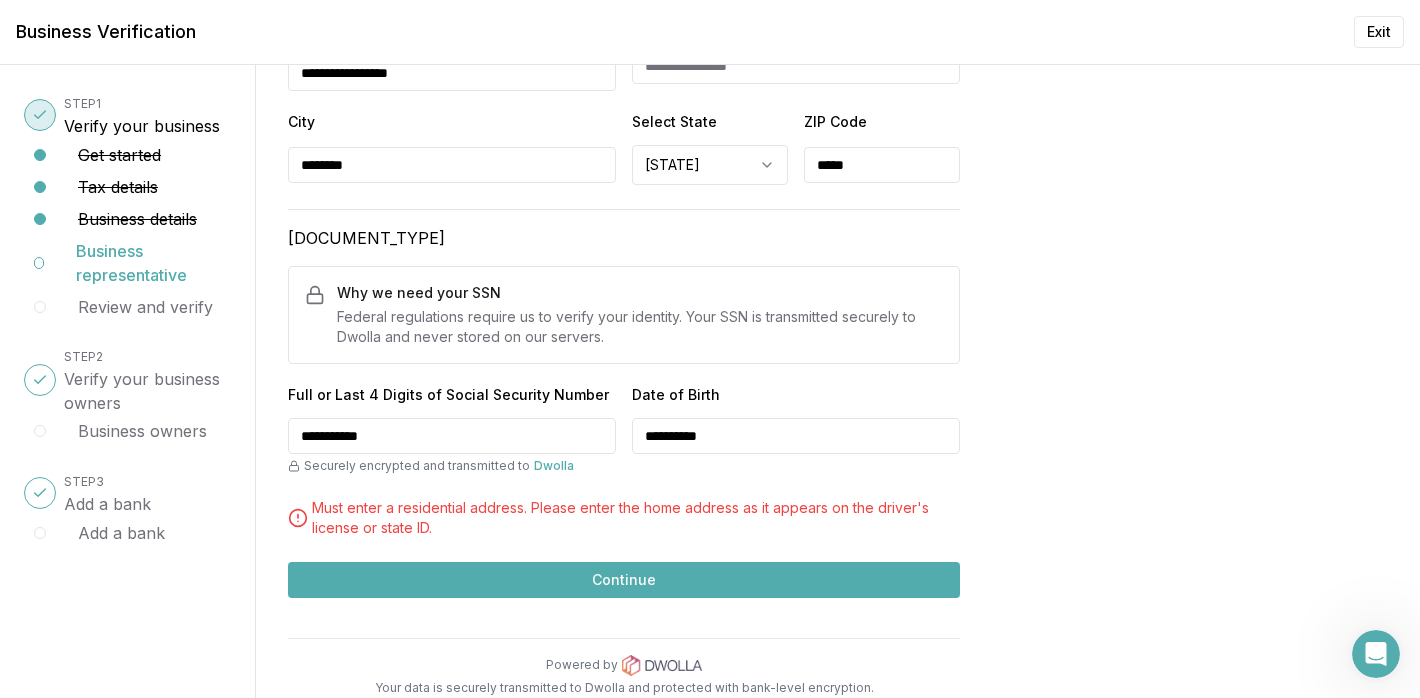 scroll, scrollTop: 497, scrollLeft: 0, axis: vertical 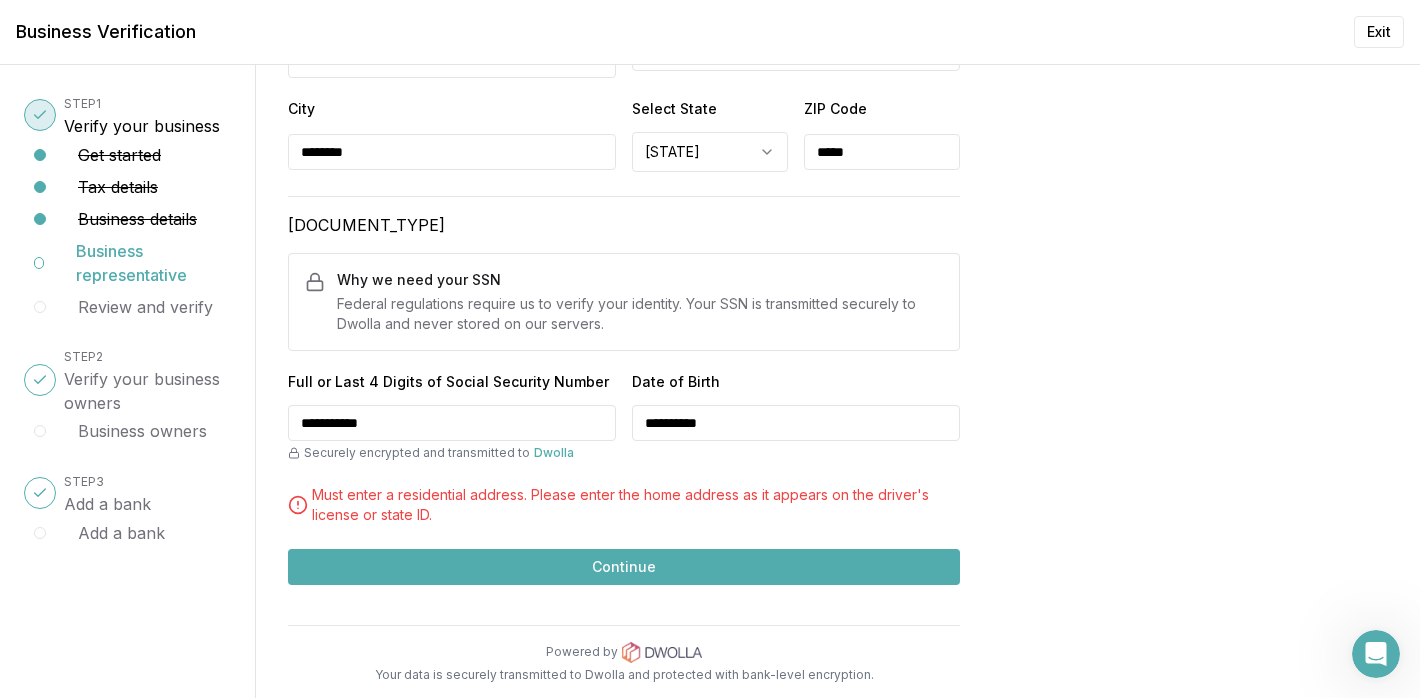 click on "Continue" at bounding box center (624, 567) 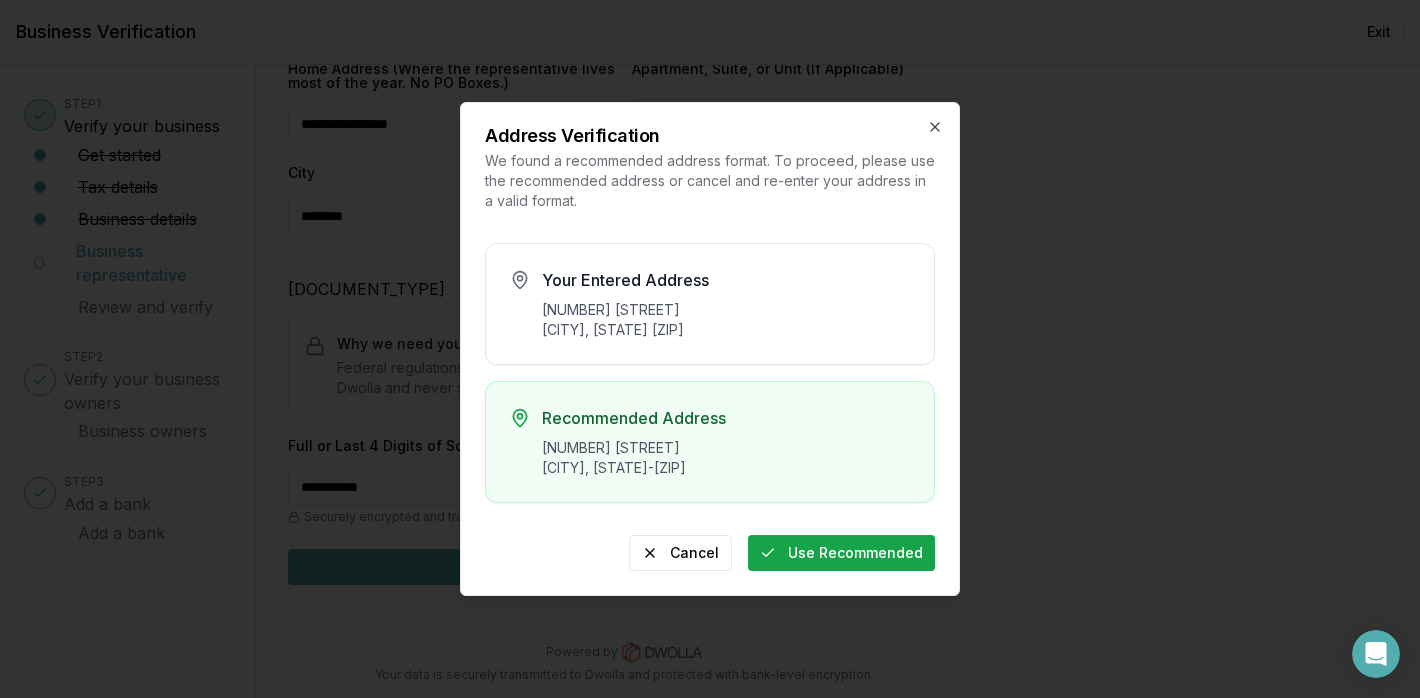 click on "Use Recommended" at bounding box center (841, 553) 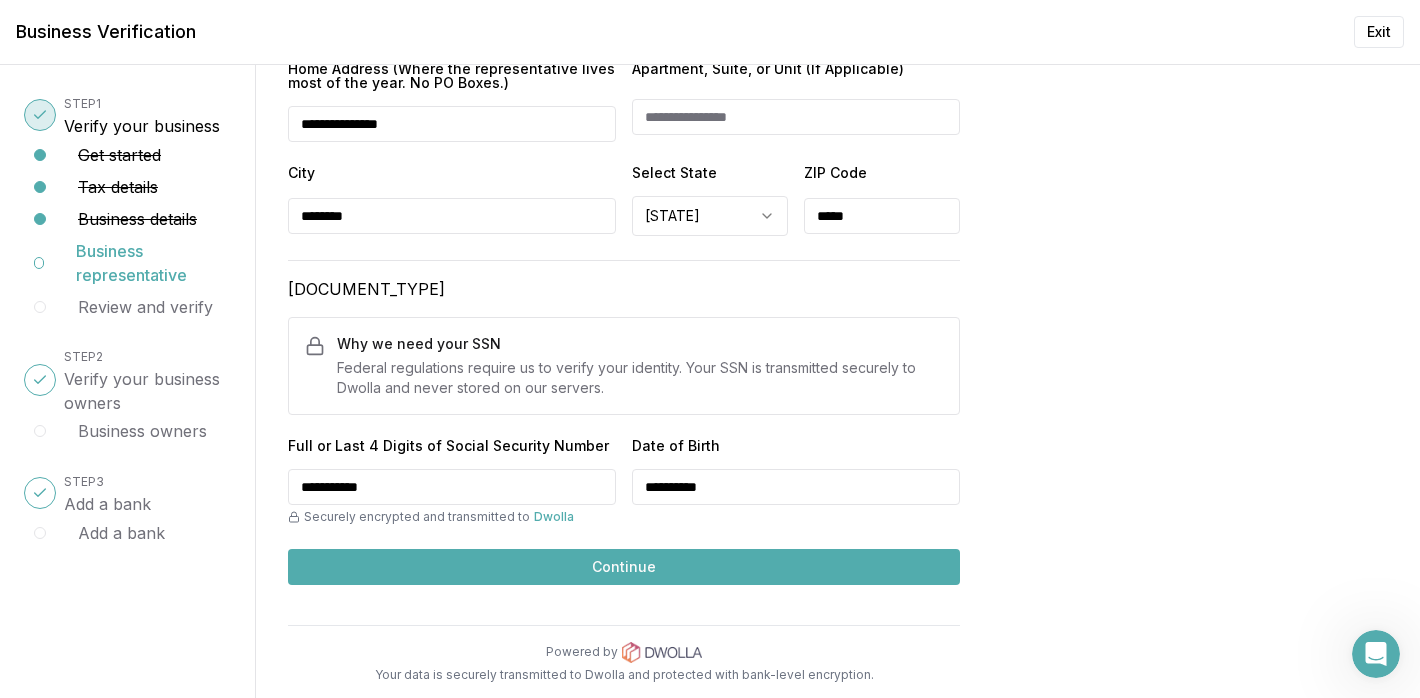 click on "Continue" at bounding box center (624, 567) 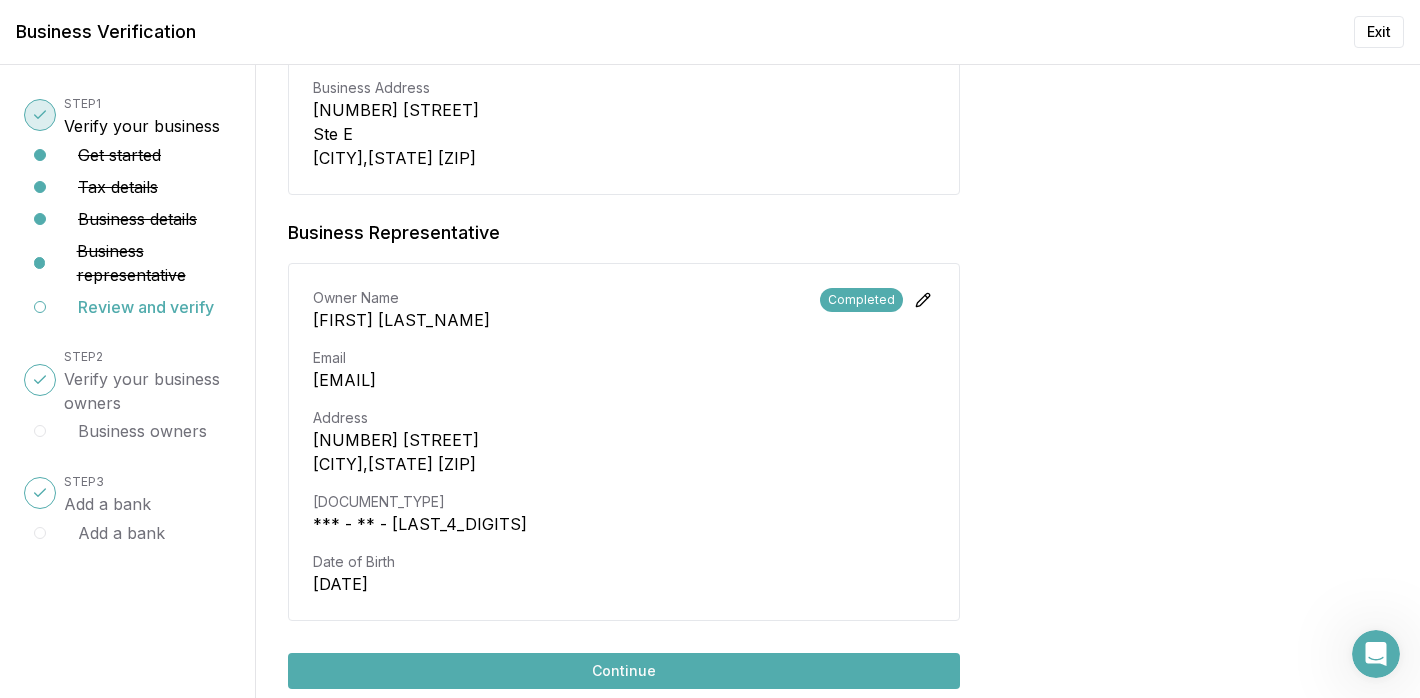 scroll, scrollTop: 866, scrollLeft: 0, axis: vertical 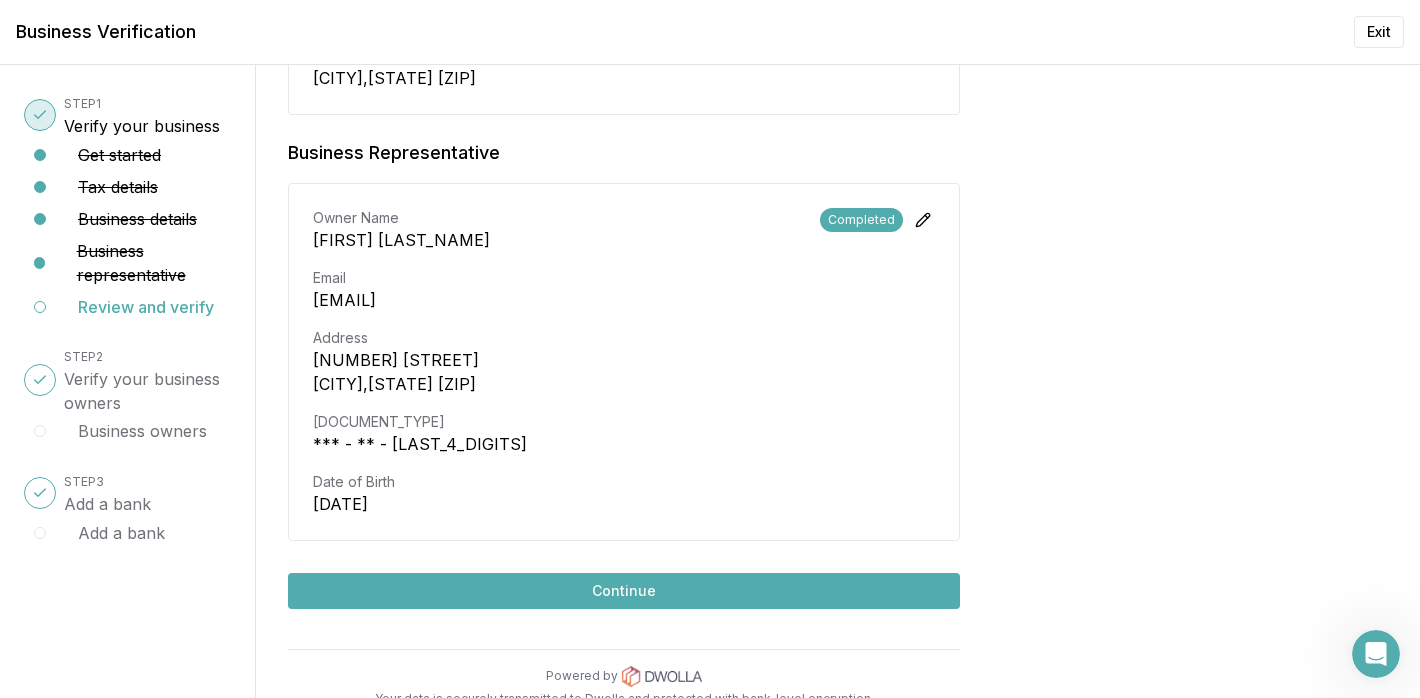 click on "Continue" at bounding box center [624, 591] 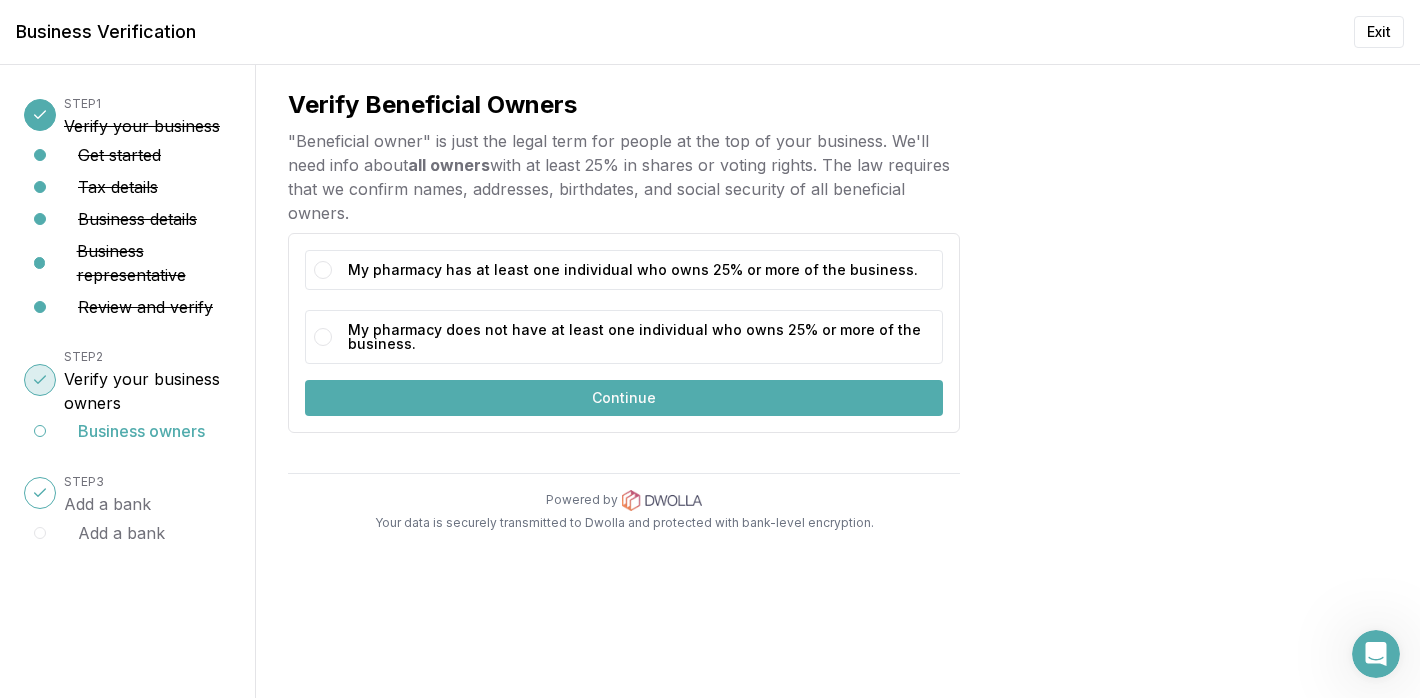 scroll, scrollTop: 0, scrollLeft: 0, axis: both 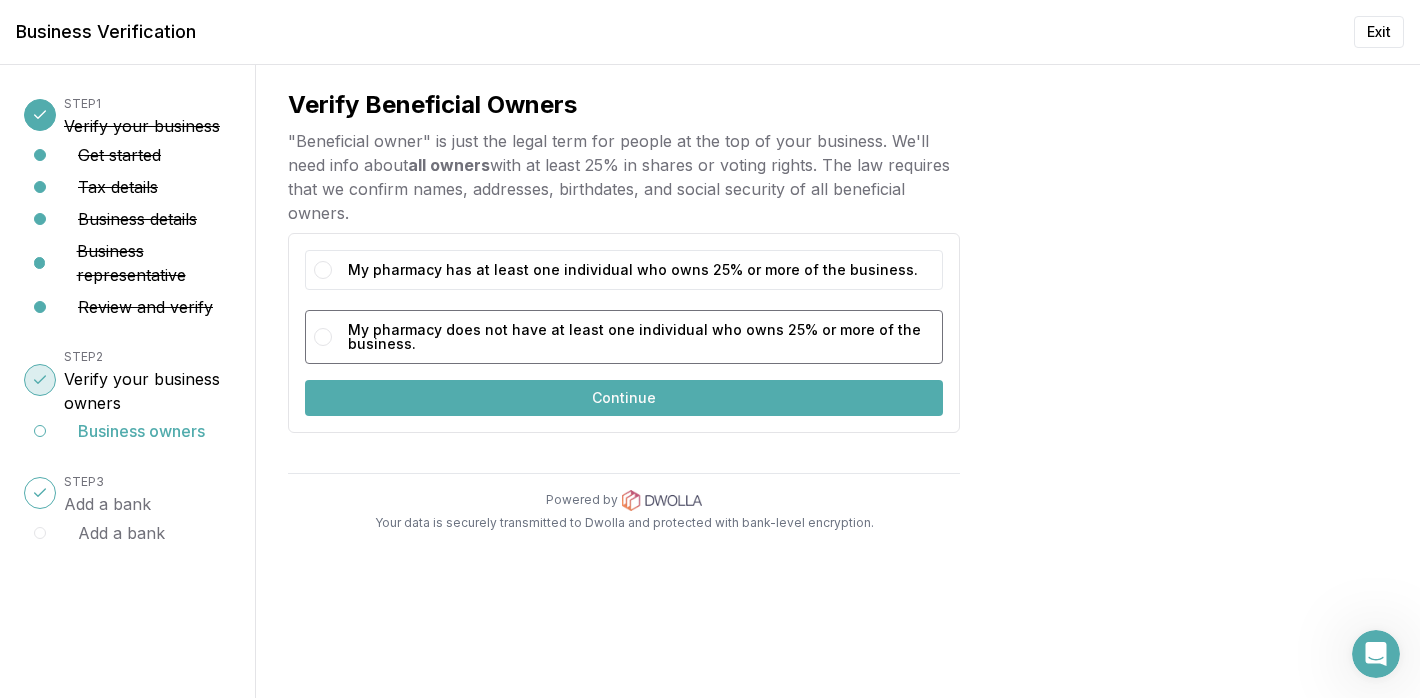 click on "My pharmacy does not have at least one individual who owns 25% or more of the business." at bounding box center (323, 337) 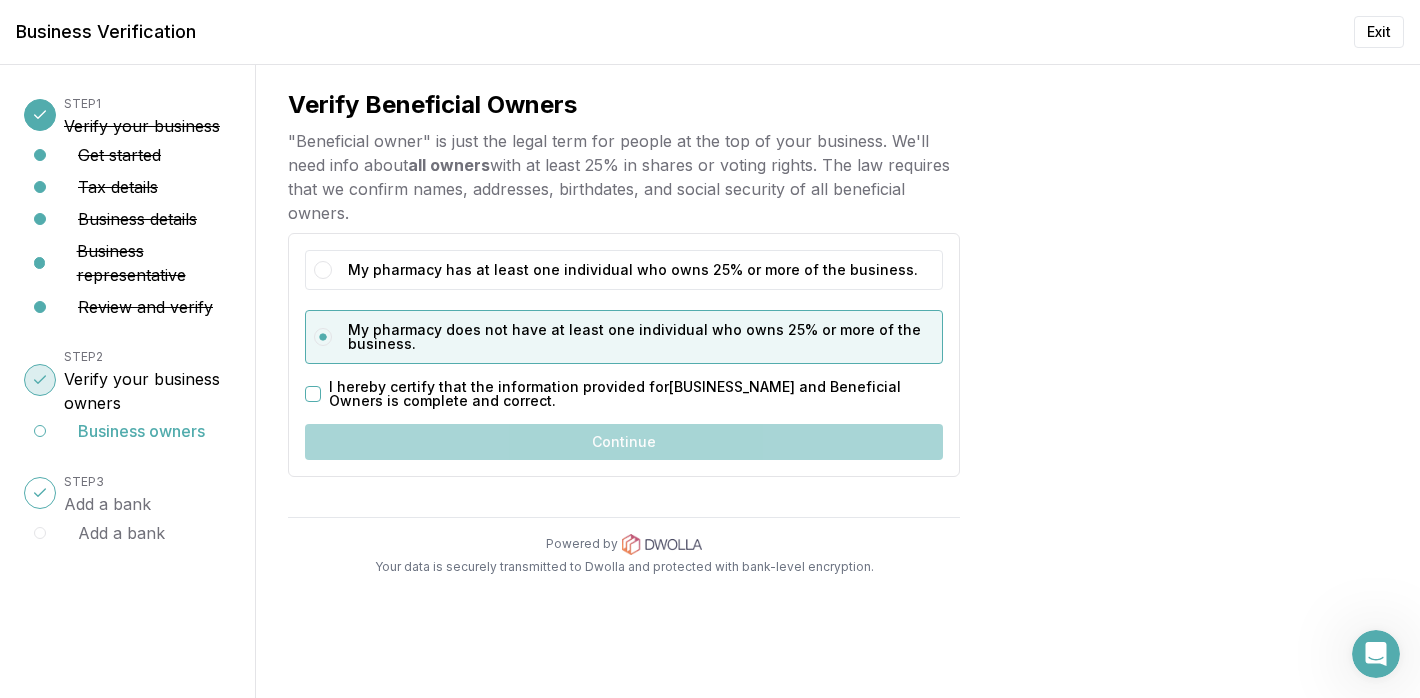 click on "I hereby certify that the information provided for BOYD'S PHARMACY OF MANSFIELD, INC and Beneficial Owners is complete and correct." at bounding box center [313, 394] 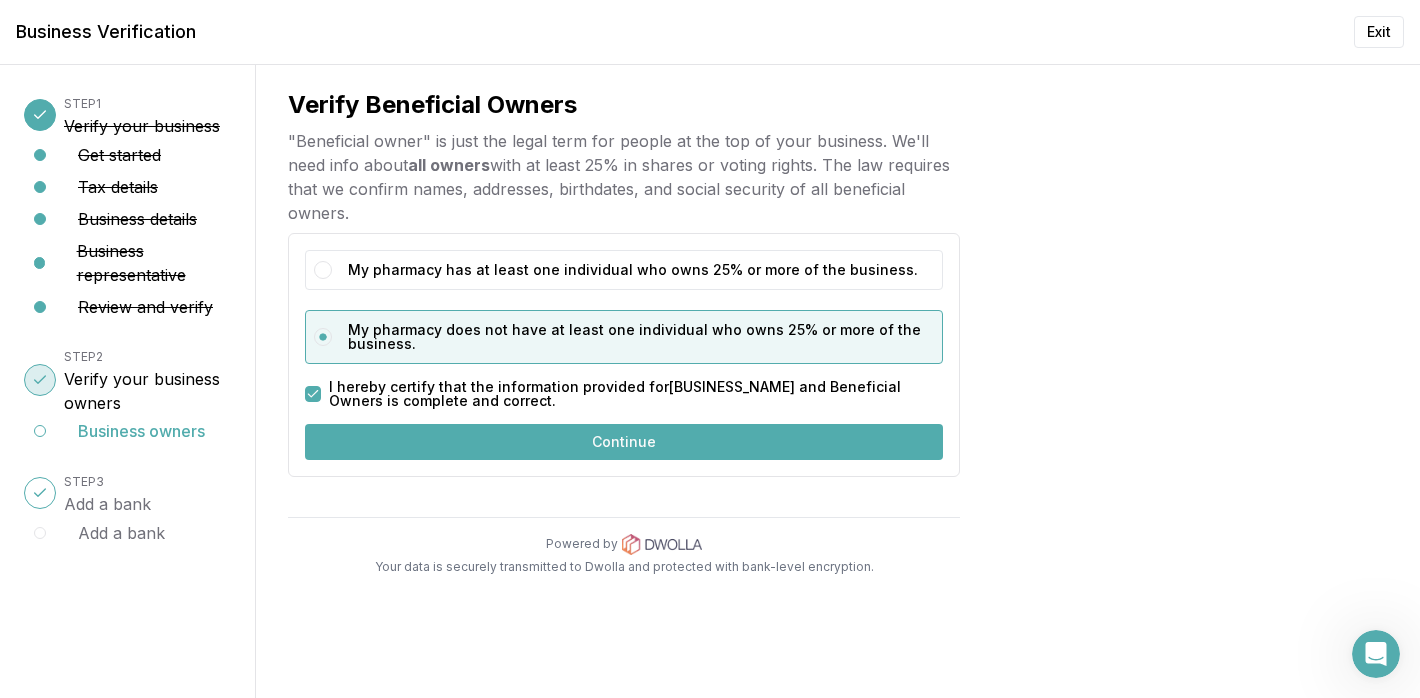 click on "Continue" at bounding box center [624, 442] 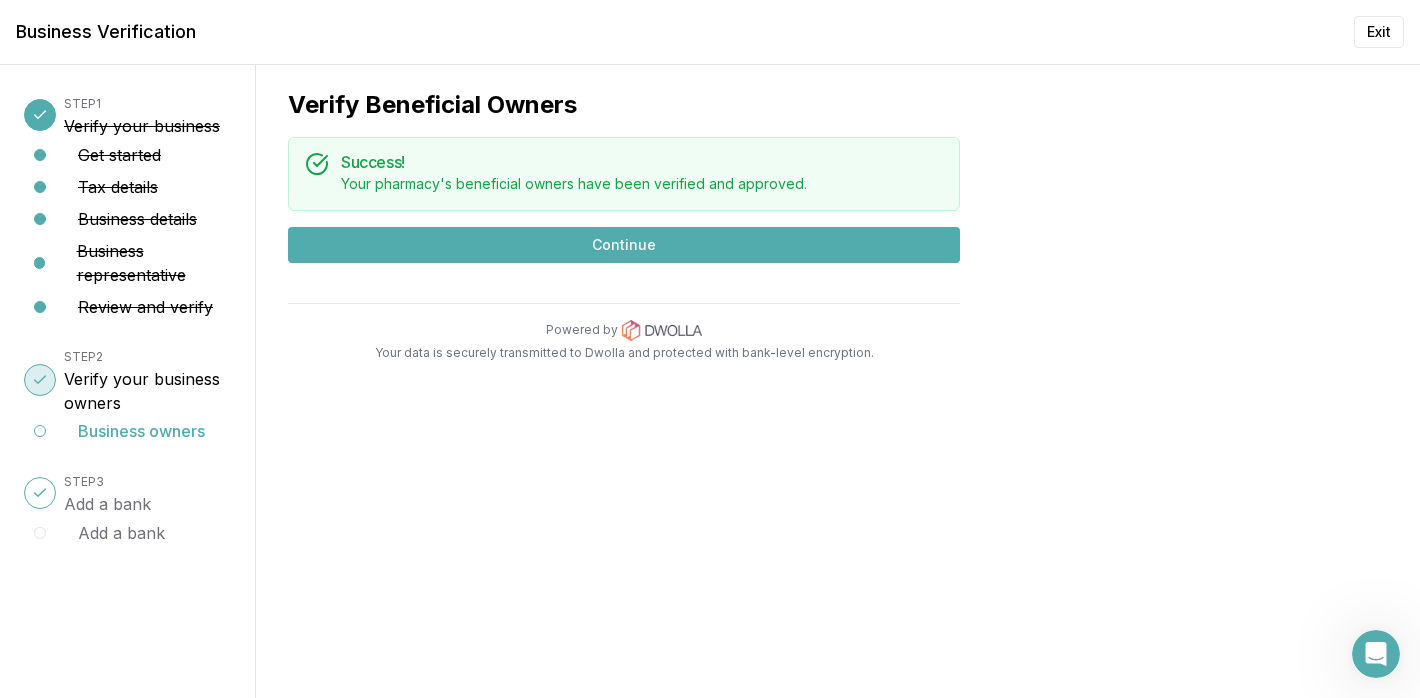 click on "Continue" at bounding box center [624, 245] 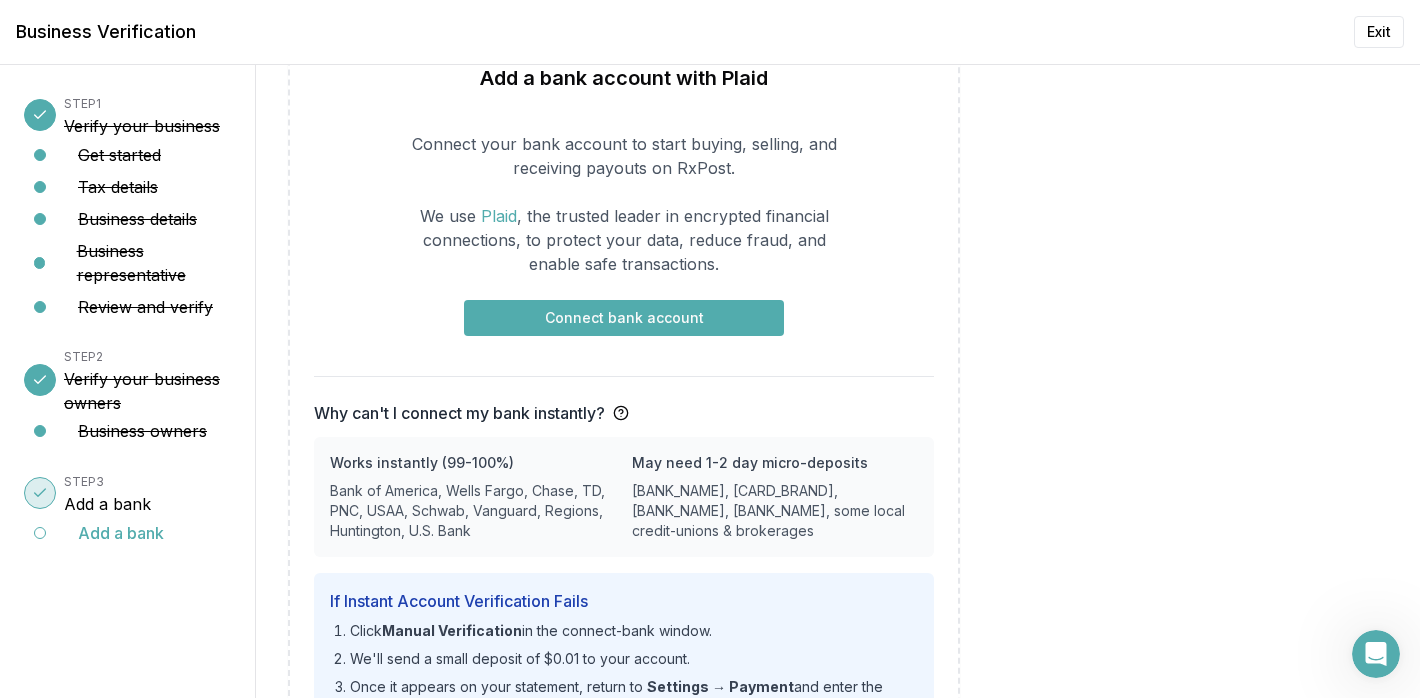 scroll, scrollTop: 171, scrollLeft: 0, axis: vertical 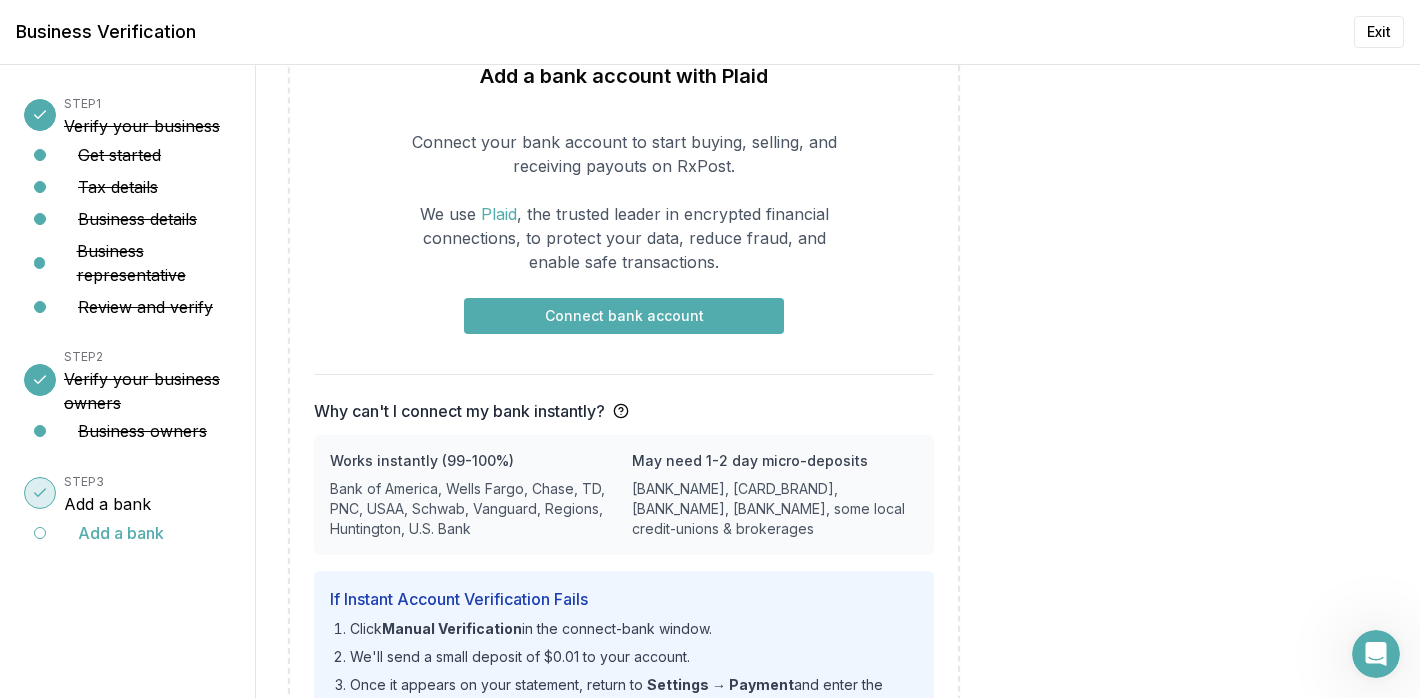 click on "Connect bank account" at bounding box center (624, 316) 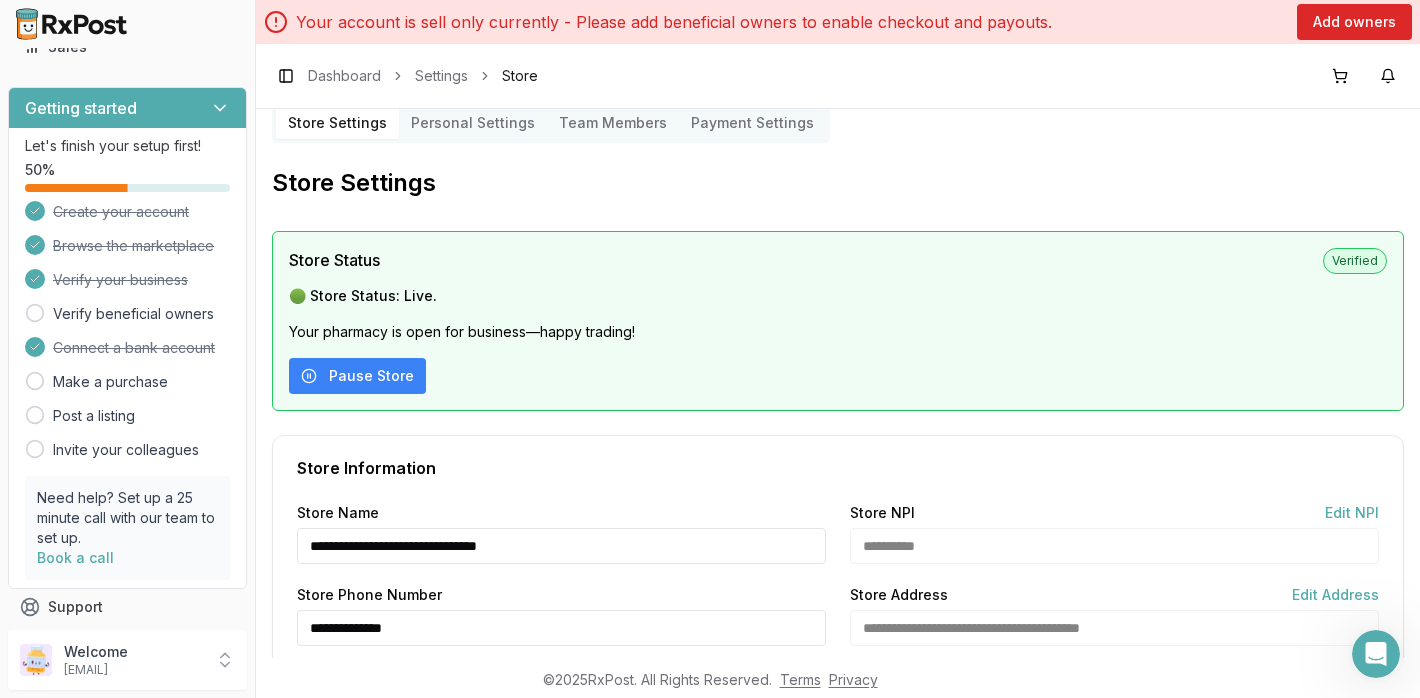 scroll, scrollTop: 24, scrollLeft: 0, axis: vertical 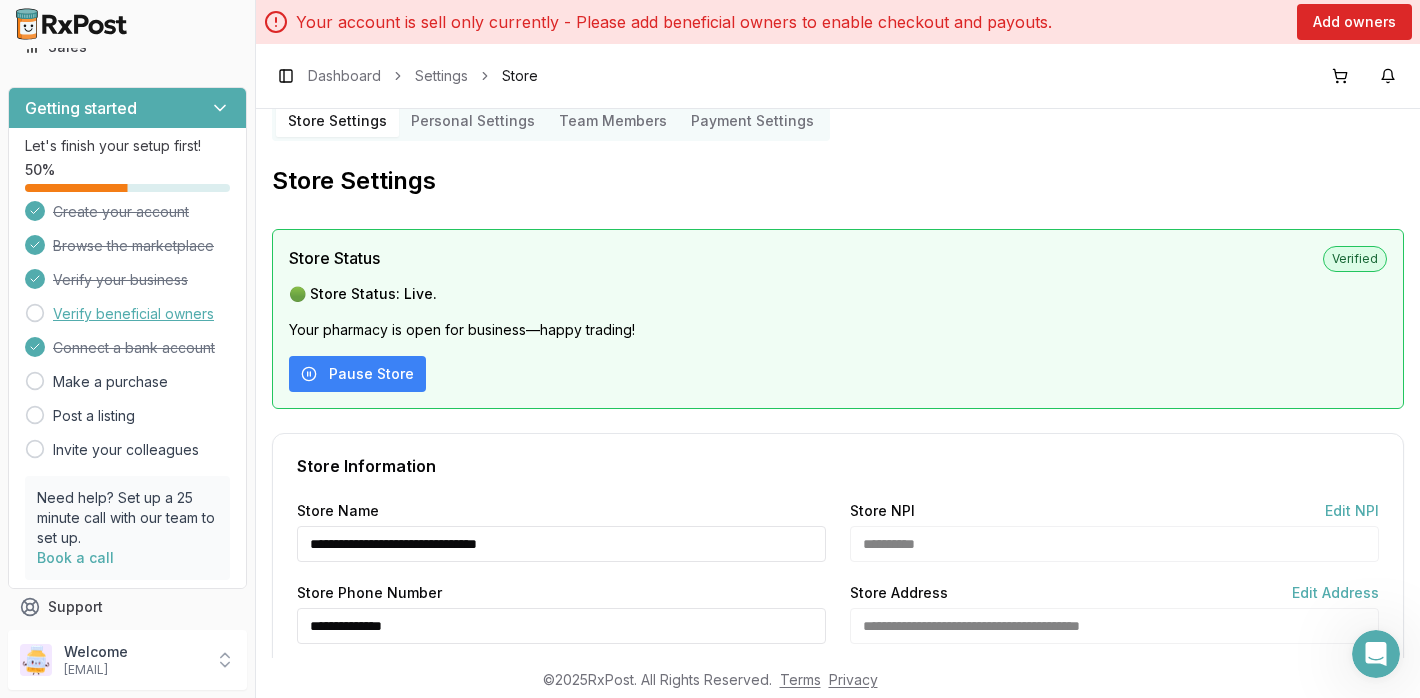click on "Verify beneficial owners" at bounding box center (133, 314) 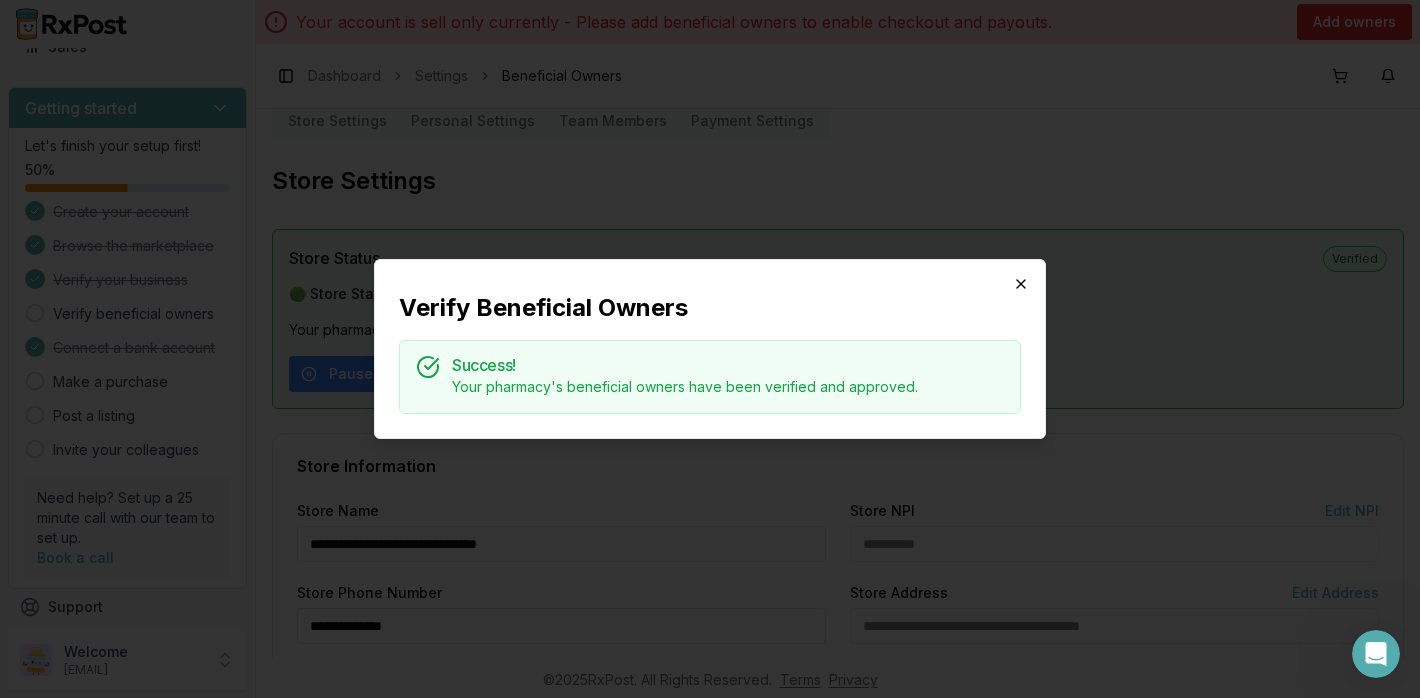 click 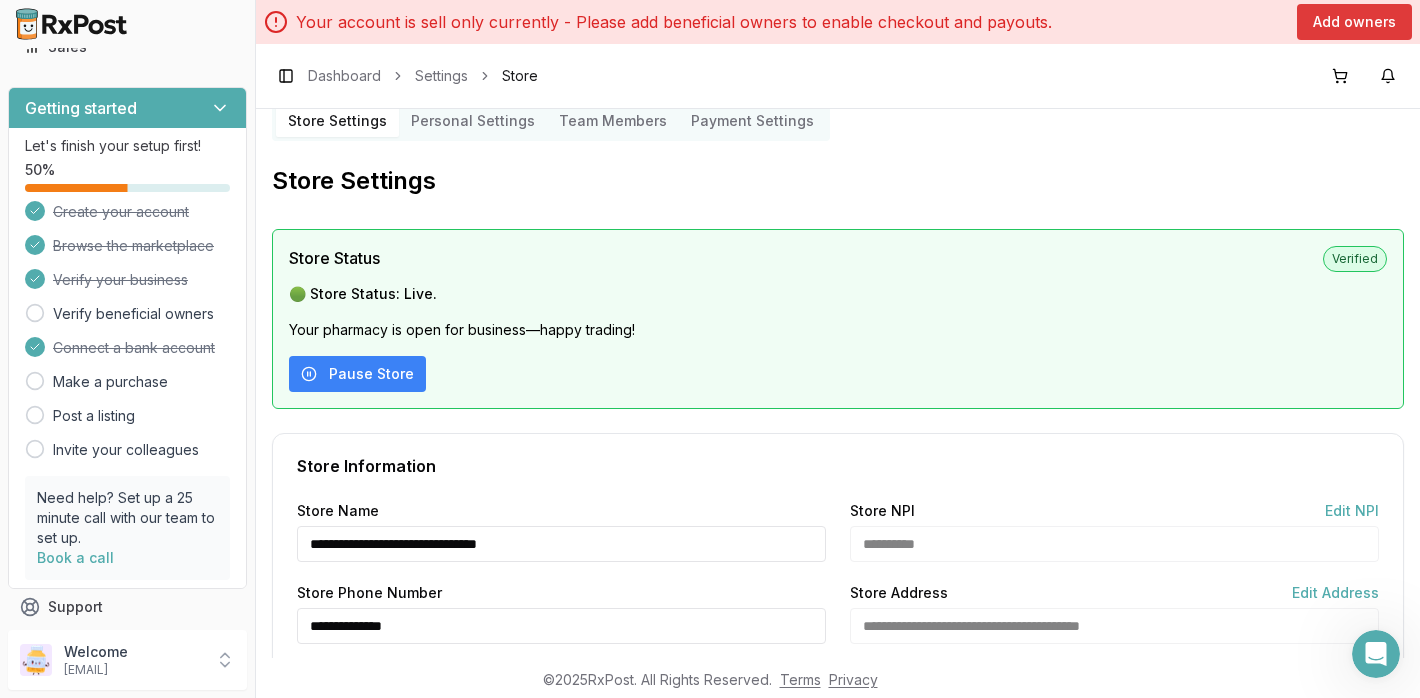 click on "Add owners" at bounding box center [1354, 22] 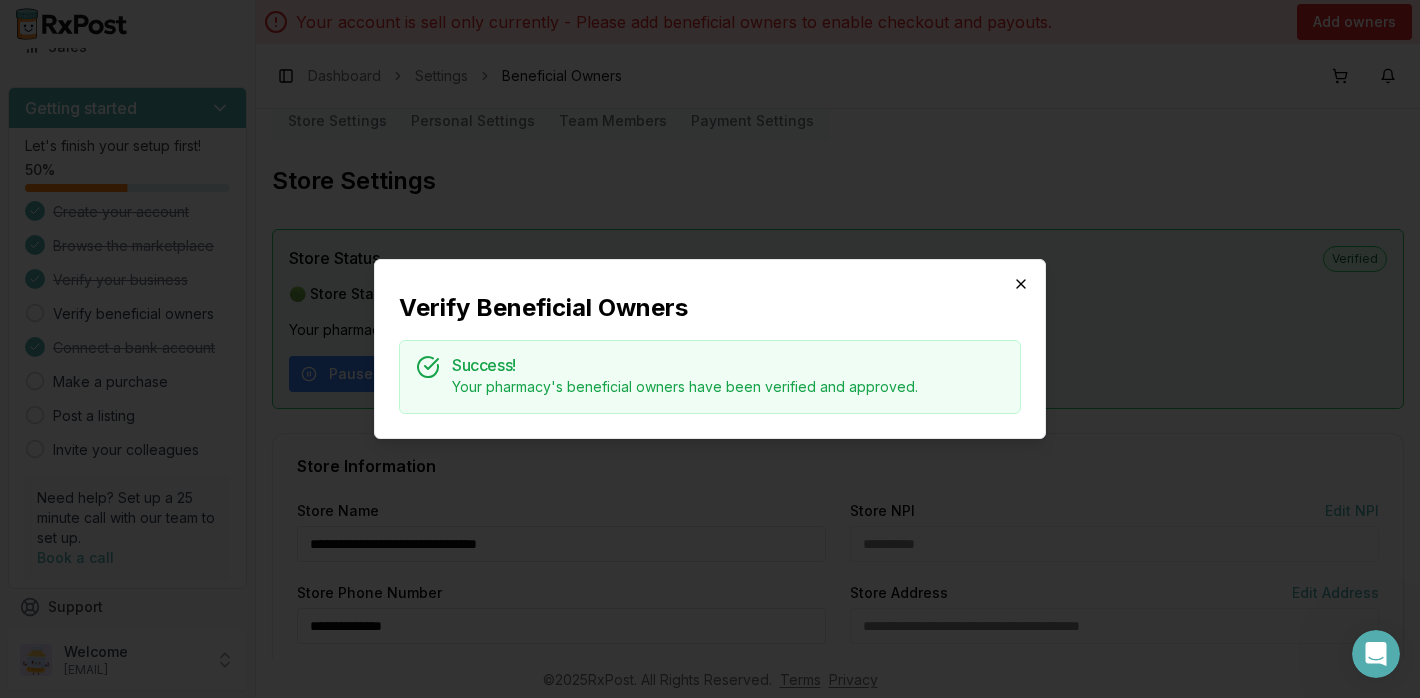 click 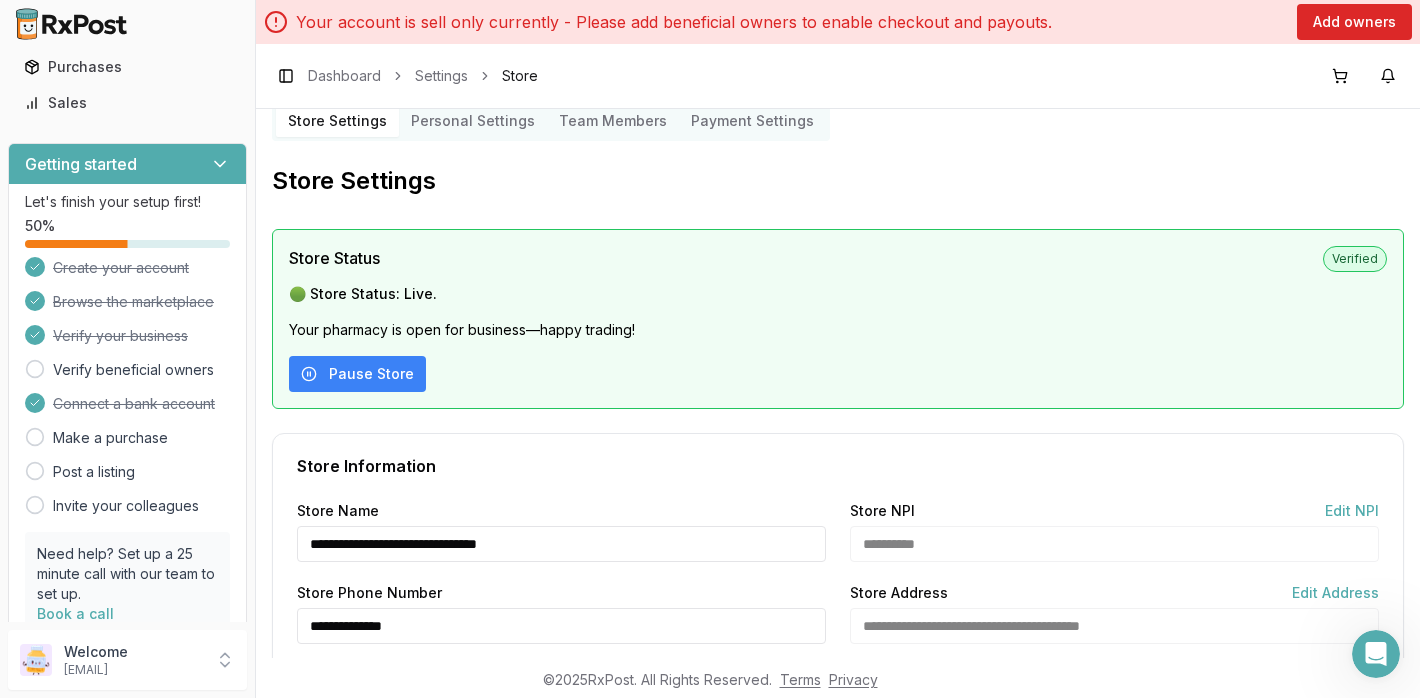 scroll, scrollTop: 0, scrollLeft: 0, axis: both 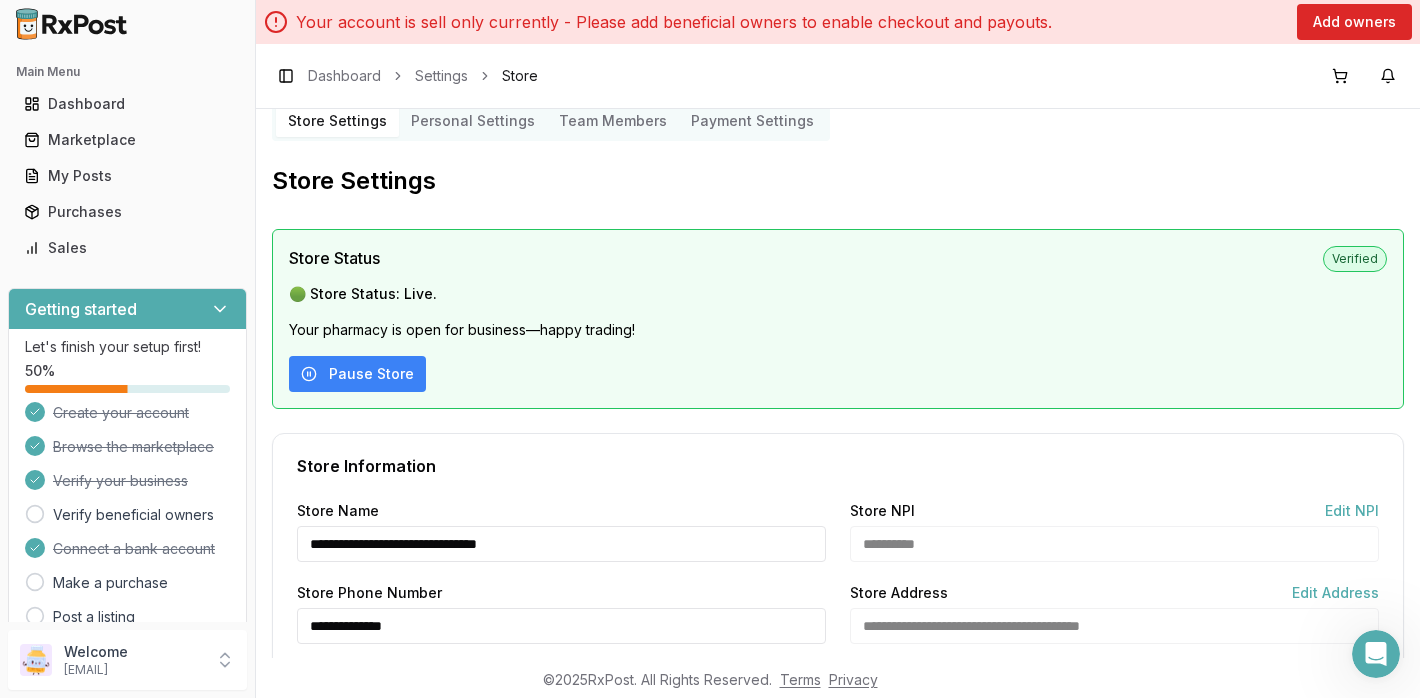 click on "Payment Settings" at bounding box center [752, 121] 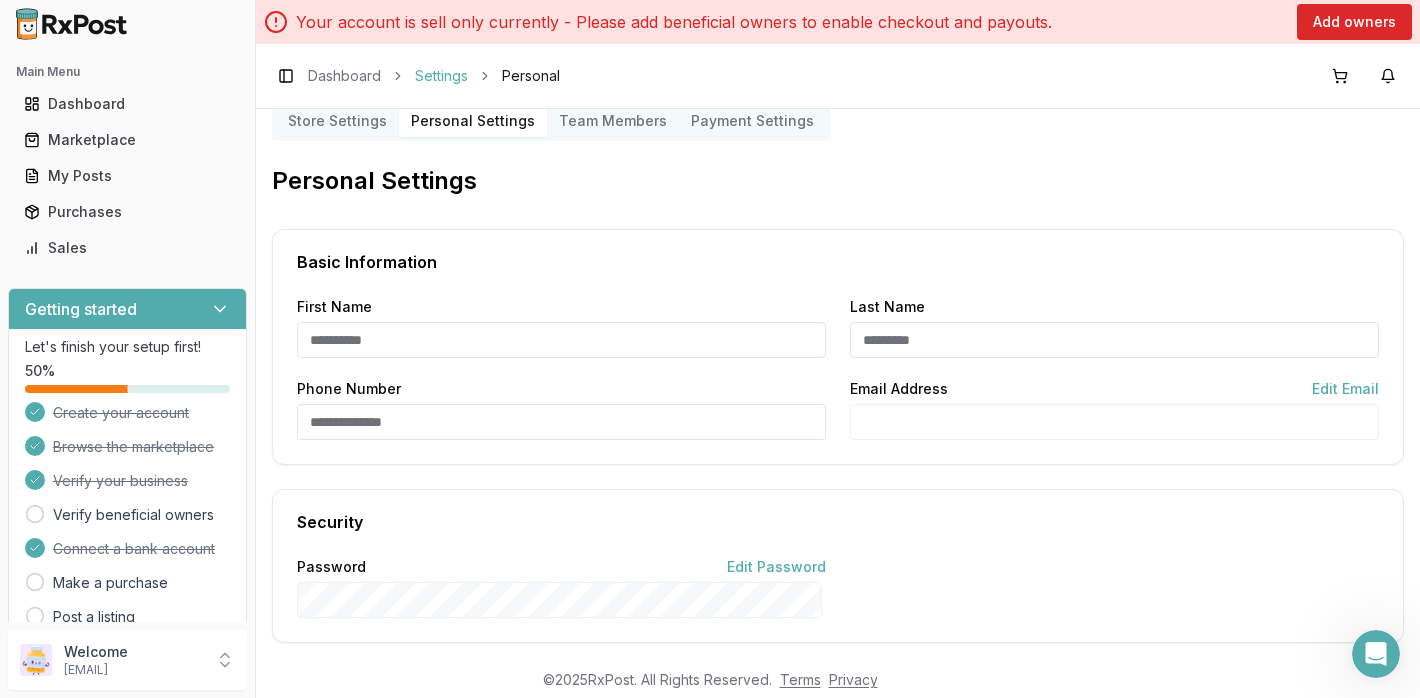 type on "**********" 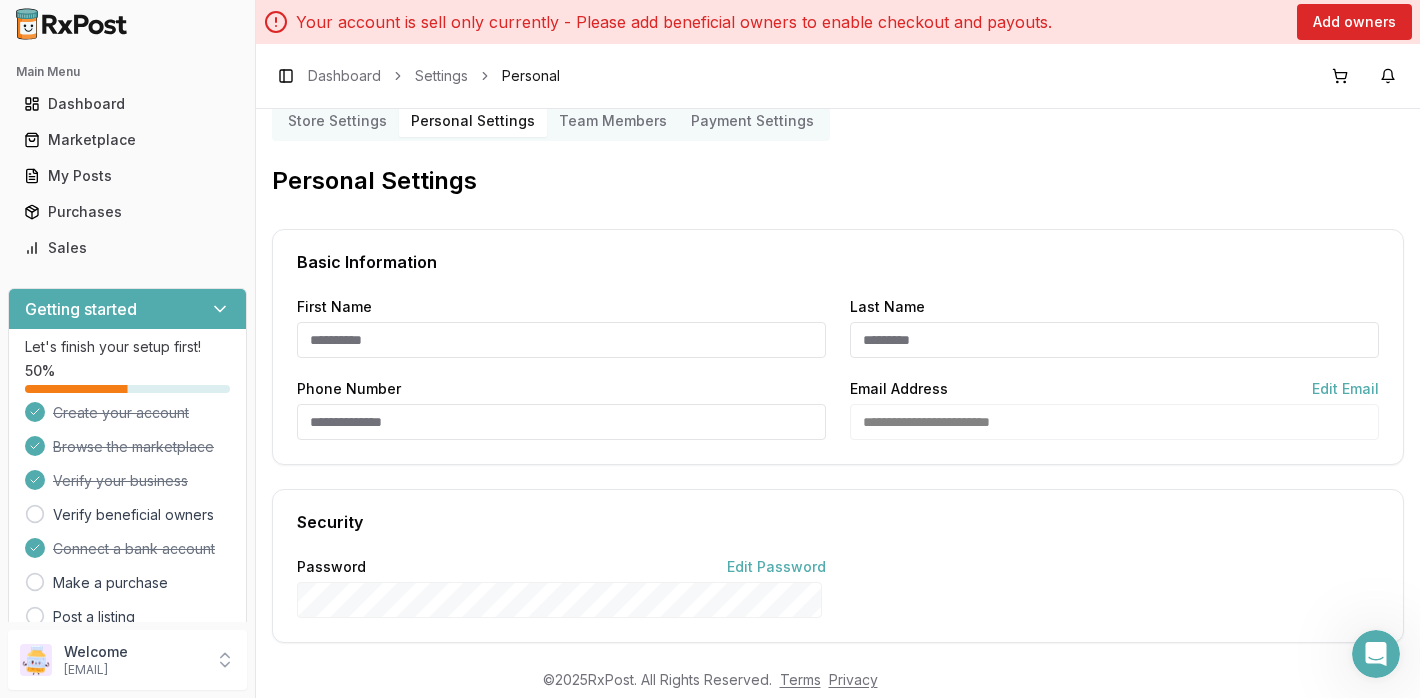 click on "Payment Settings" at bounding box center (752, 121) 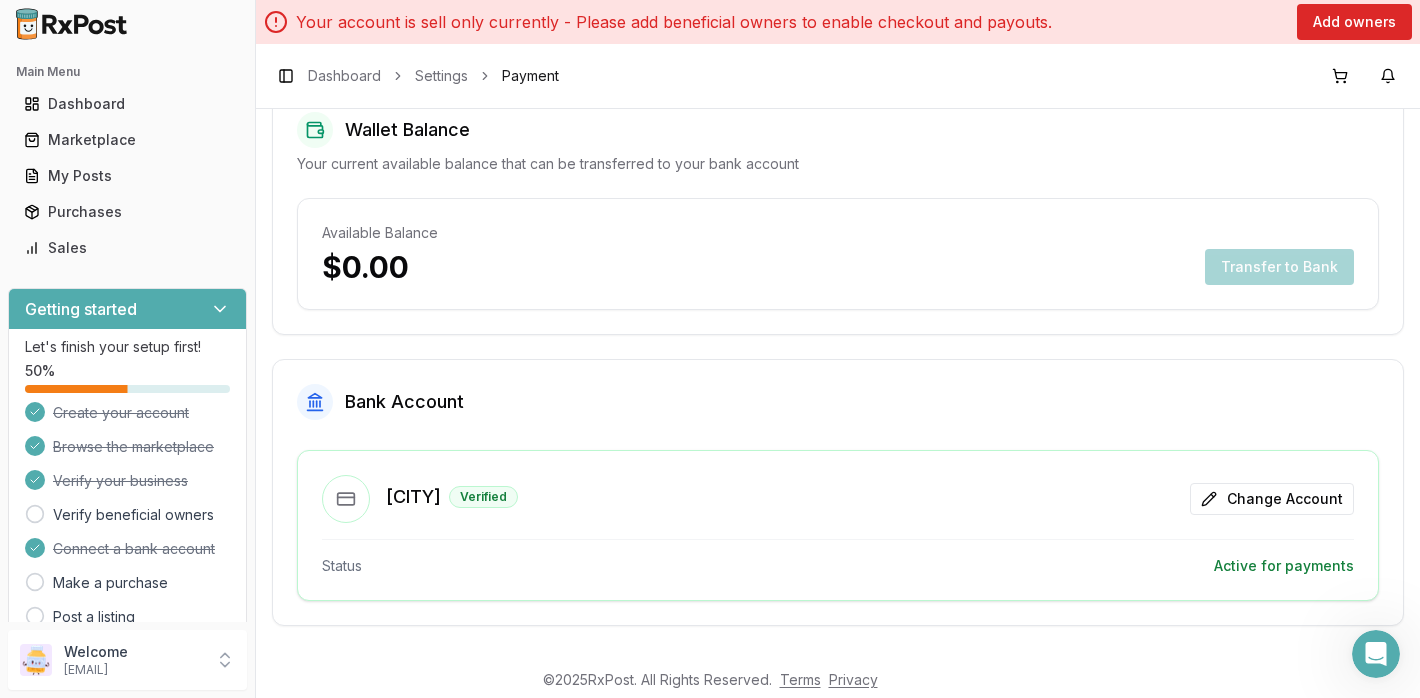 scroll, scrollTop: 0, scrollLeft: 0, axis: both 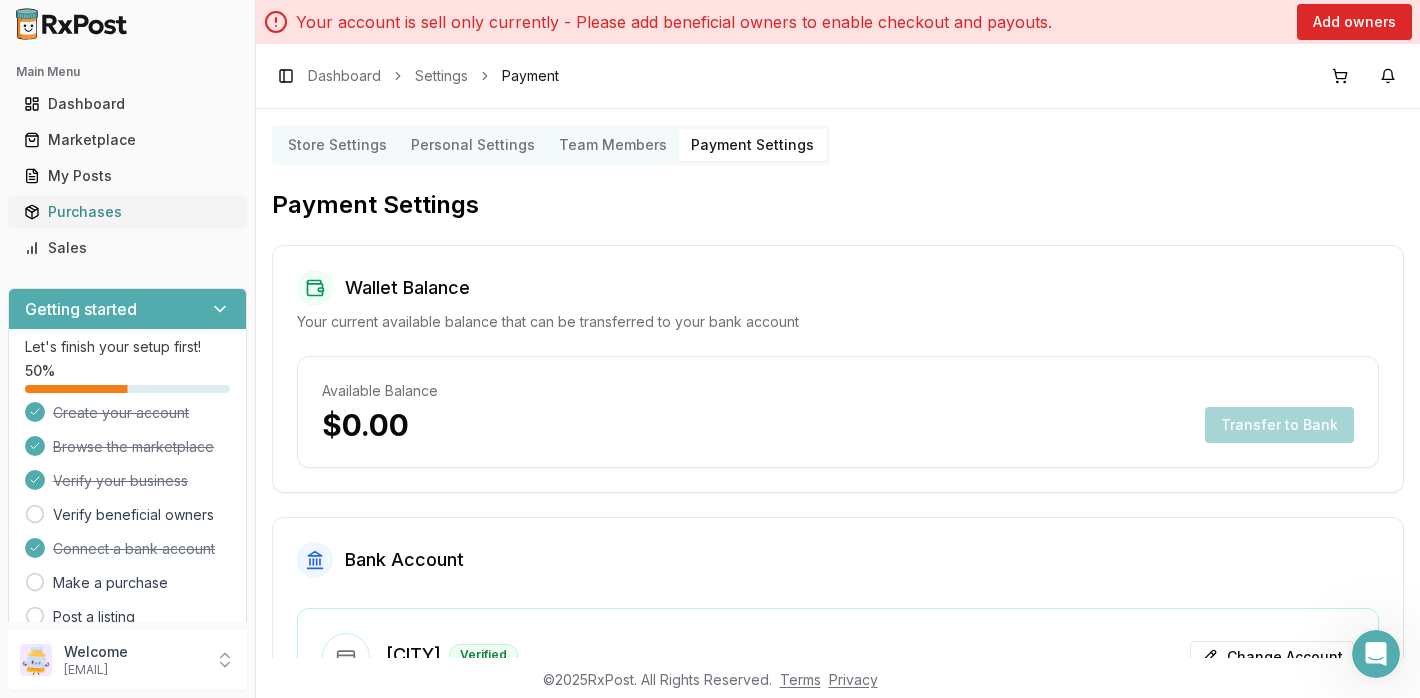 click on "Purchases" at bounding box center (127, 212) 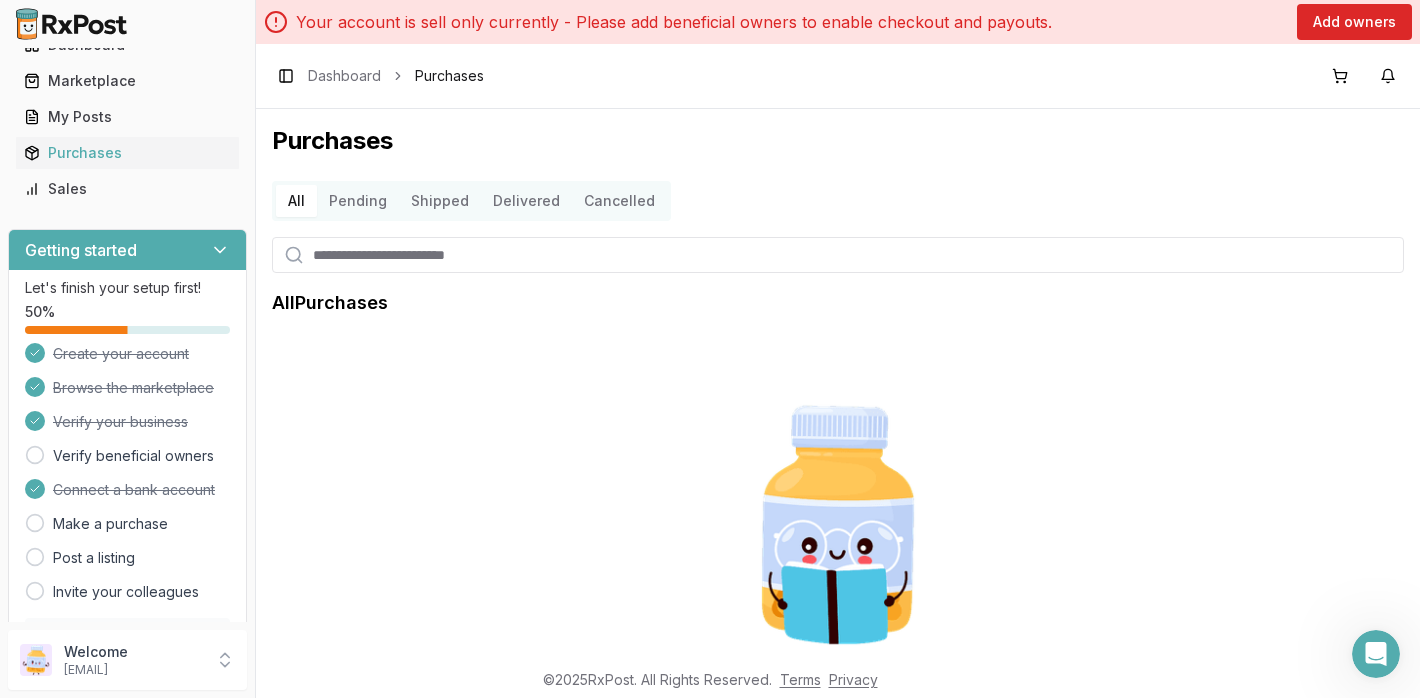 scroll, scrollTop: 0, scrollLeft: 0, axis: both 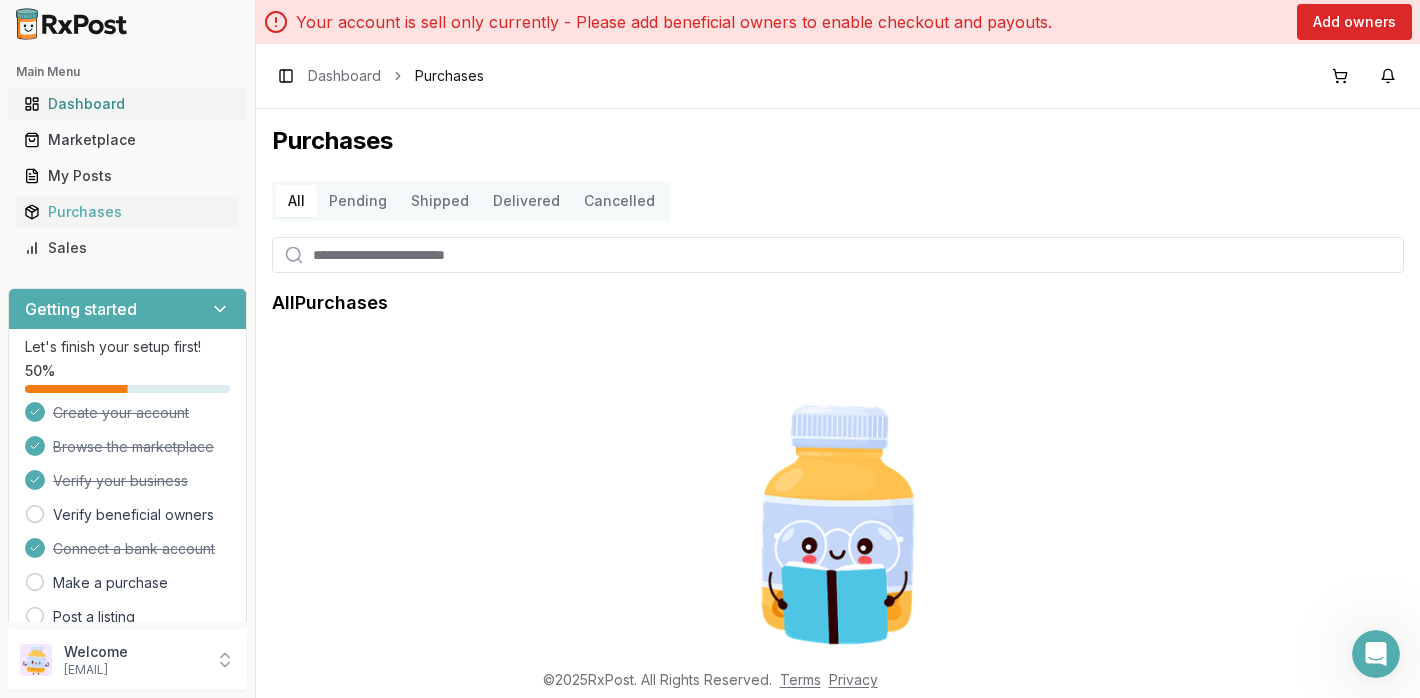 click on "Dashboard" at bounding box center [127, 104] 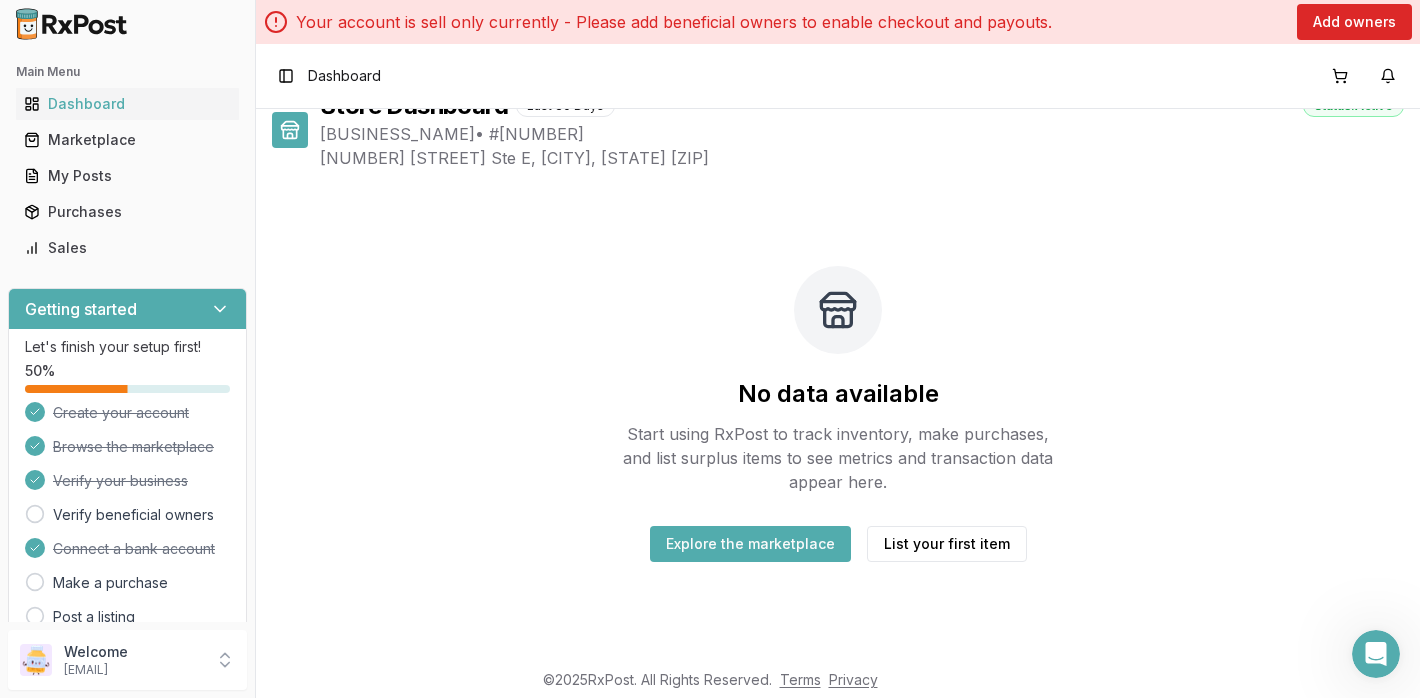 scroll, scrollTop: 0, scrollLeft: 0, axis: both 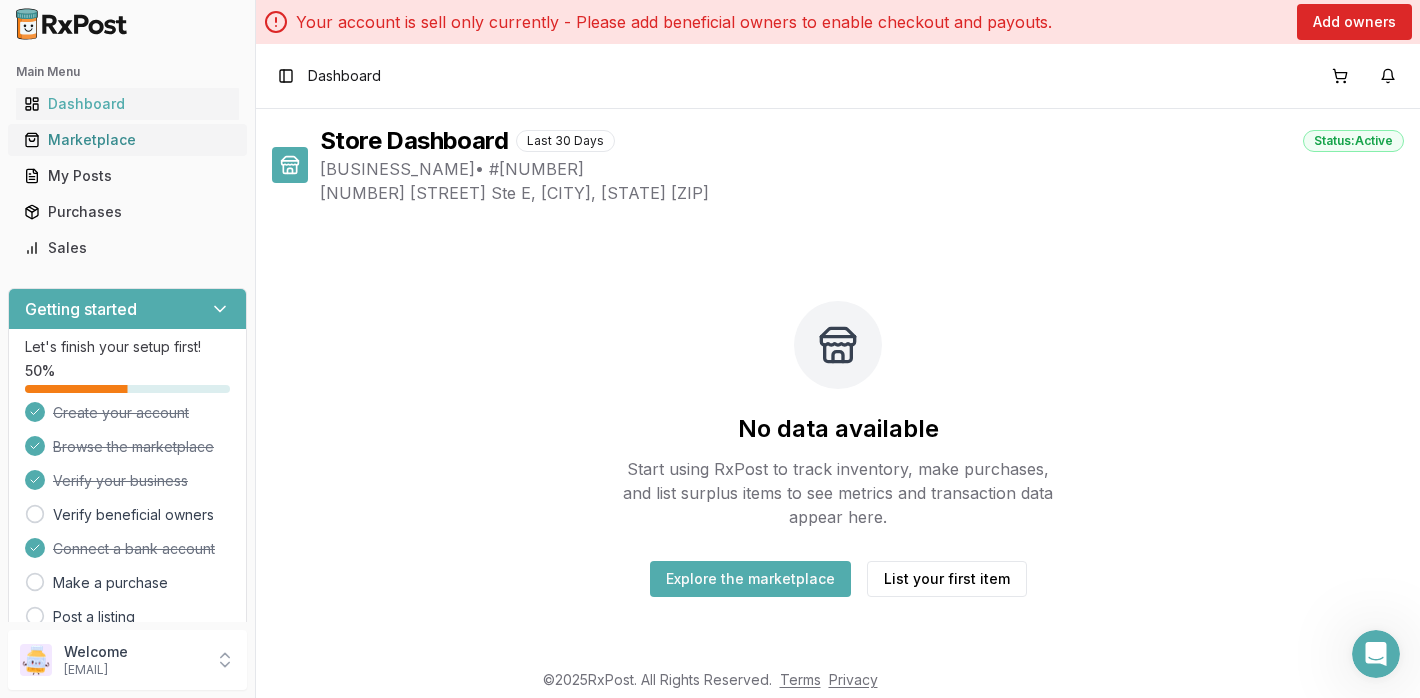 click on "Marketplace" at bounding box center (127, 140) 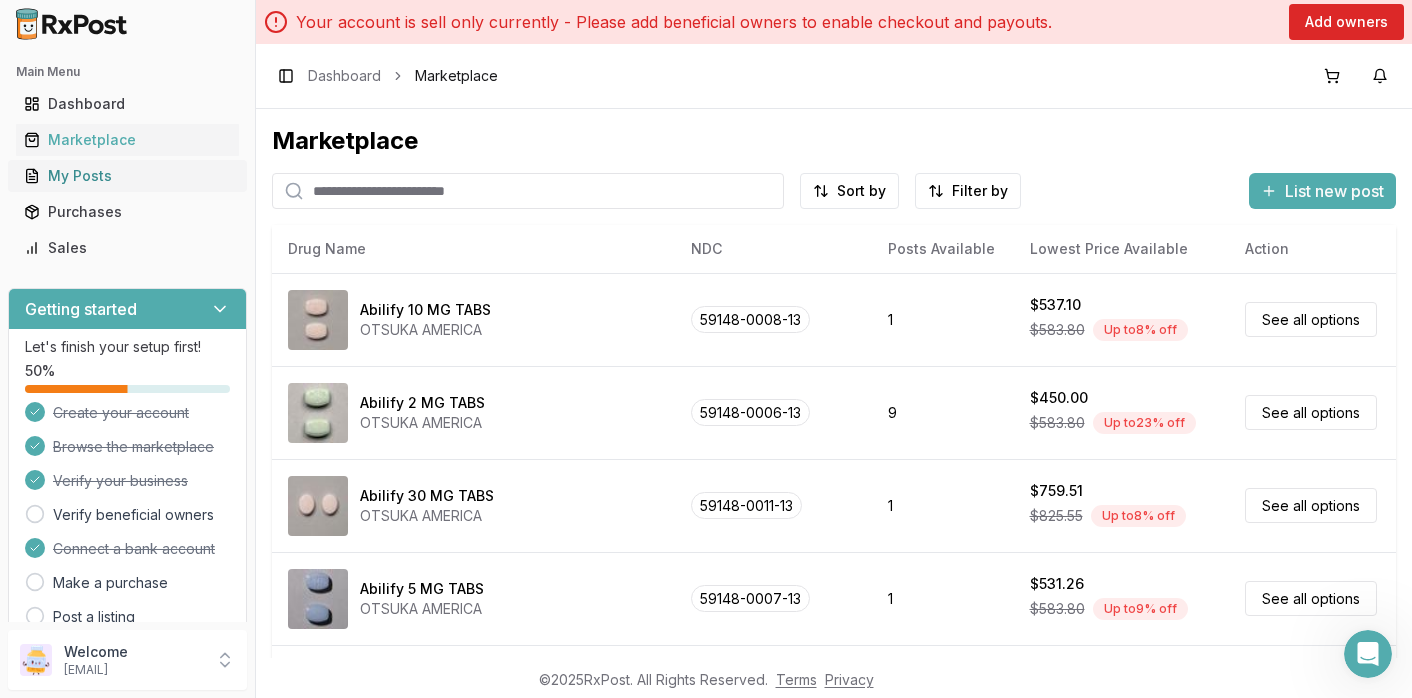 click on "My Posts" at bounding box center (127, 176) 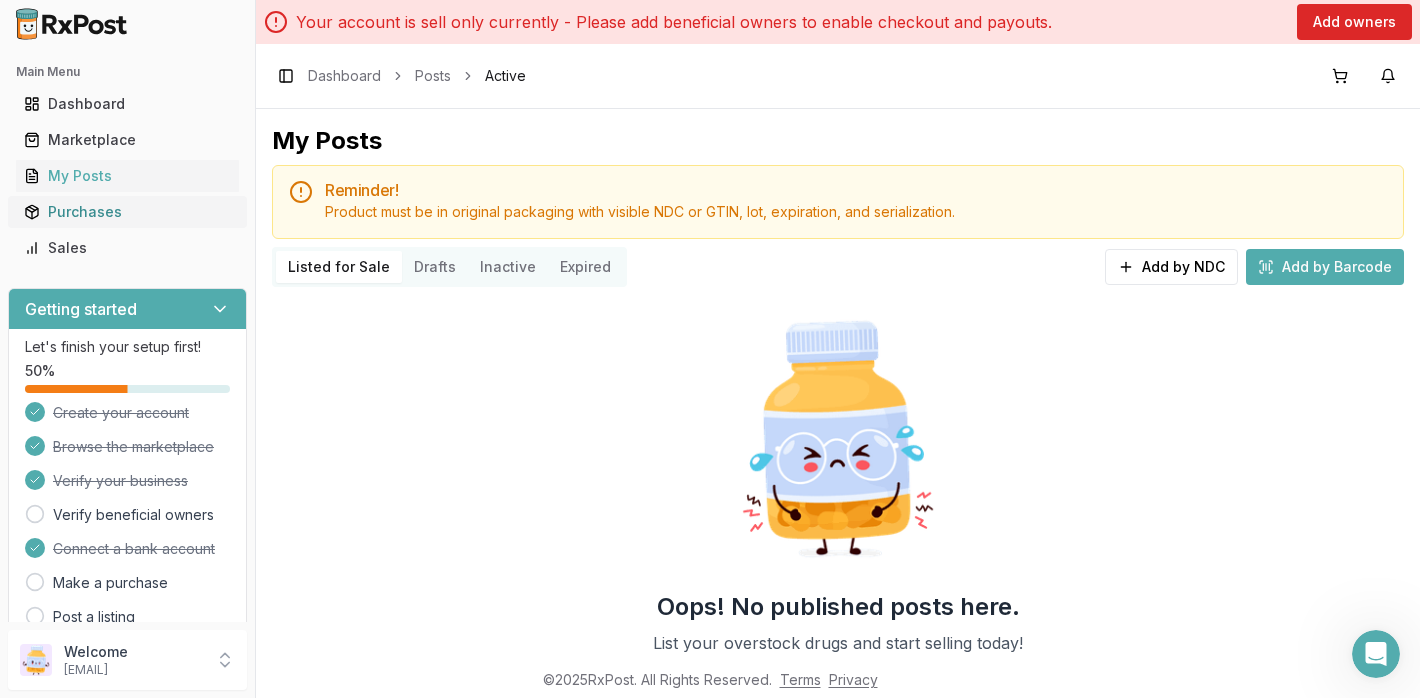 click on "Purchases" at bounding box center [127, 212] 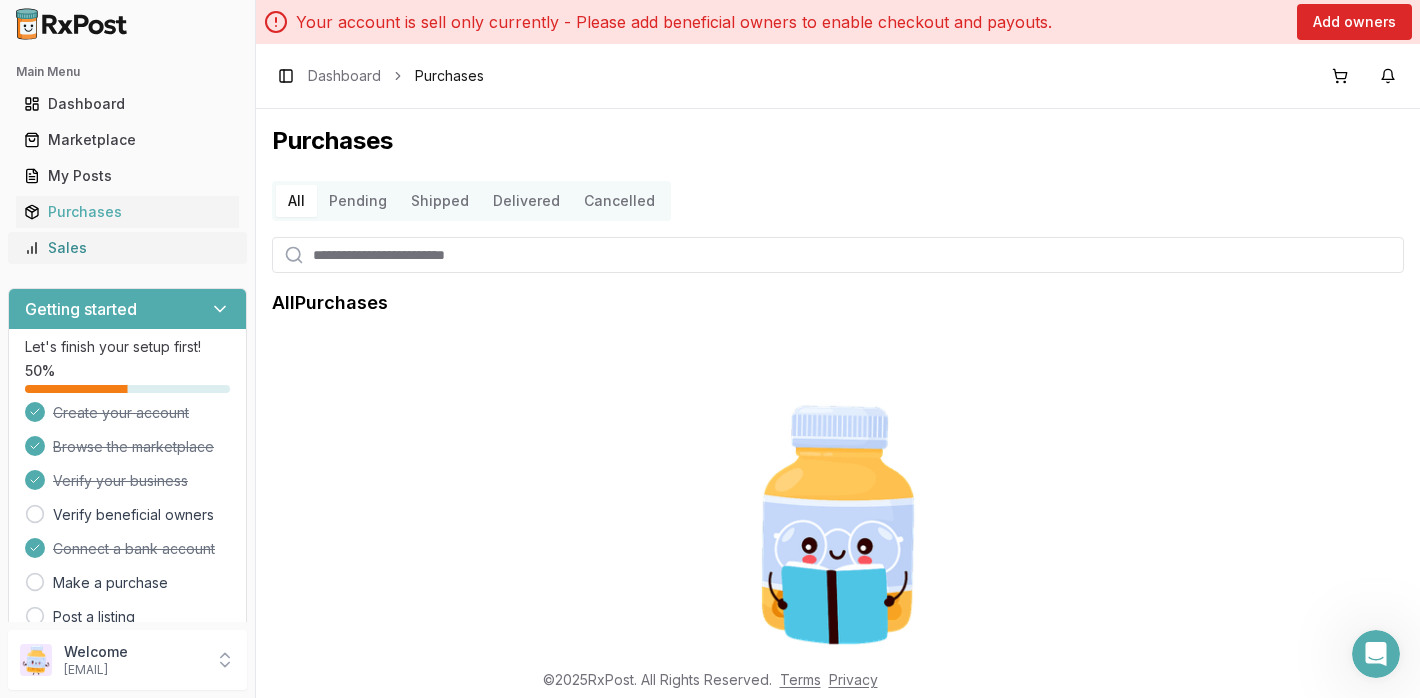 click on "Sales" at bounding box center (127, 248) 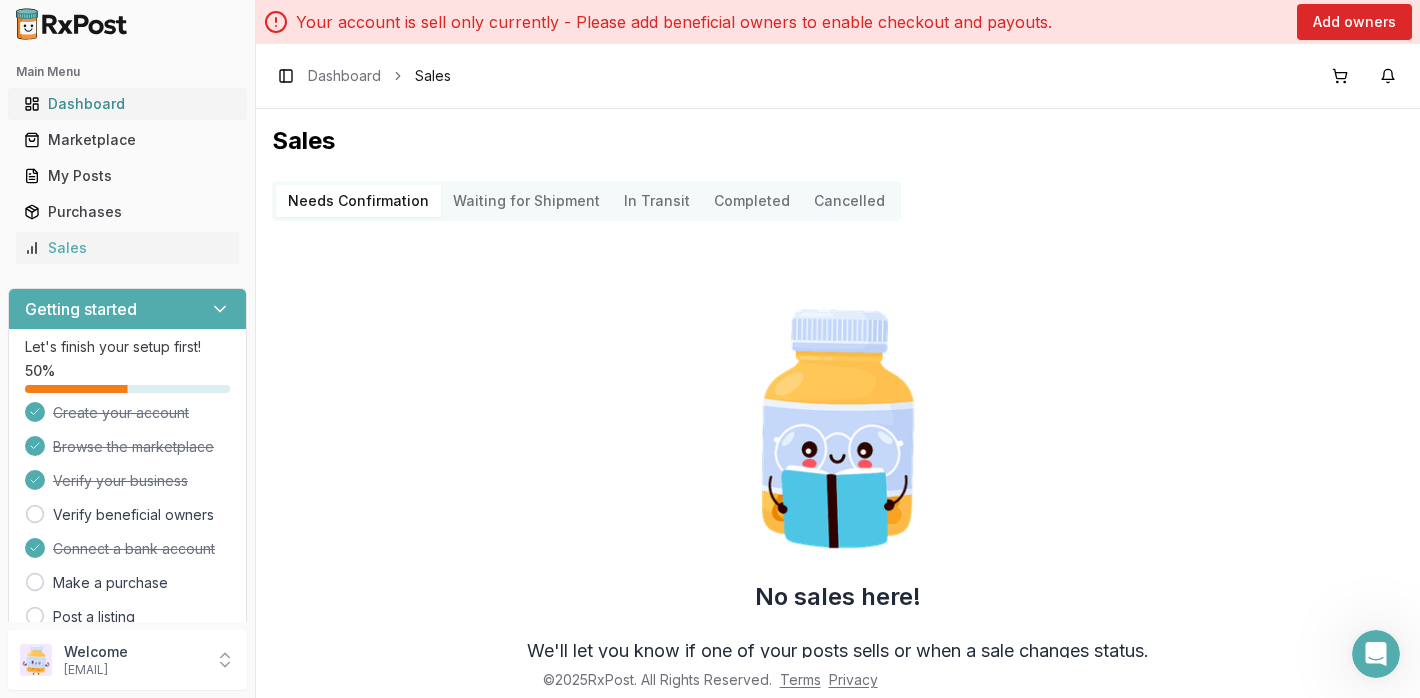 click on "Dashboard" at bounding box center (127, 104) 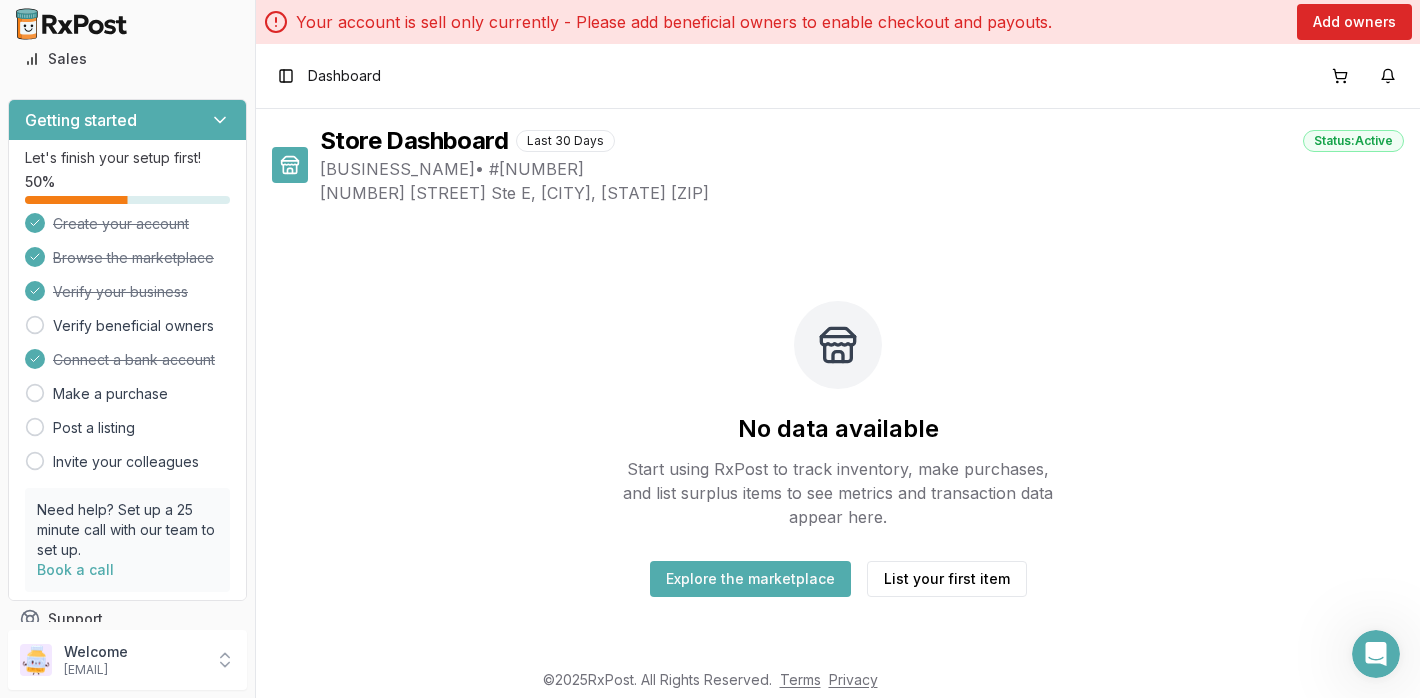 scroll, scrollTop: 194, scrollLeft: 0, axis: vertical 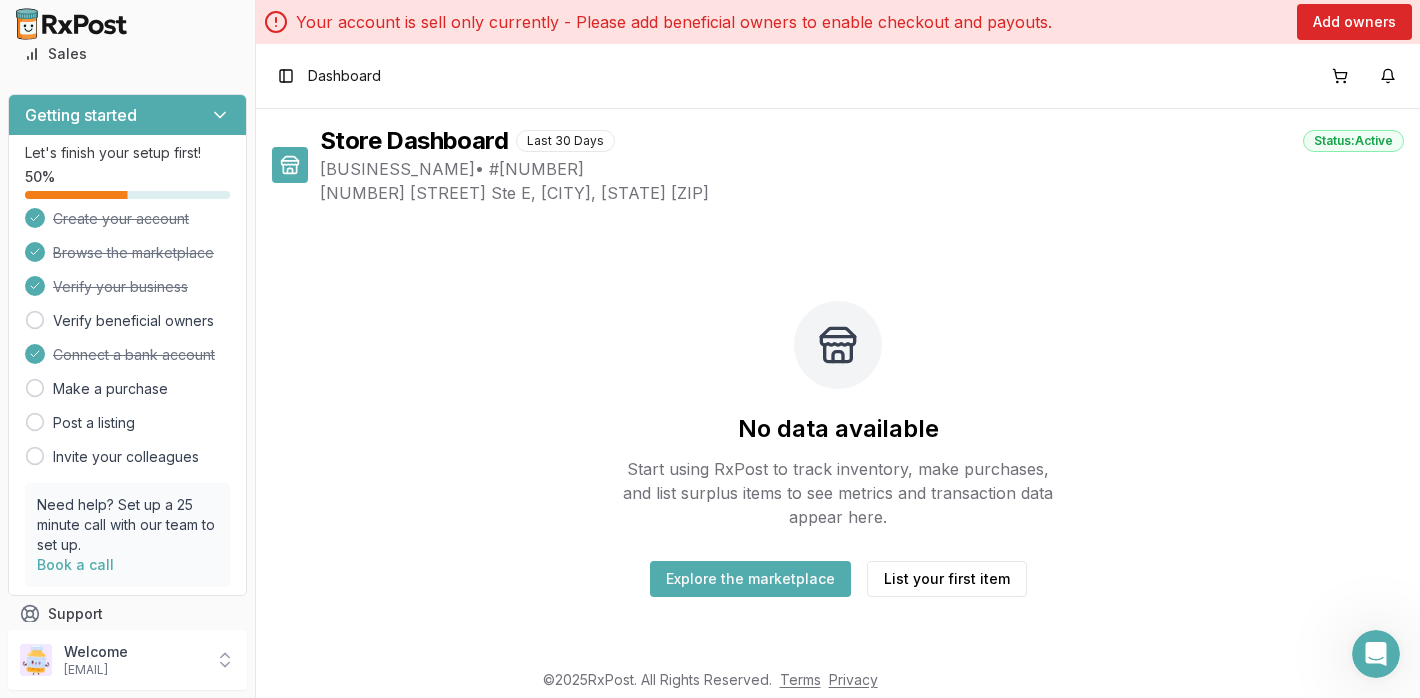 click 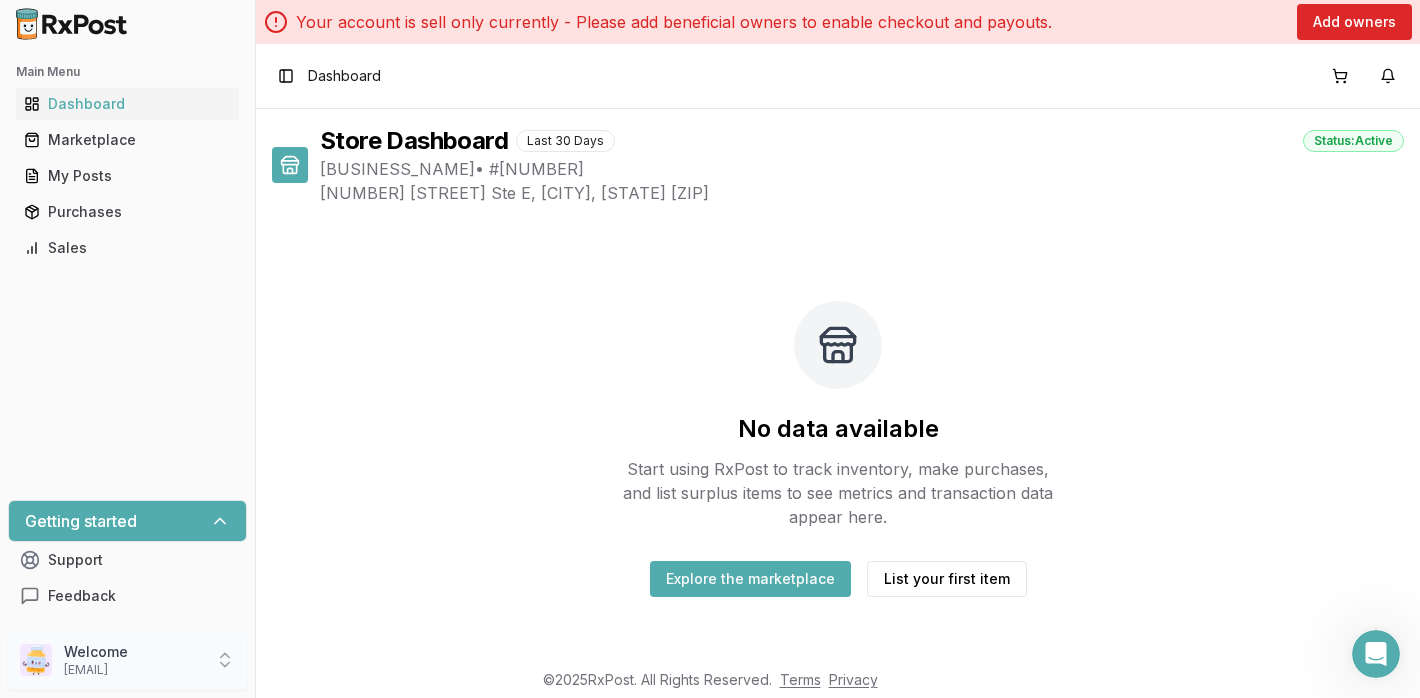 click on "Welcome" at bounding box center (133, 652) 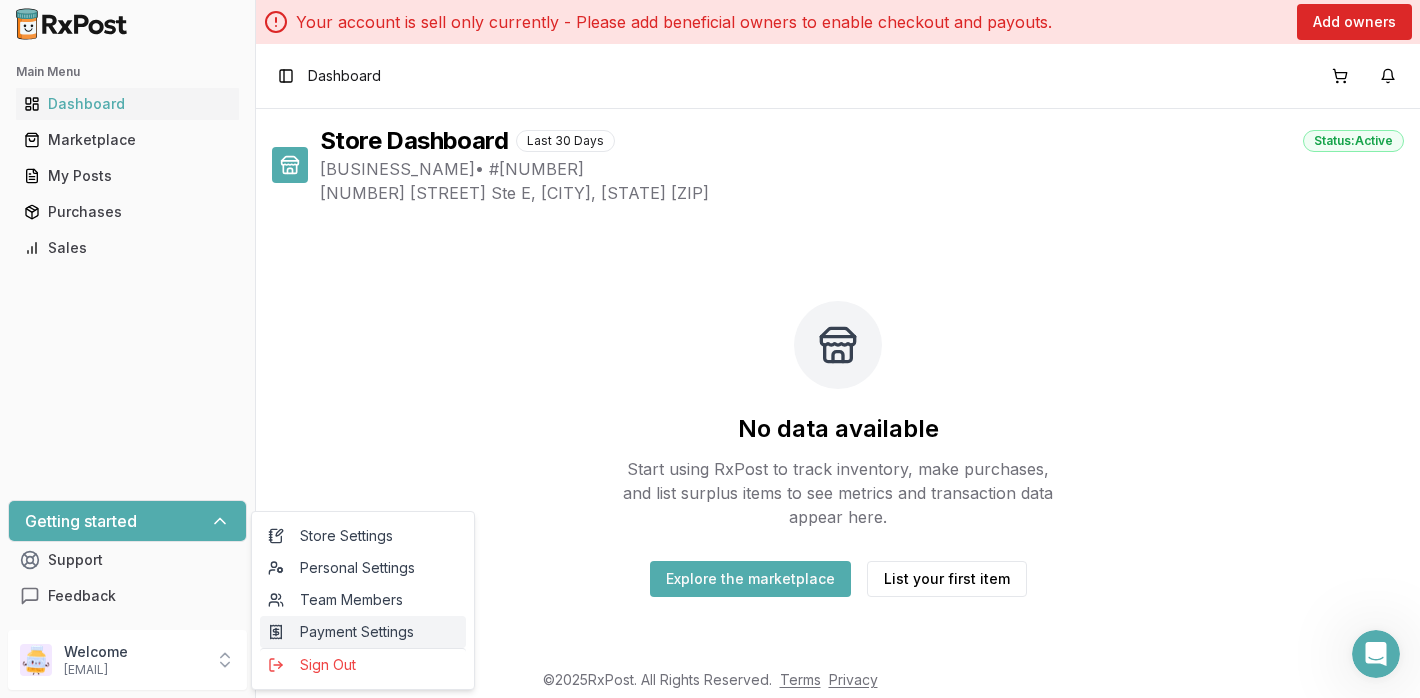 click on "Payment Settings" at bounding box center [363, 632] 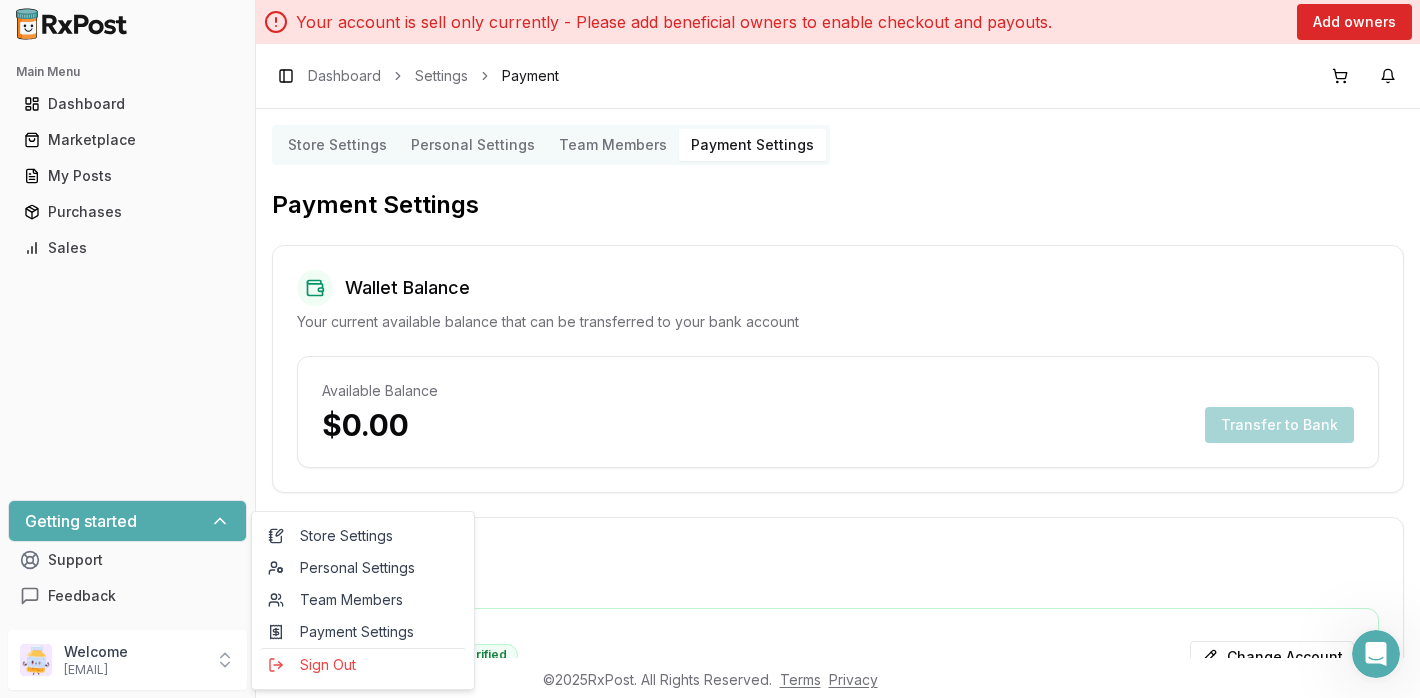 click on "Available Balance" at bounding box center [838, 391] 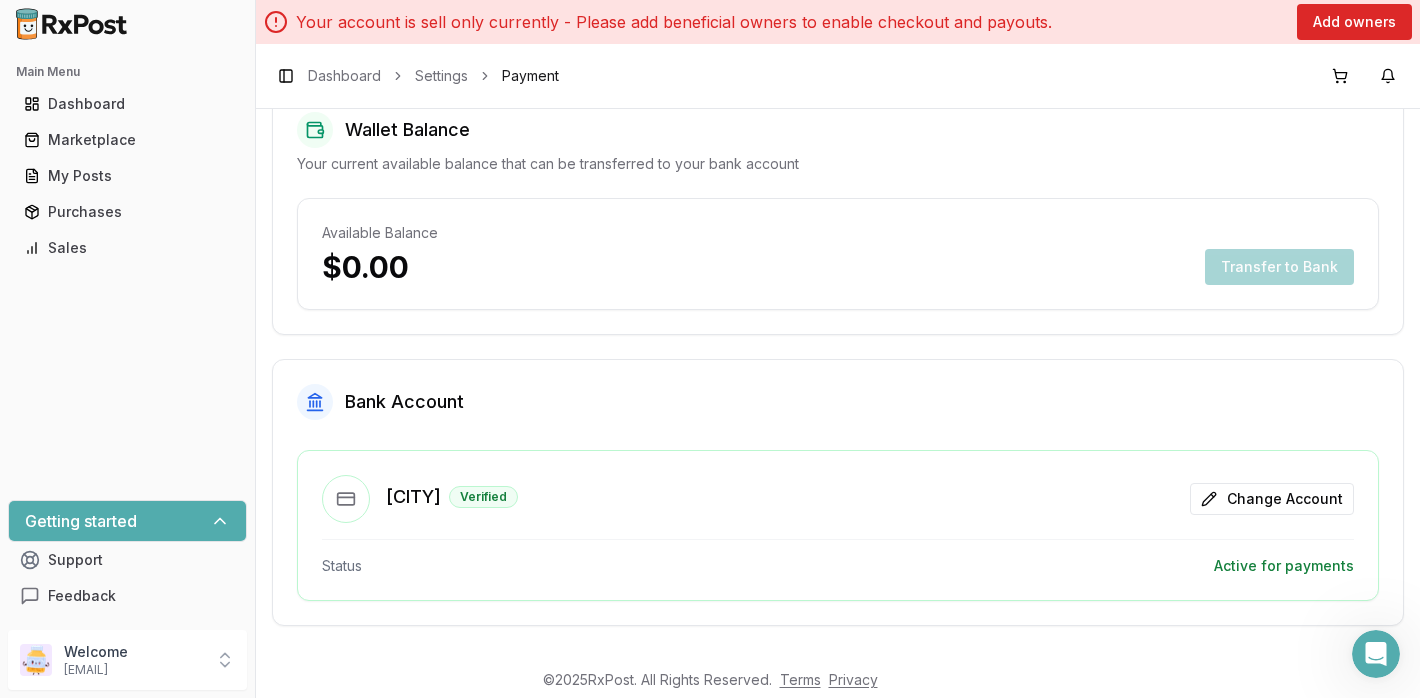 scroll, scrollTop: 0, scrollLeft: 0, axis: both 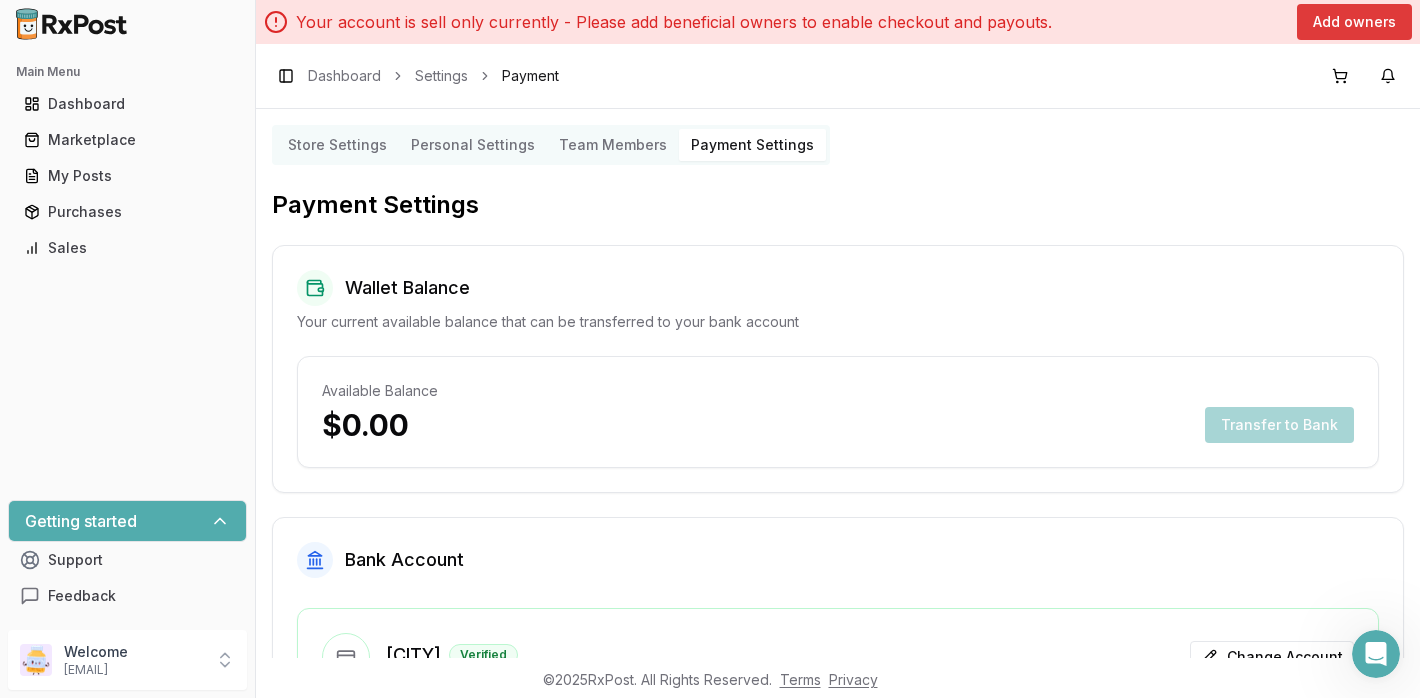 click on "Add owners" at bounding box center [1354, 22] 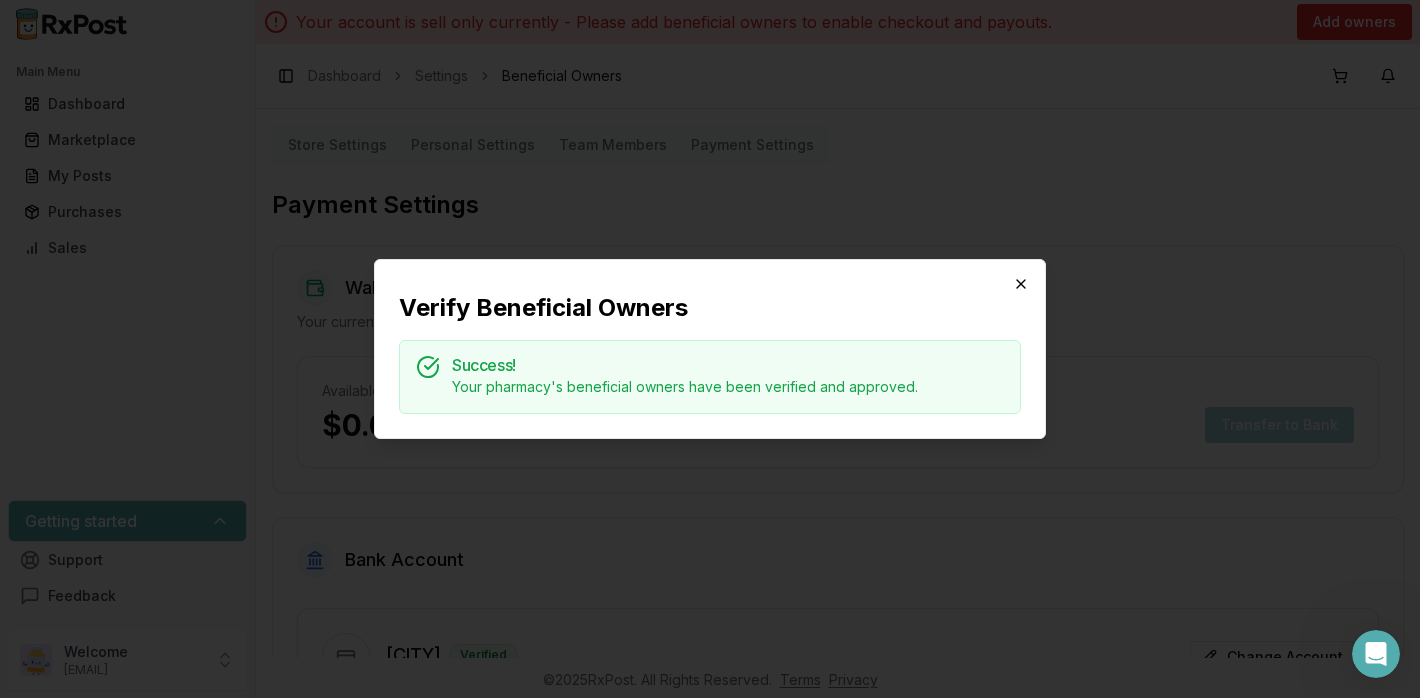 click 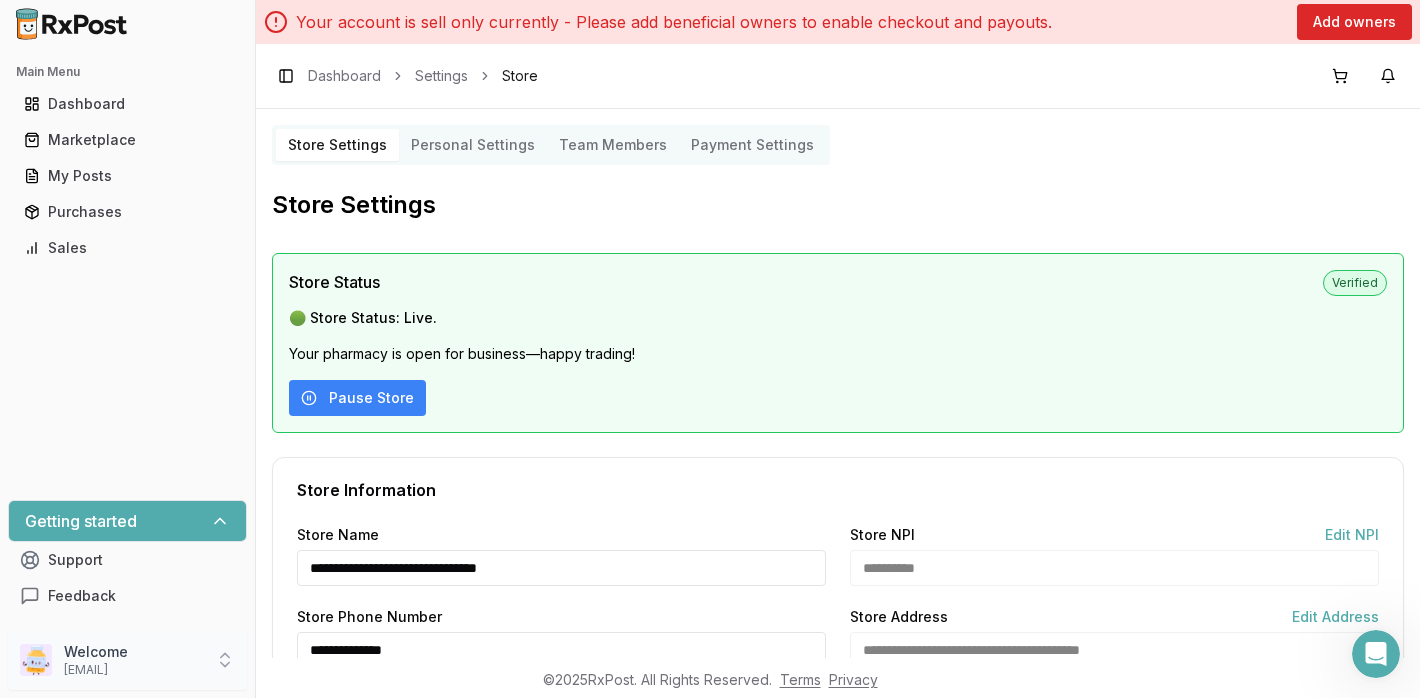 click on "Welcome" at bounding box center (133, 652) 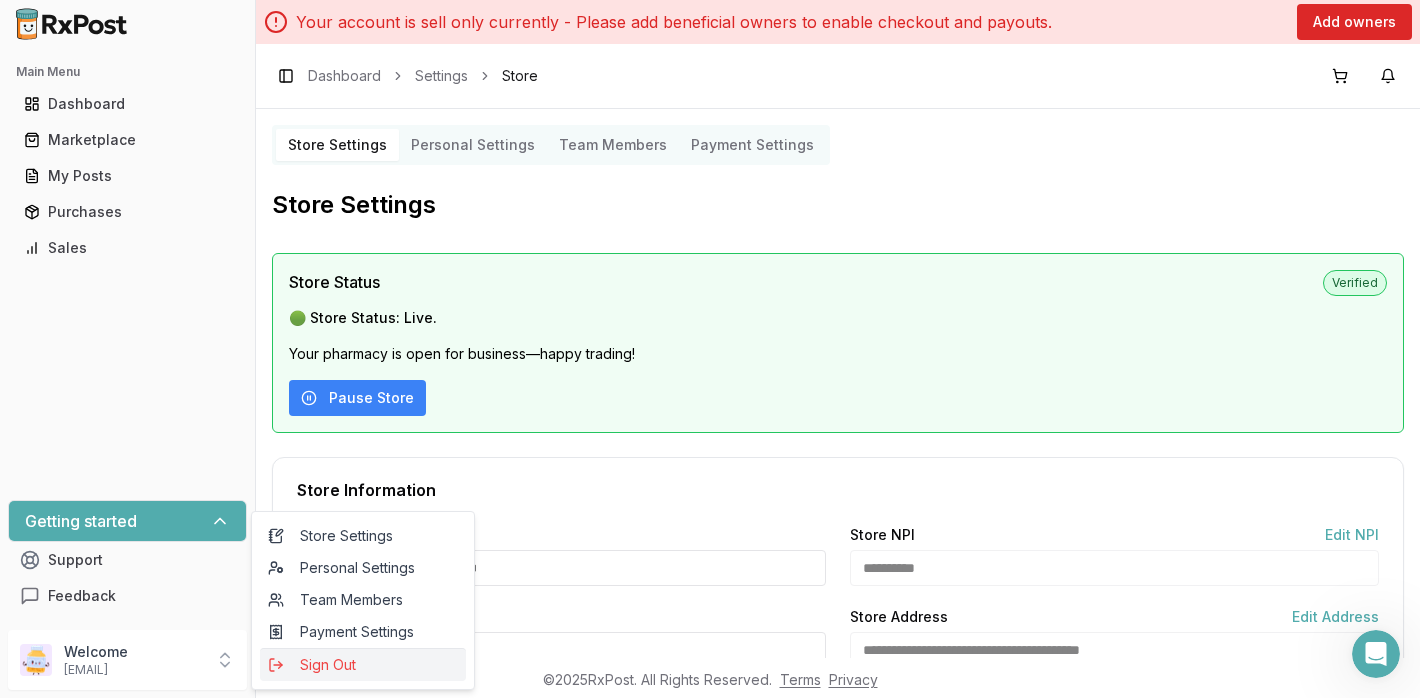 click on "Sign Out" at bounding box center (363, 665) 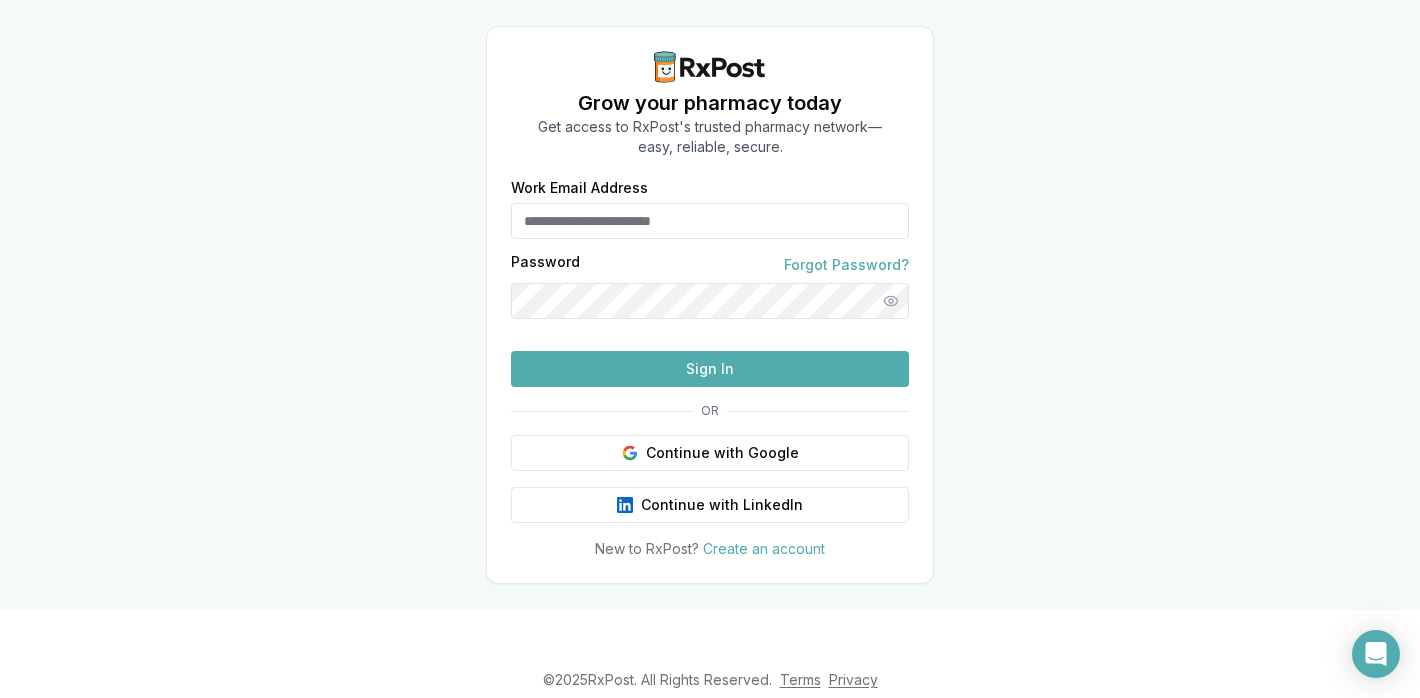 scroll, scrollTop: 0, scrollLeft: 0, axis: both 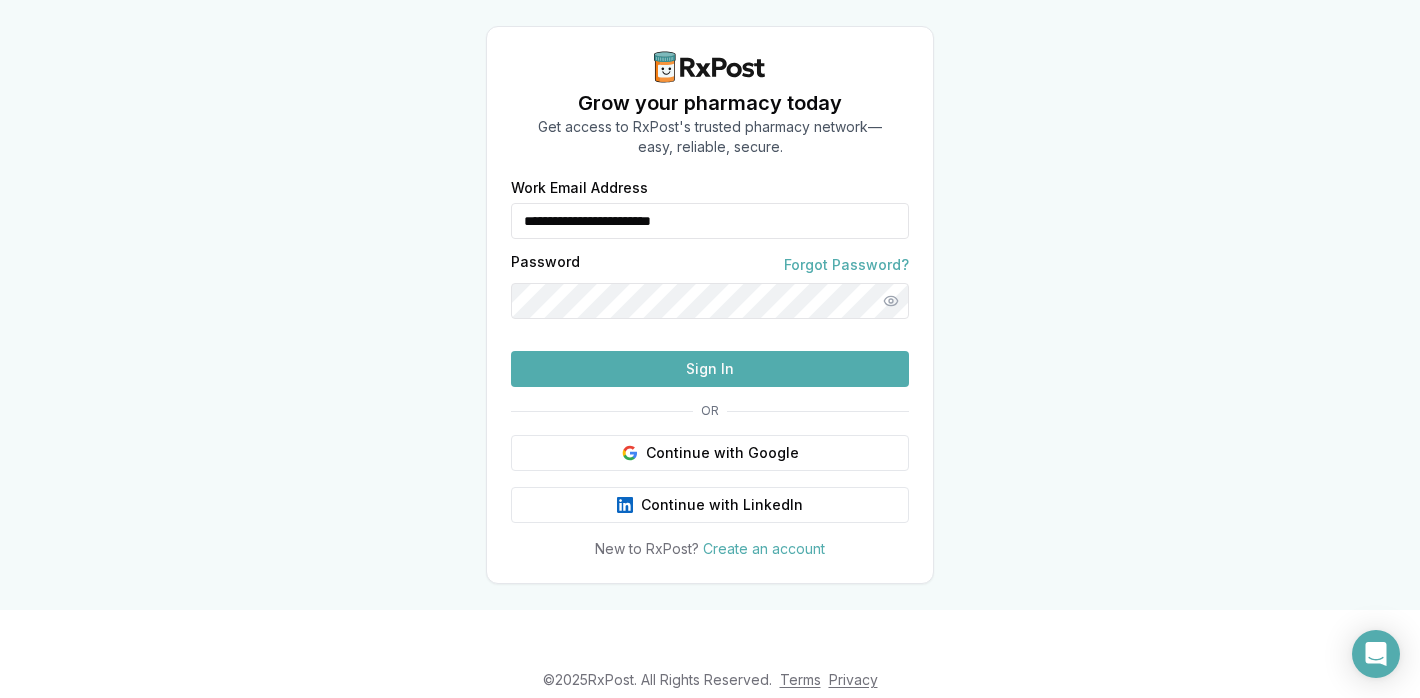 click on "Sign In" at bounding box center (710, 369) 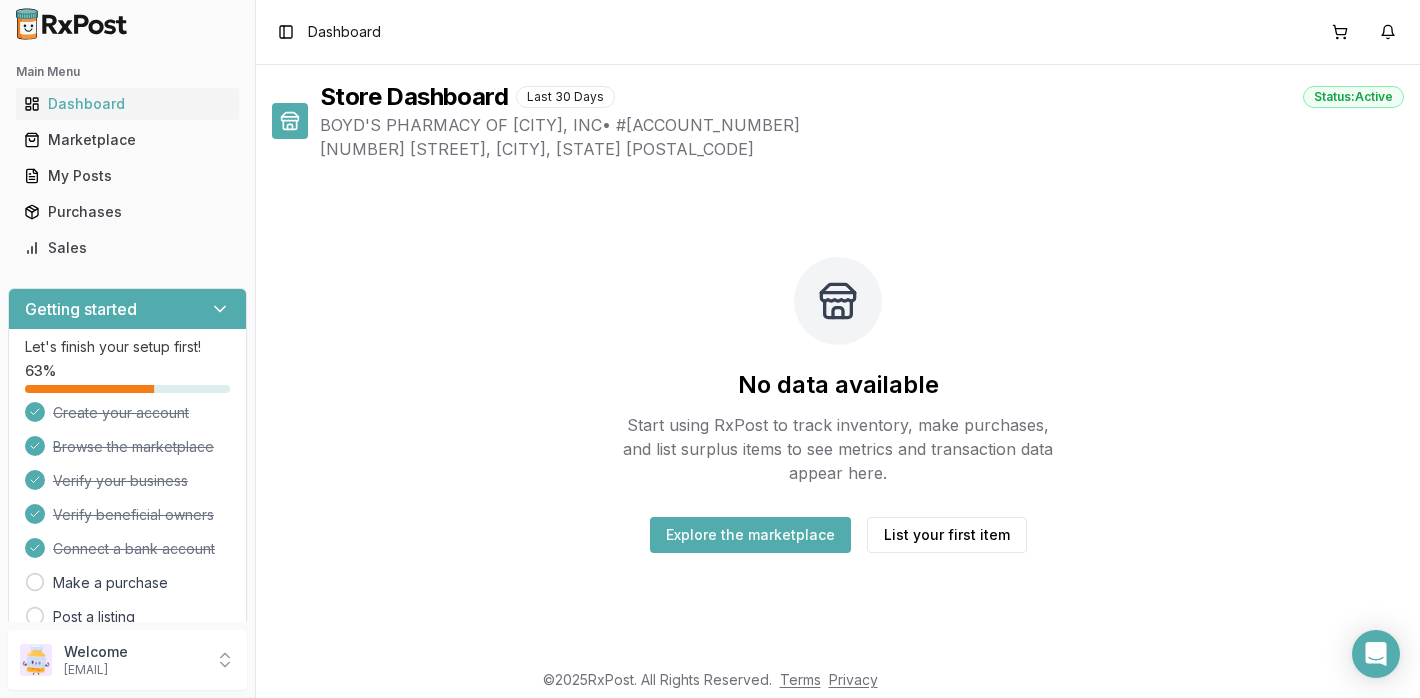 scroll, scrollTop: 111, scrollLeft: 0, axis: vertical 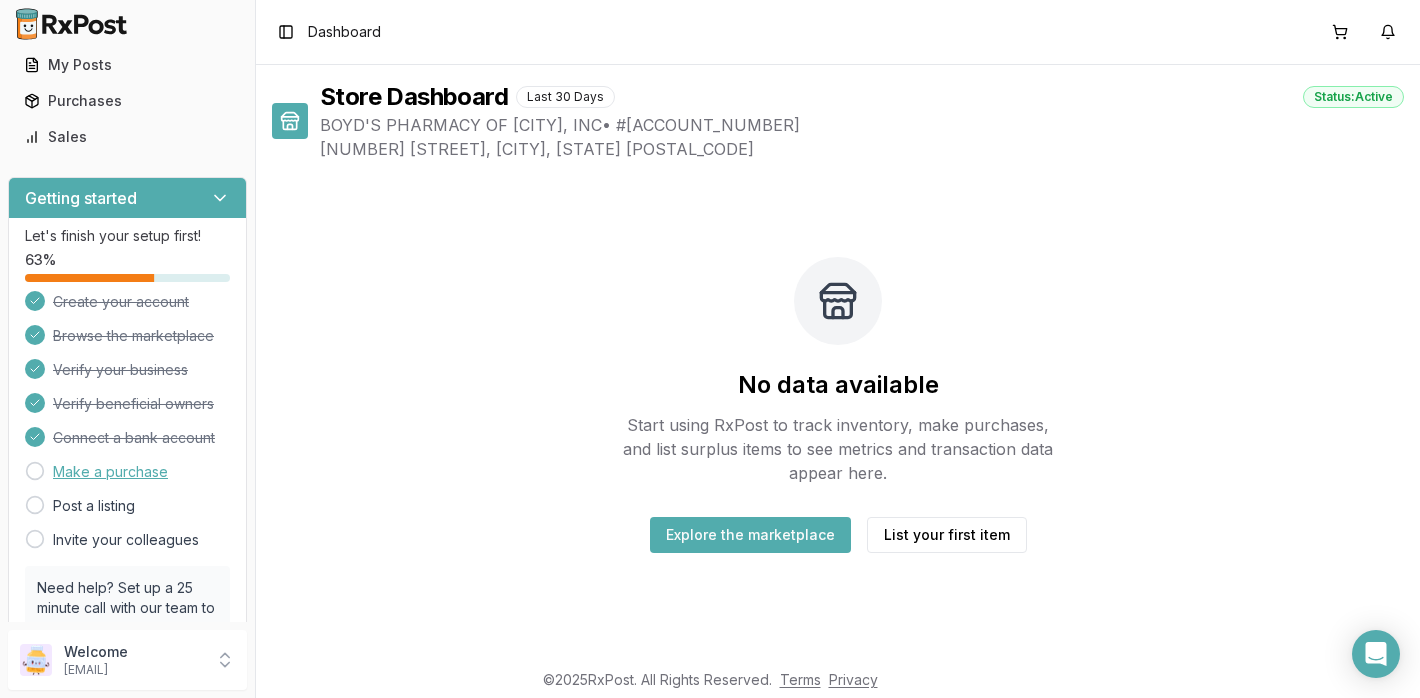 click on "Make a purchase" at bounding box center (110, 472) 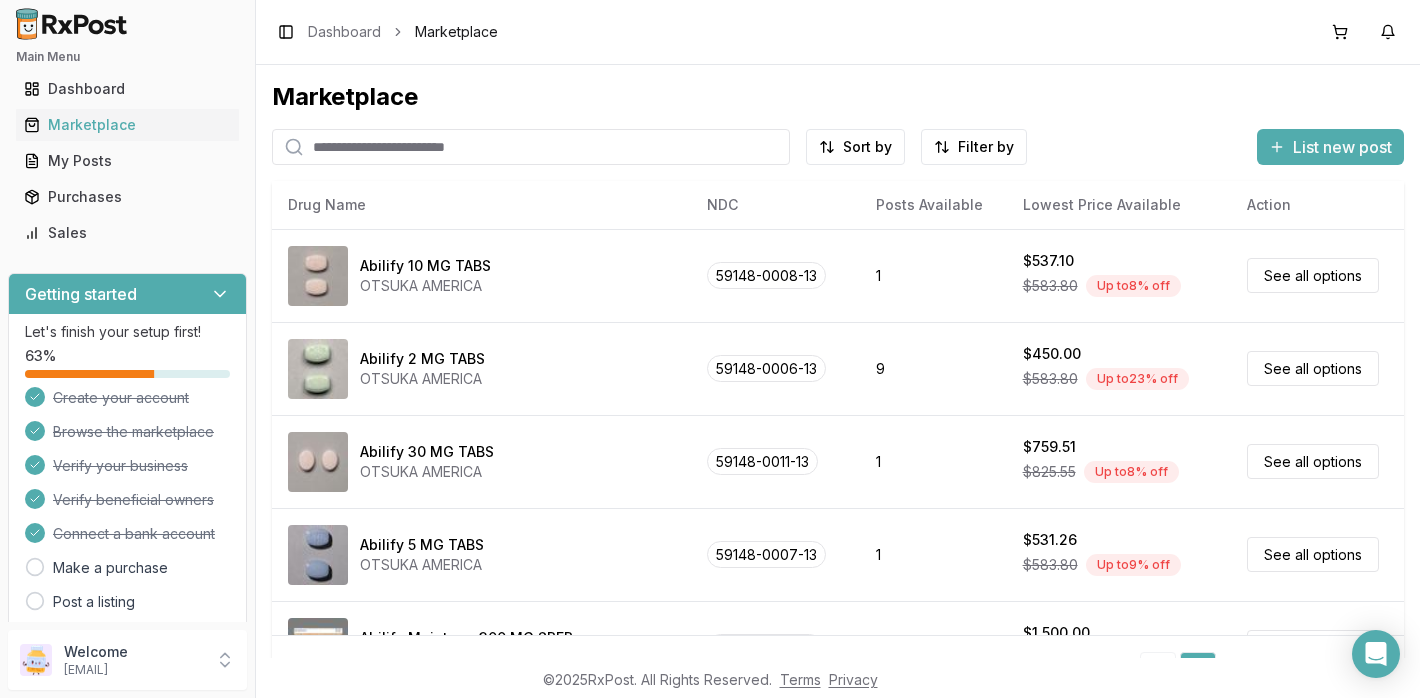 scroll, scrollTop: 0, scrollLeft: 0, axis: both 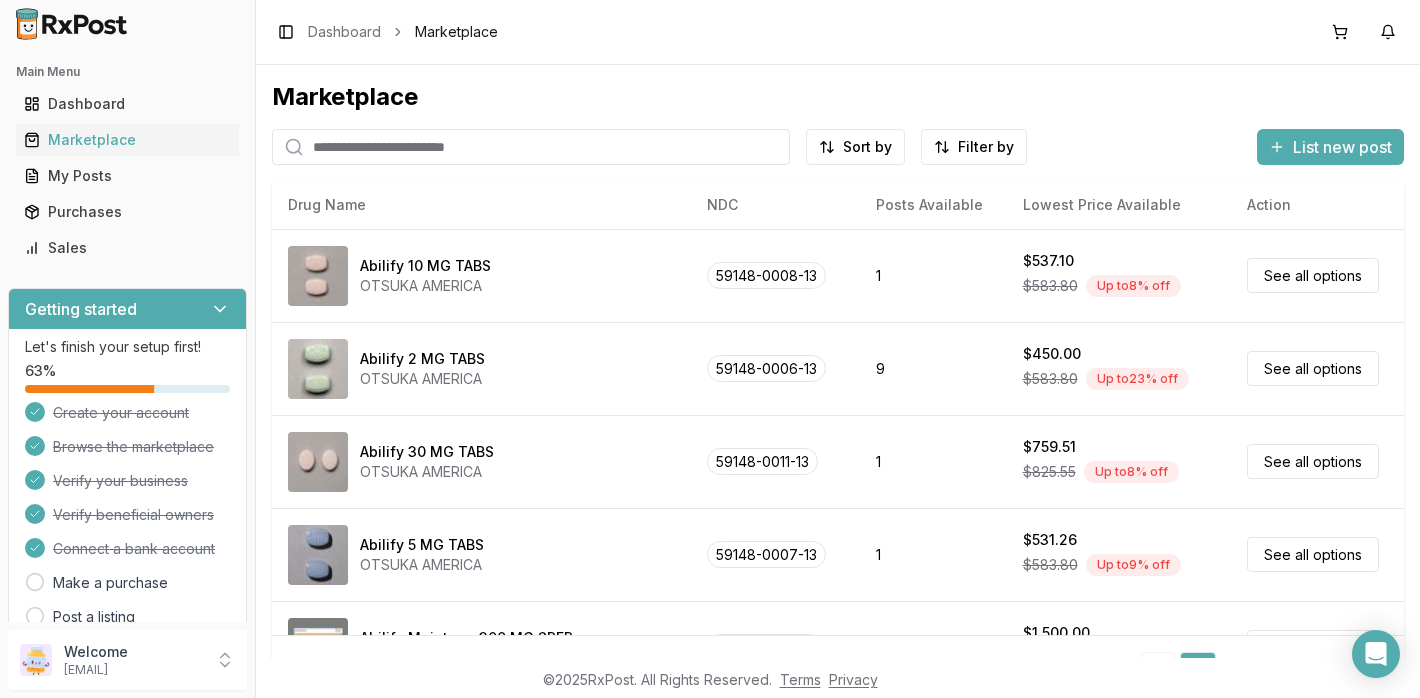 click at bounding box center (531, 147) 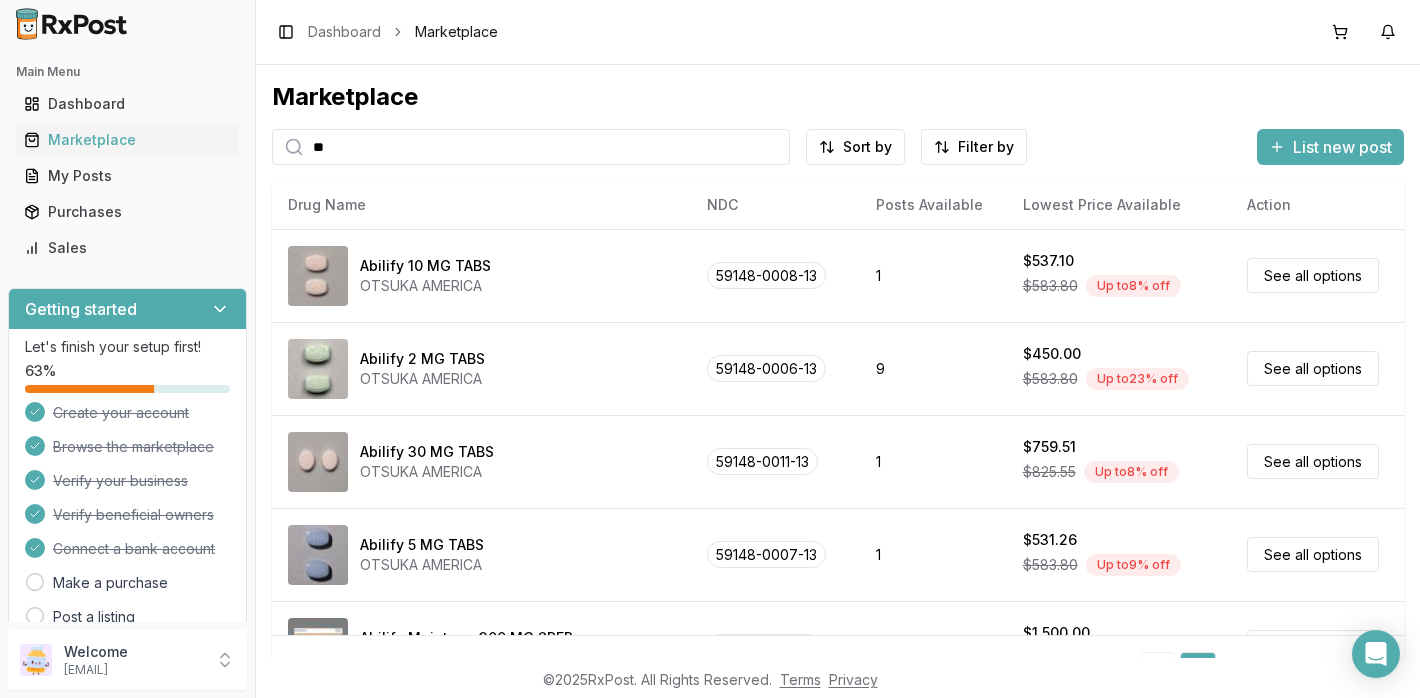 type on "*" 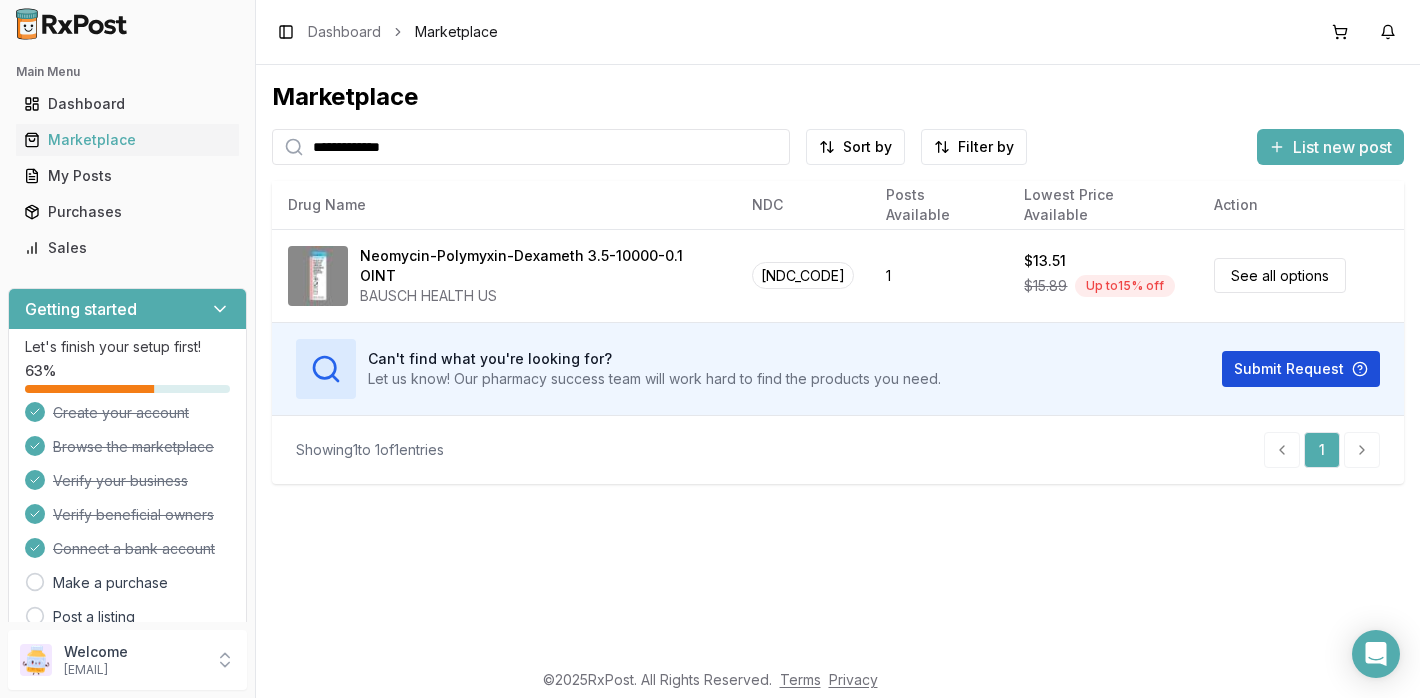 type on "**********" 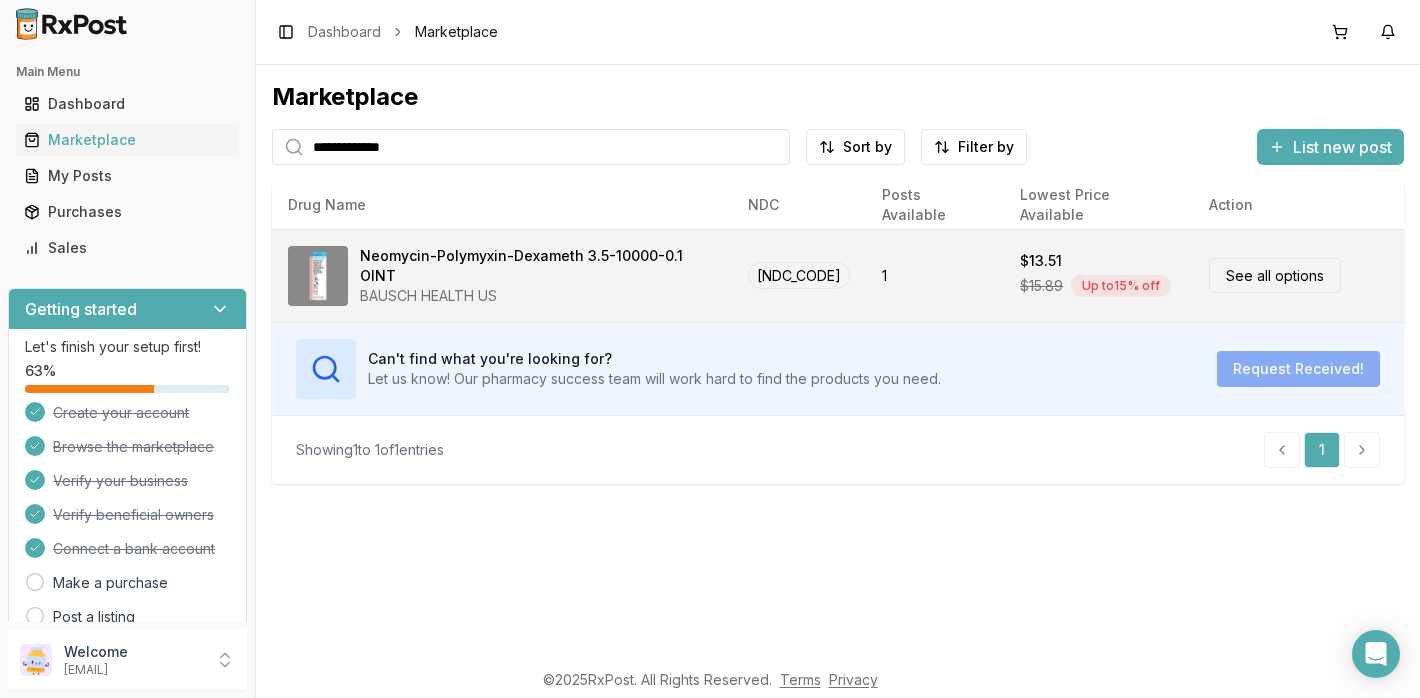 click on "See all options" at bounding box center [1275, 275] 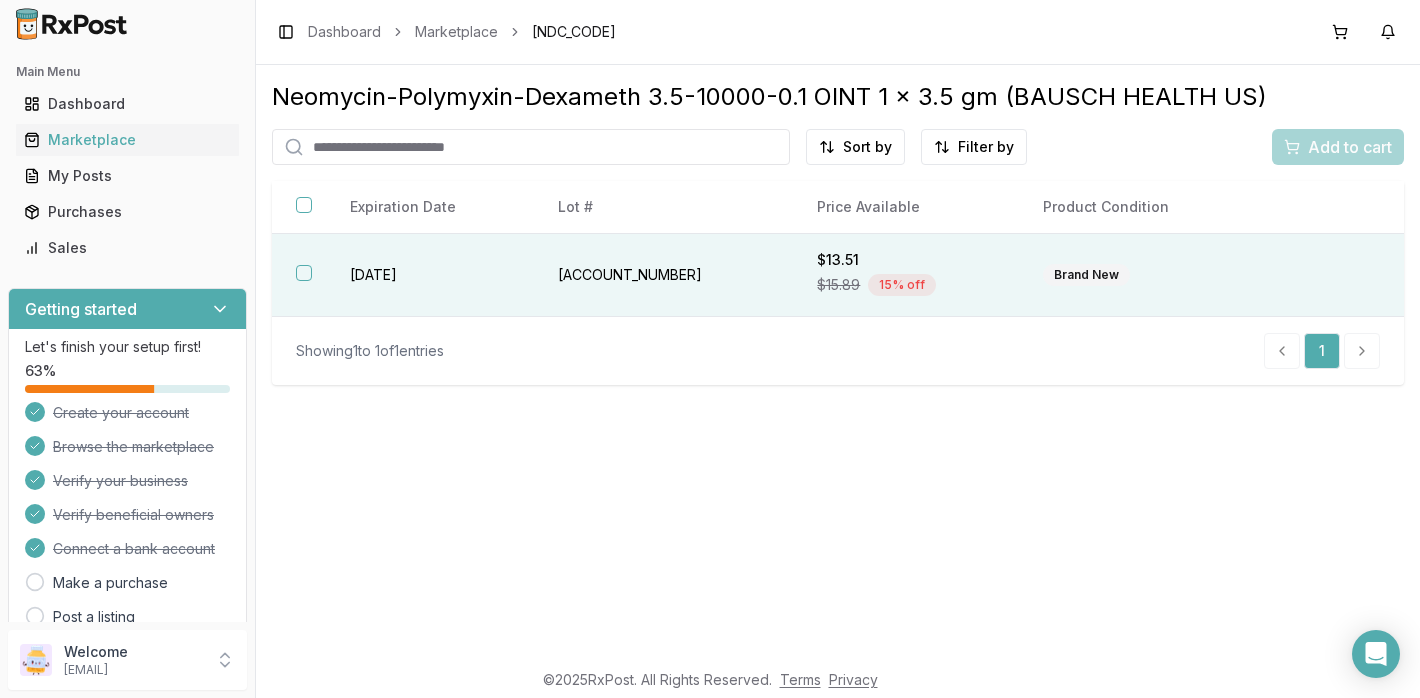 click at bounding box center [304, 273] 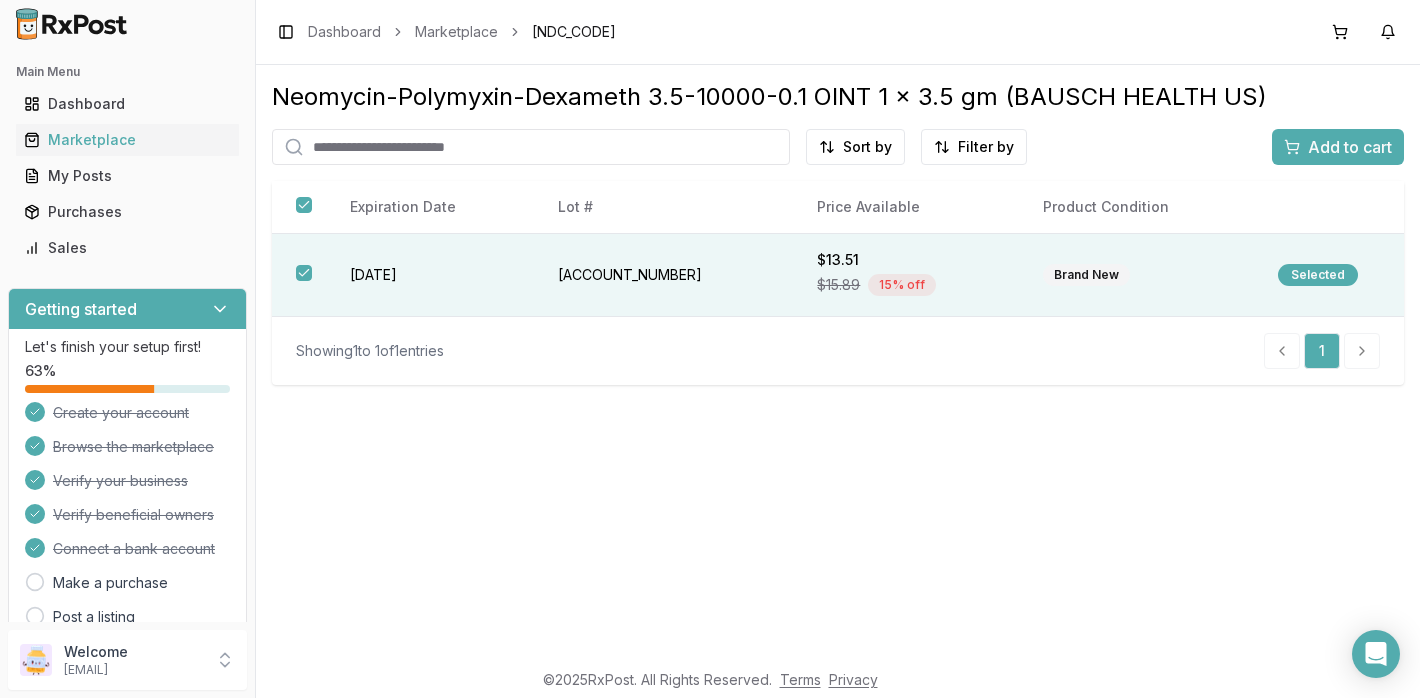 click on "Add to cart" at bounding box center [1350, 147] 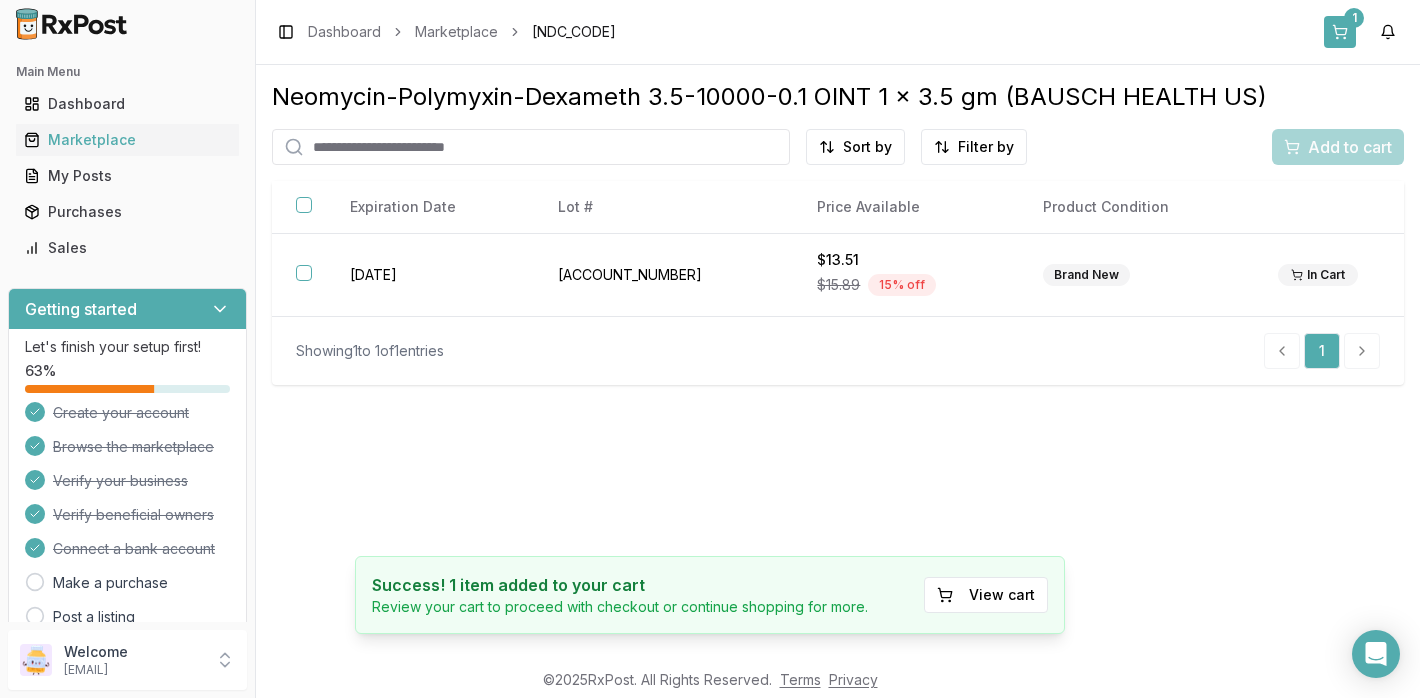 click on "1" at bounding box center (1354, 18) 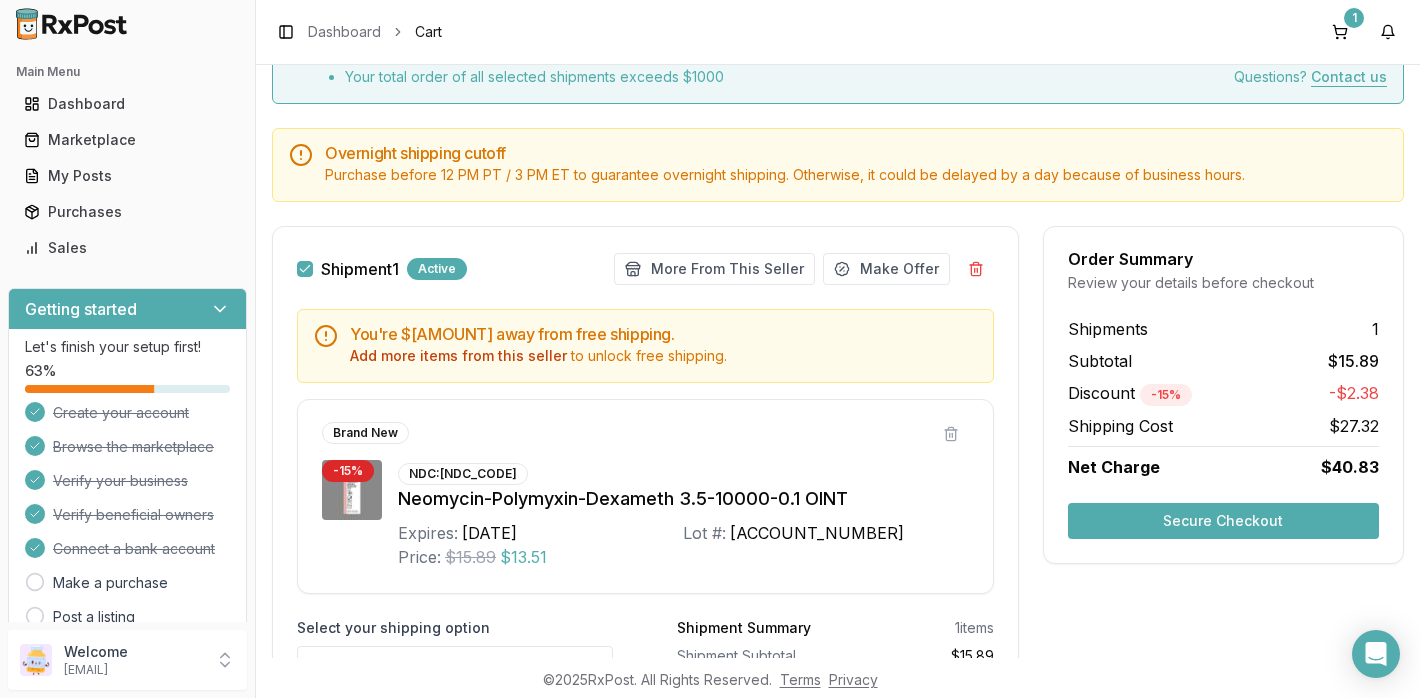 scroll, scrollTop: 205, scrollLeft: 0, axis: vertical 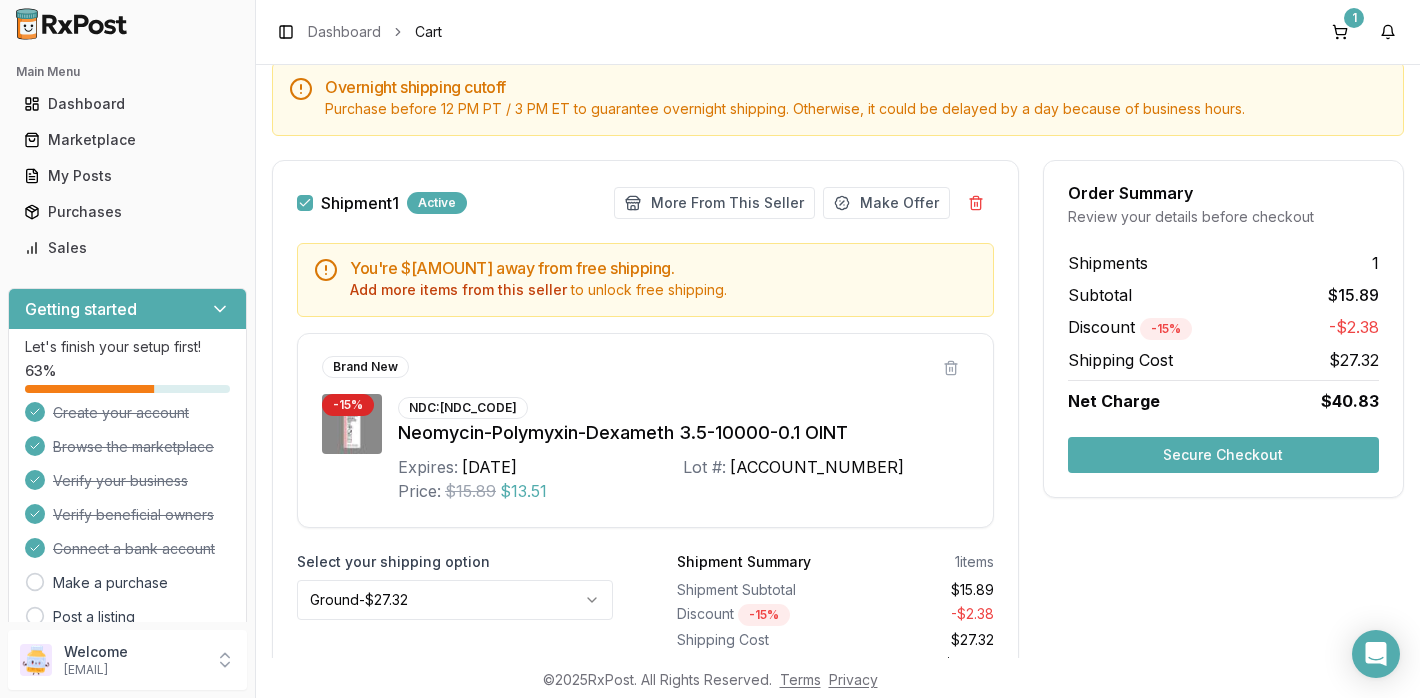 drag, startPoint x: 537, startPoint y: 405, endPoint x: 451, endPoint y: 409, distance: 86.09297 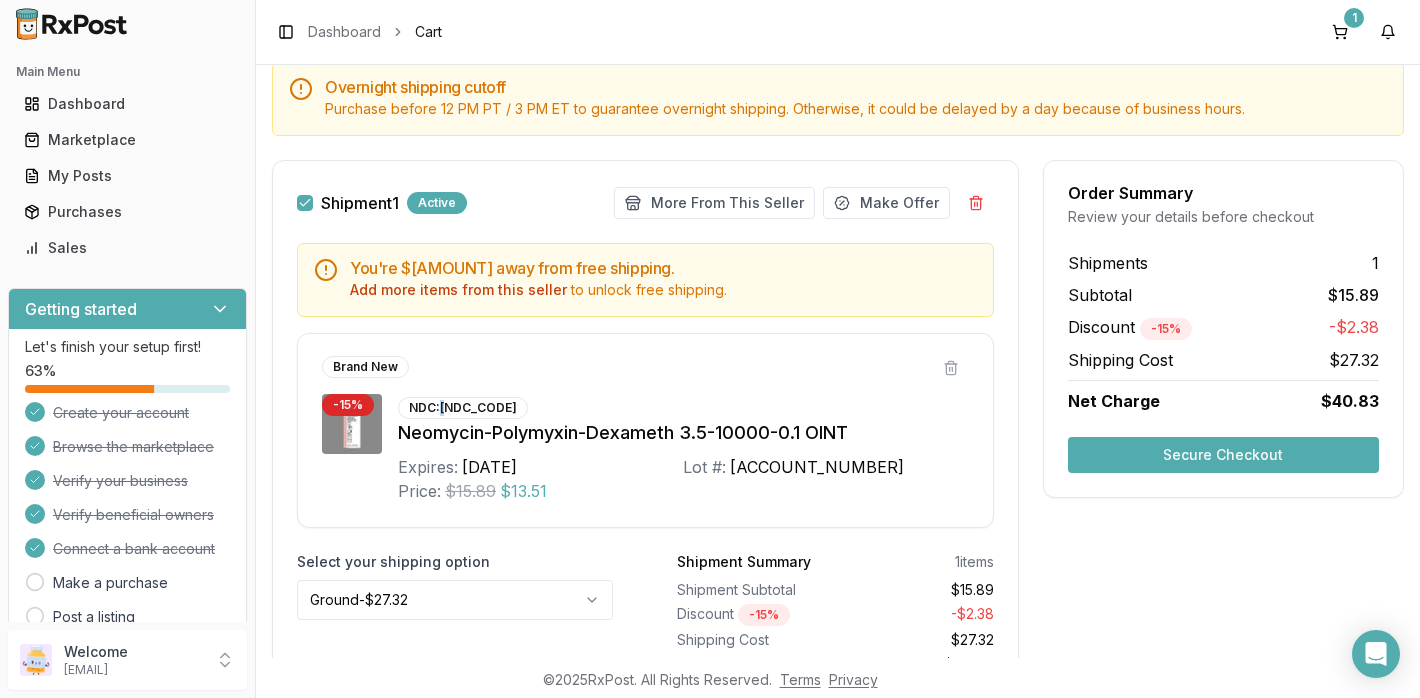 drag, startPoint x: 451, startPoint y: 409, endPoint x: 441, endPoint y: 407, distance: 10.198039 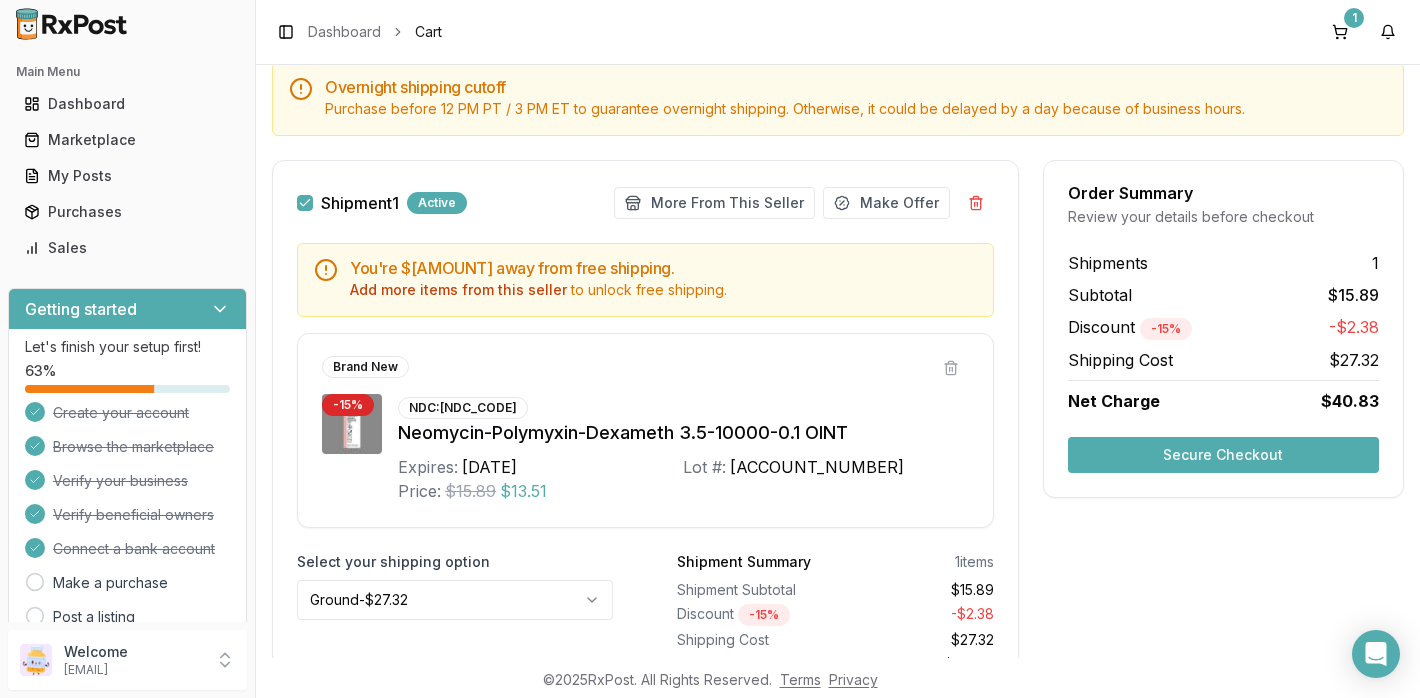 drag, startPoint x: 441, startPoint y: 407, endPoint x: 543, endPoint y: 414, distance: 102.239914 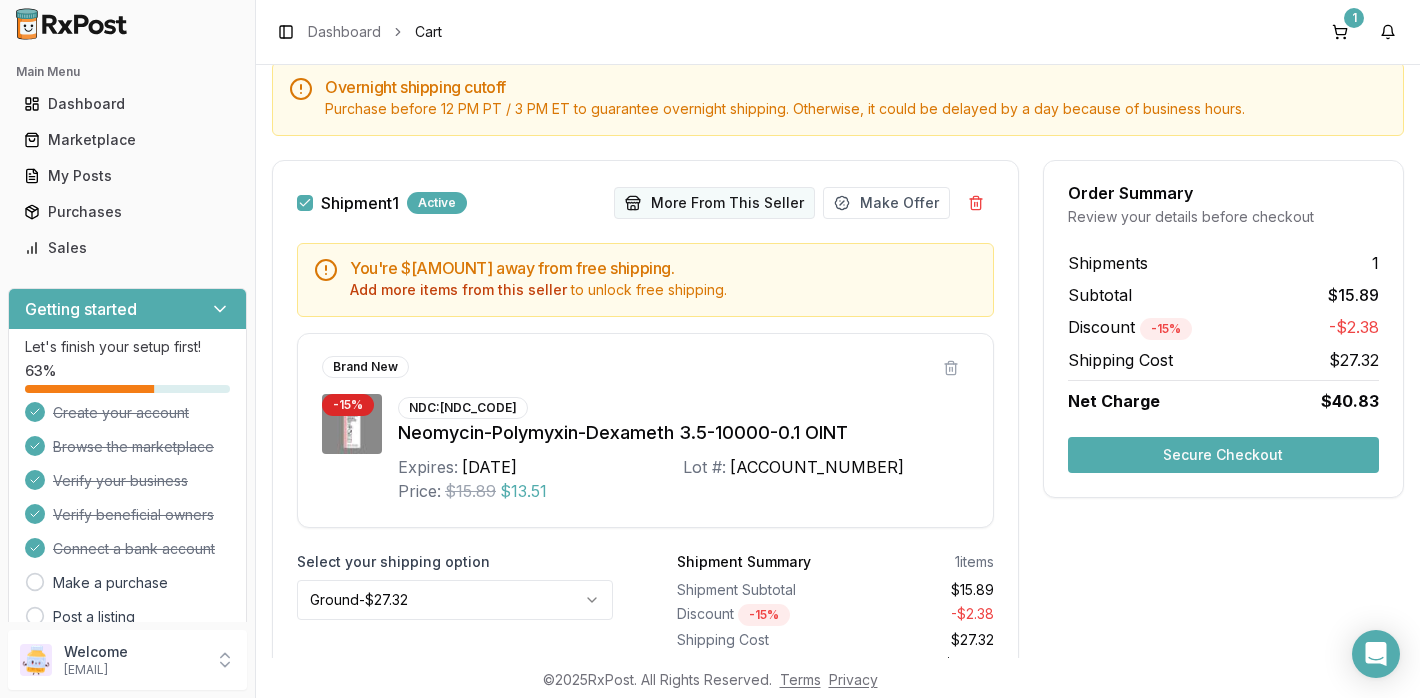 click on "More From This Seller" at bounding box center (714, 203) 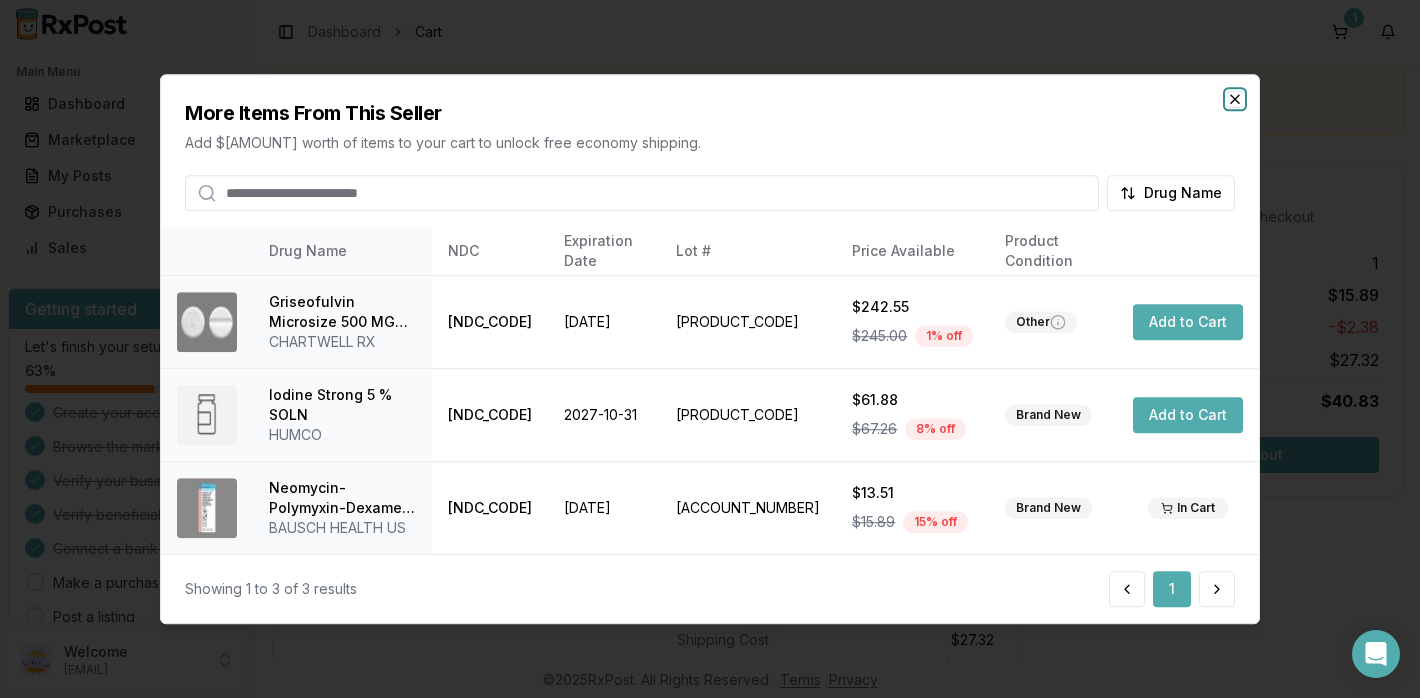 click 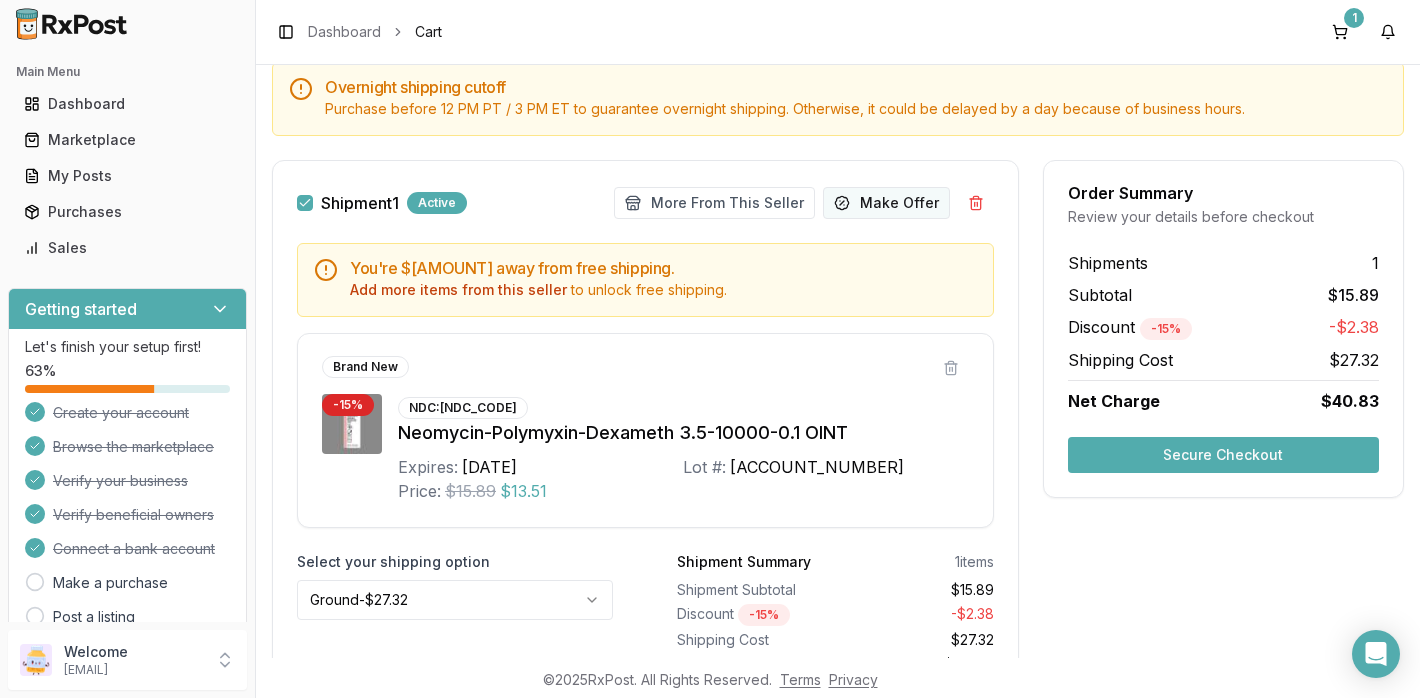 click on "Make Offer" at bounding box center [886, 203] 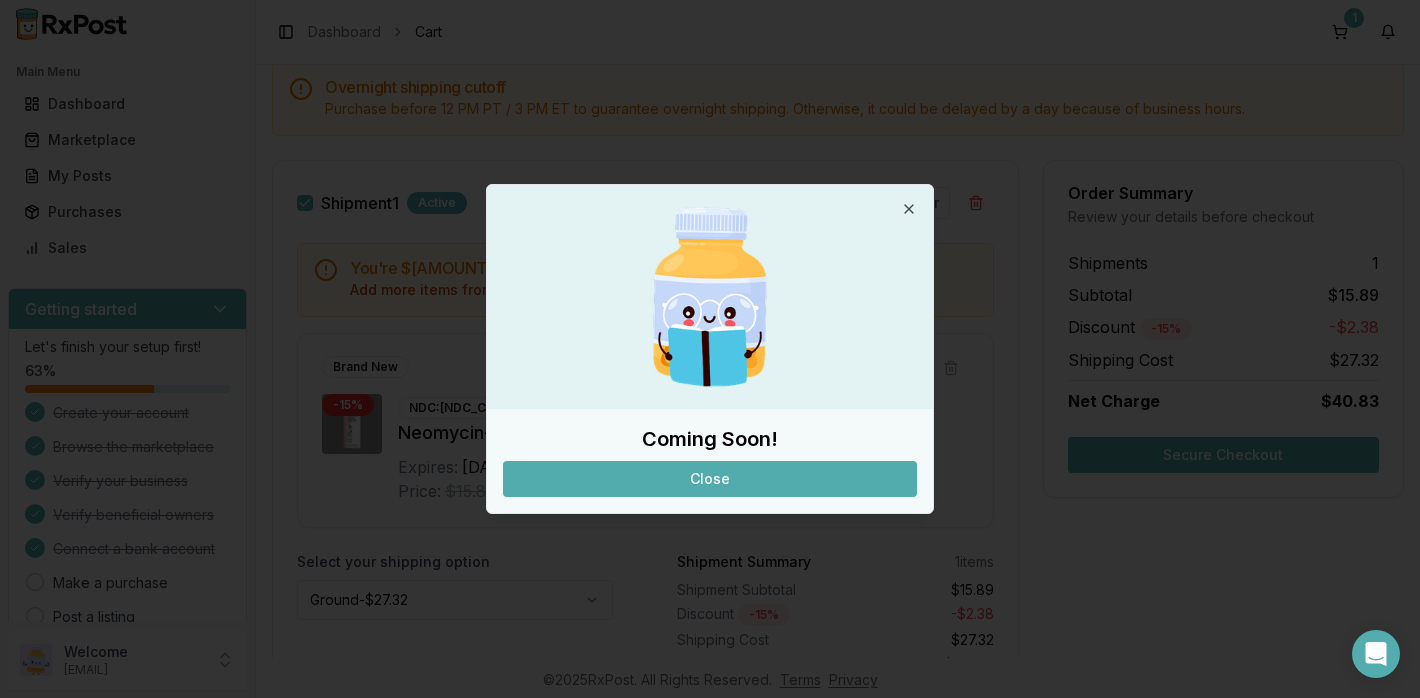 click on "Close" at bounding box center [710, 479] 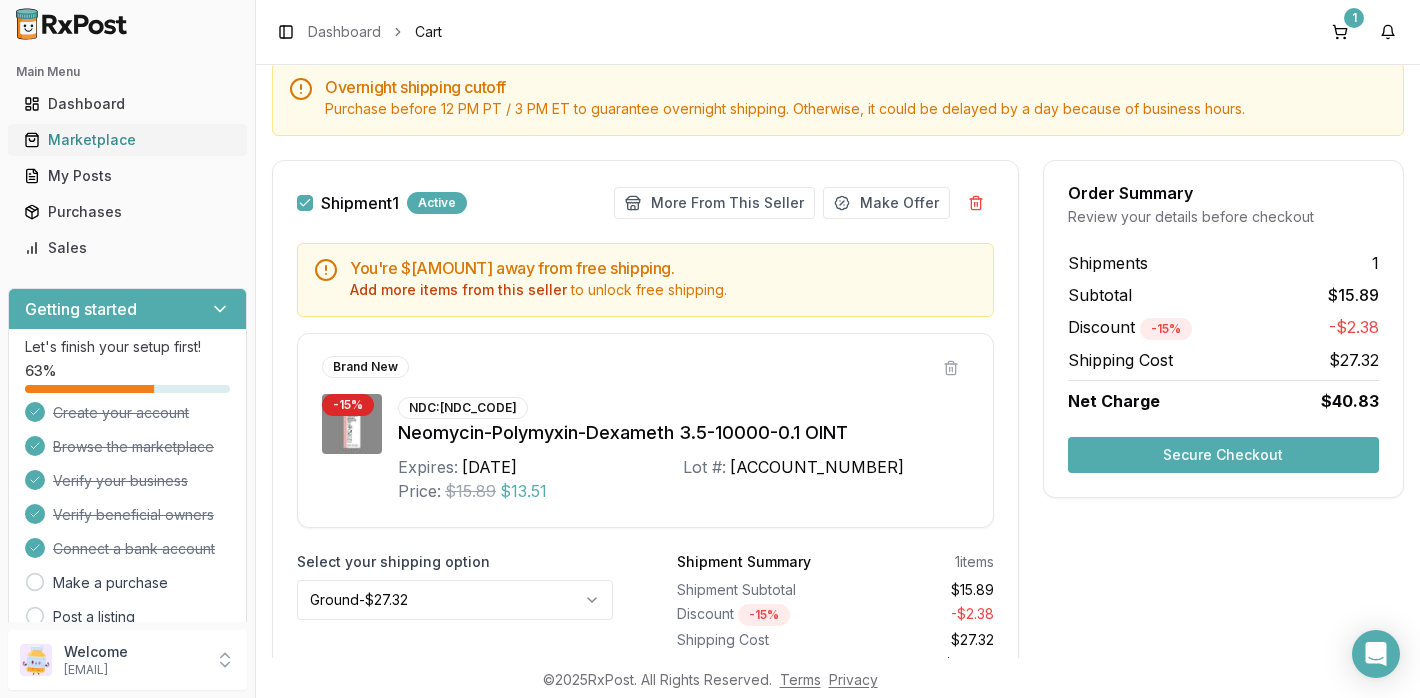 click on "Marketplace" at bounding box center (127, 140) 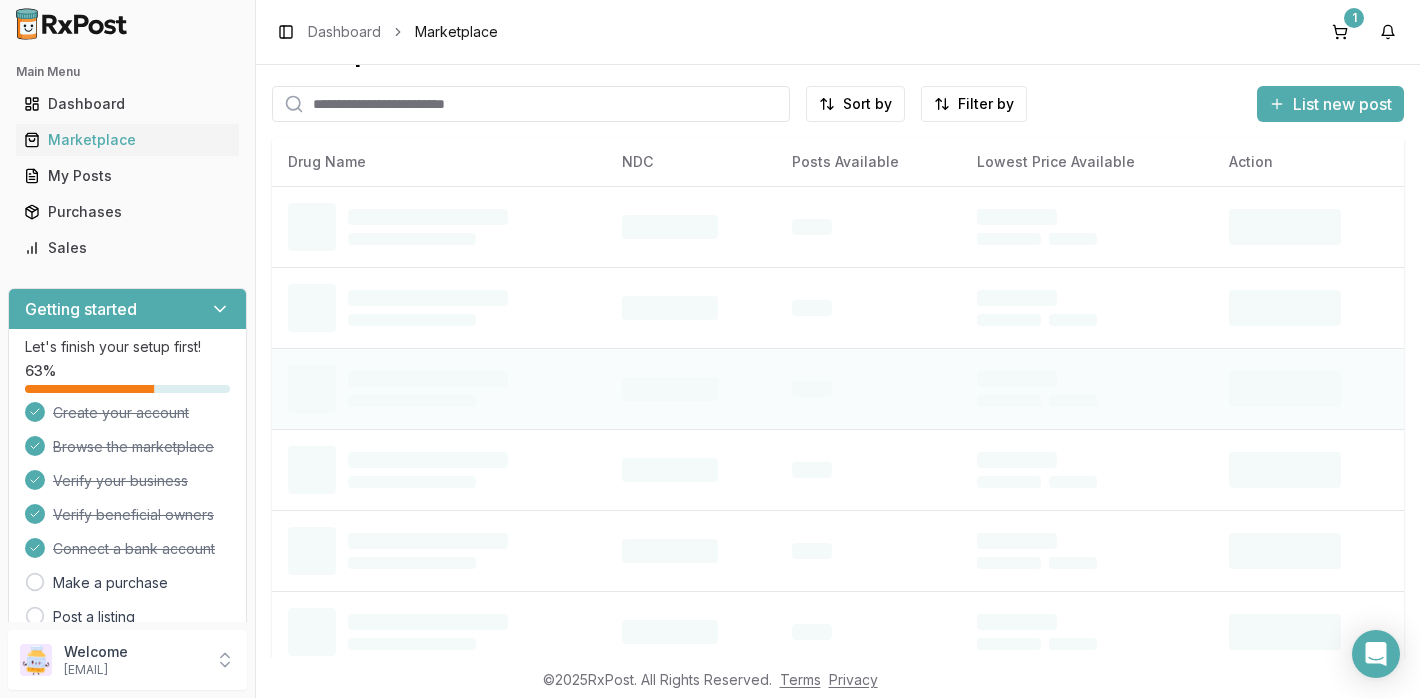 scroll, scrollTop: 0, scrollLeft: 0, axis: both 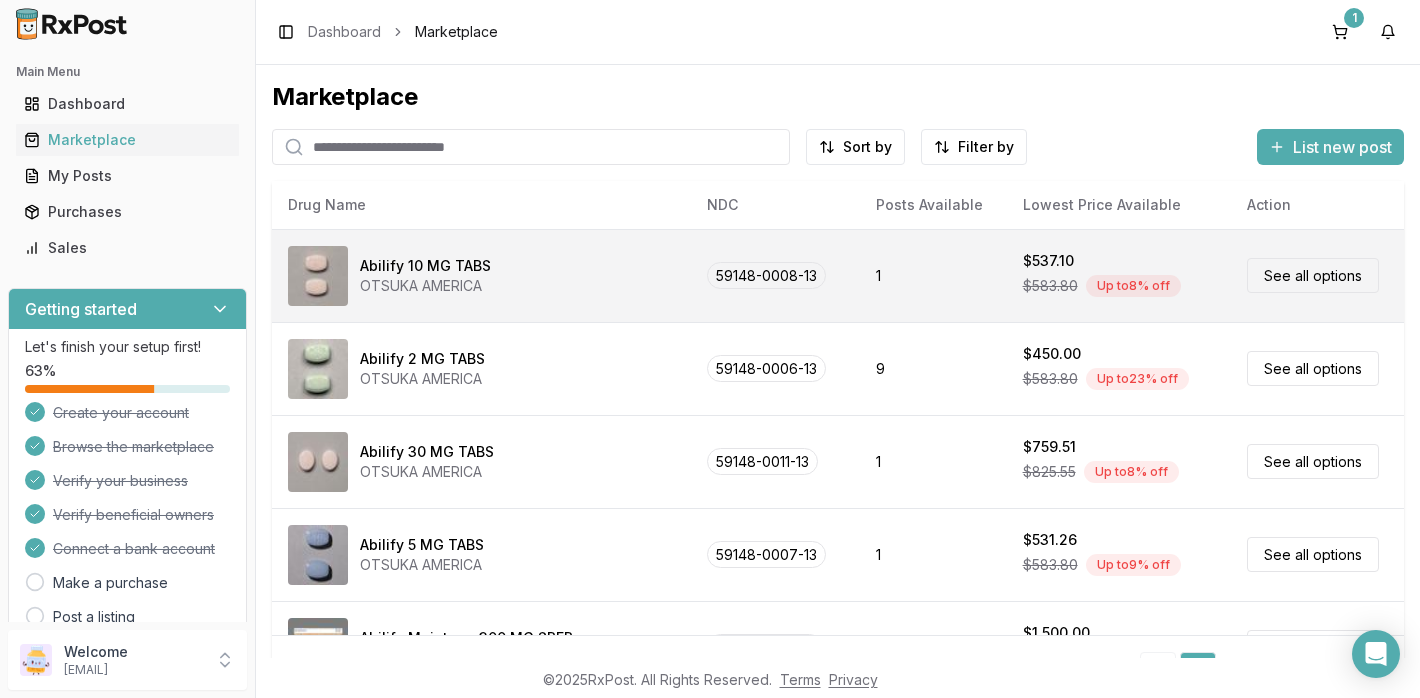 click on "See all options" at bounding box center (1313, 275) 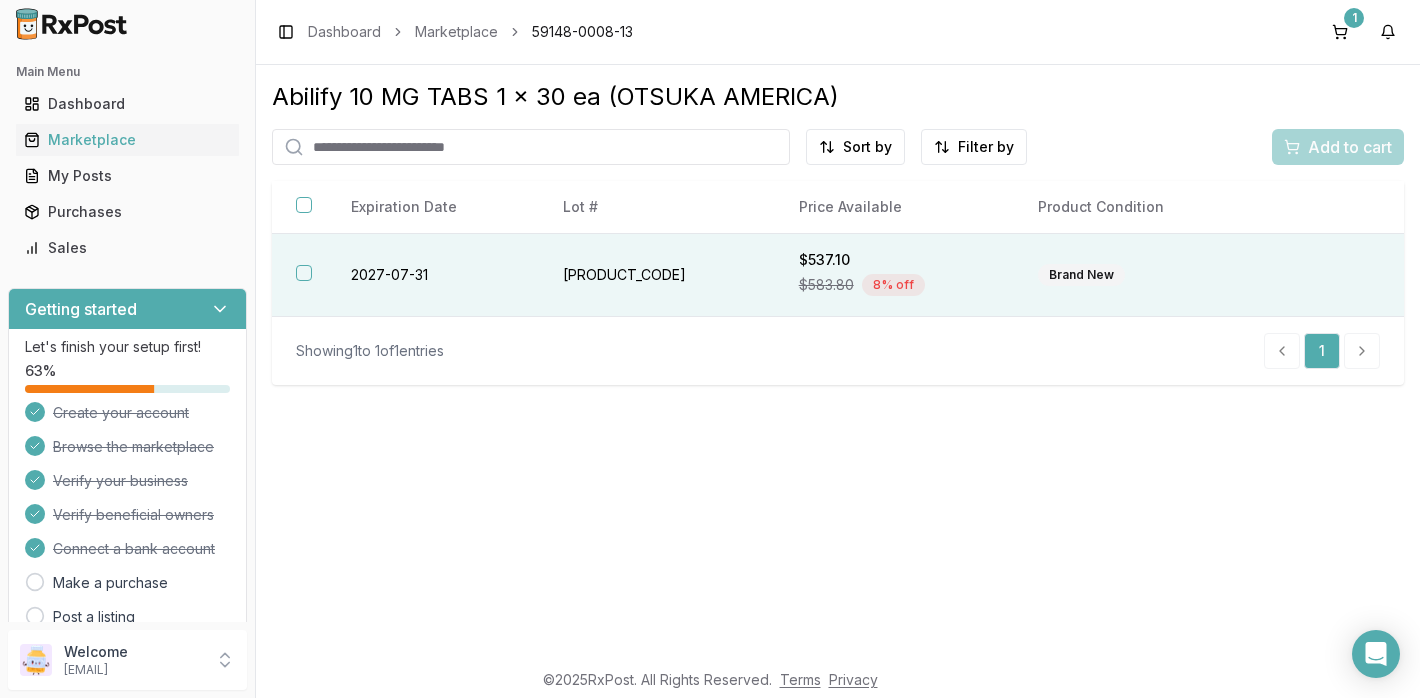 click at bounding box center (304, 273) 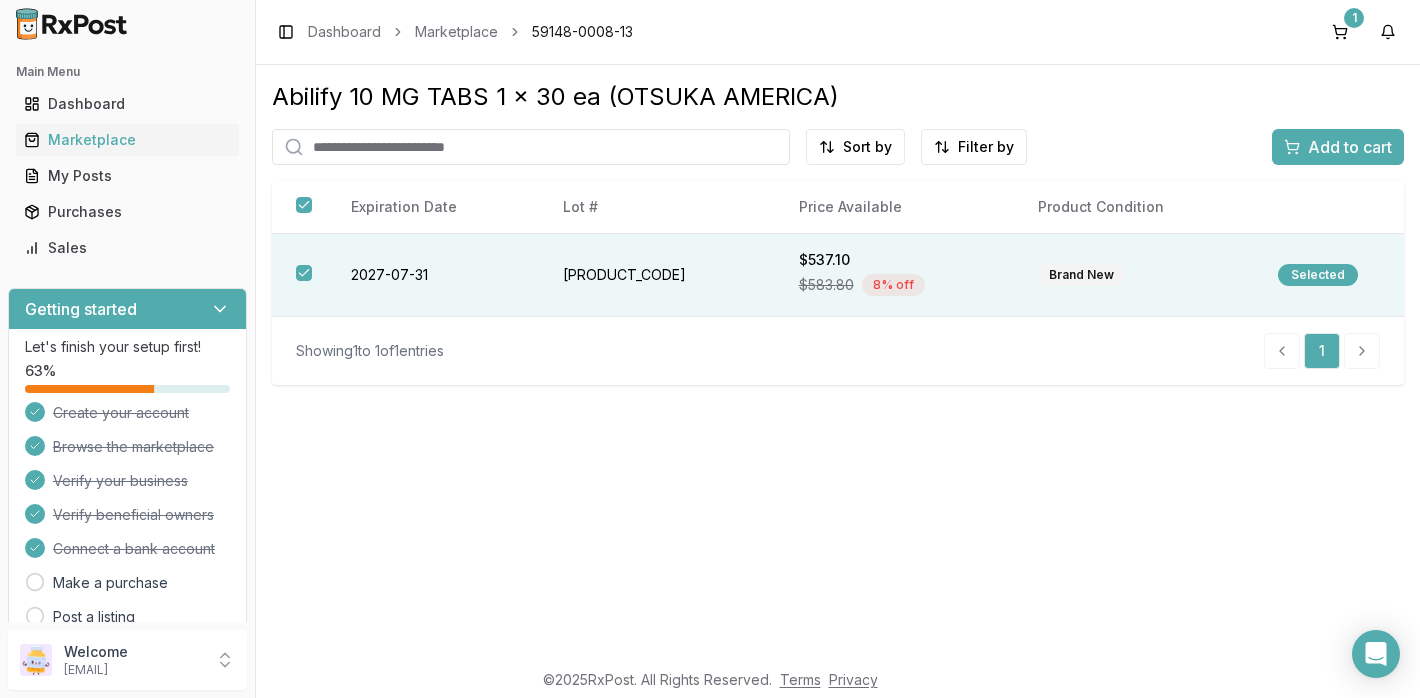 click on "Add to cart" at bounding box center (1350, 147) 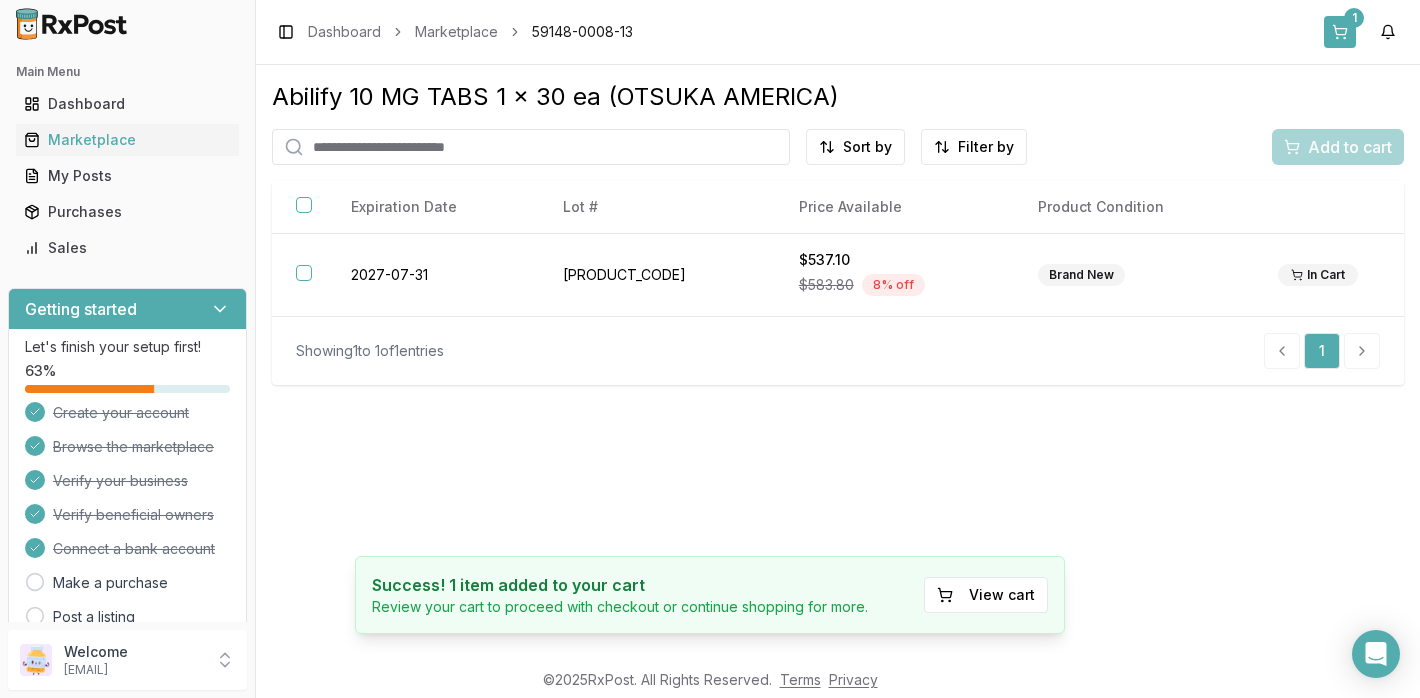 click on "1" at bounding box center (1354, 18) 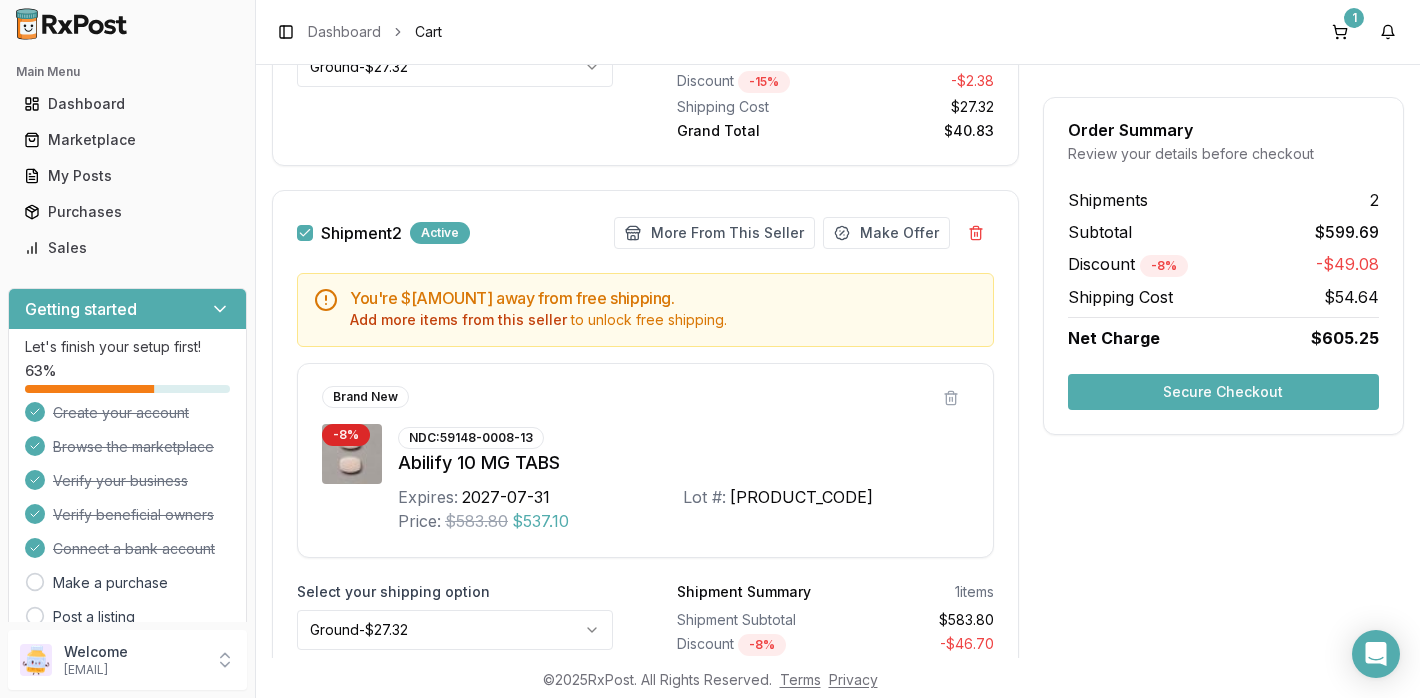 scroll, scrollTop: 736, scrollLeft: 0, axis: vertical 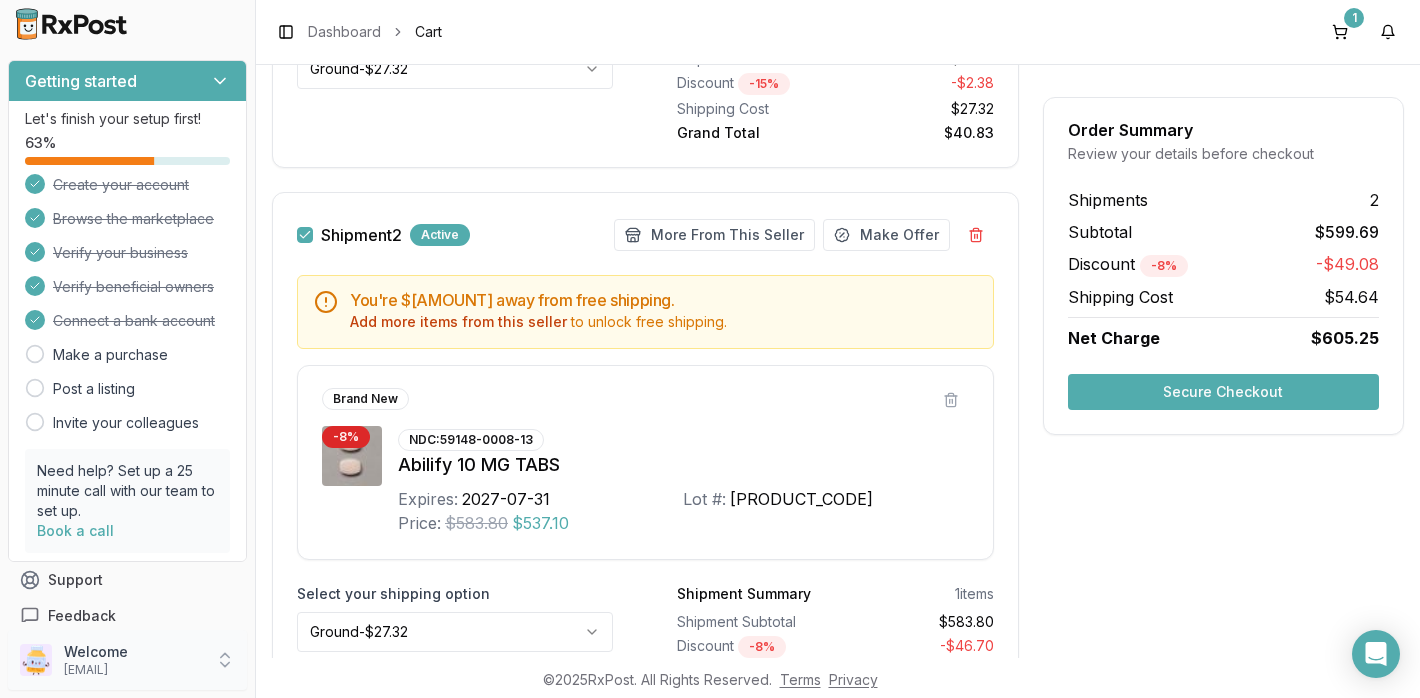 click on "Welcome" at bounding box center [133, 652] 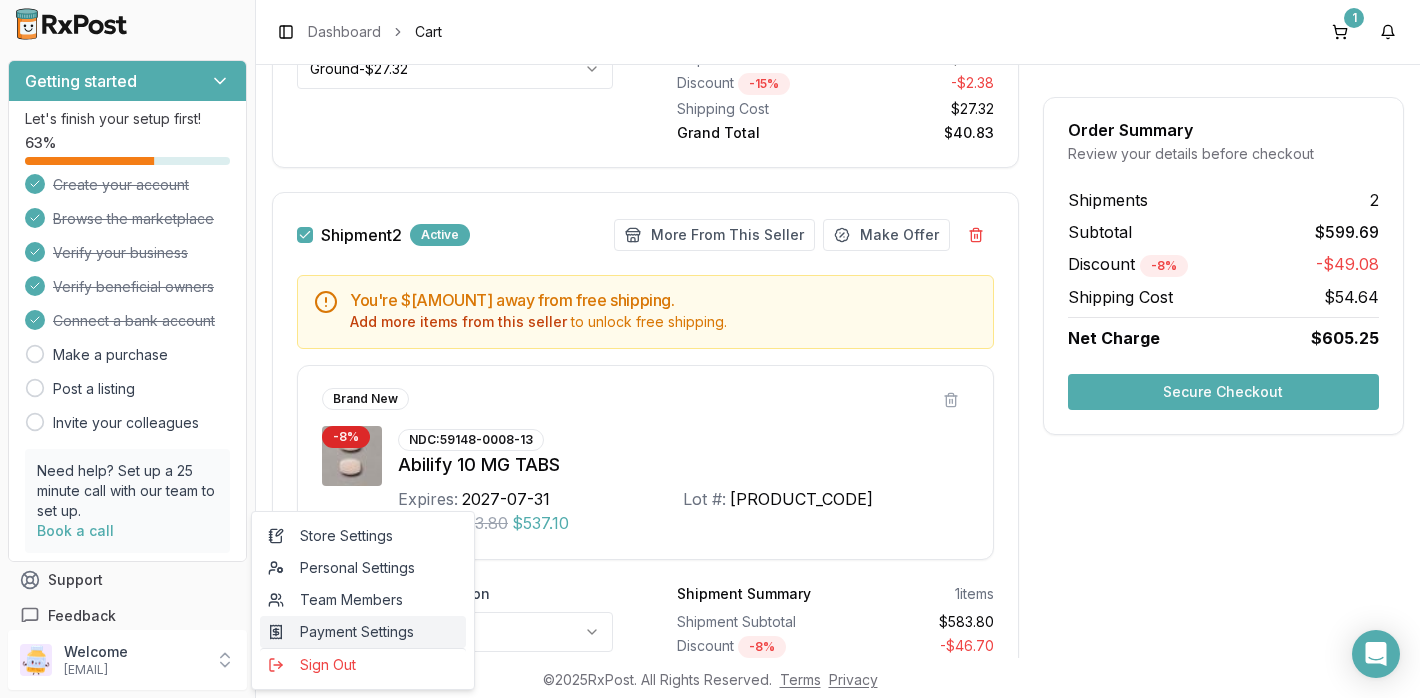 click on "Payment Settings" at bounding box center [363, 632] 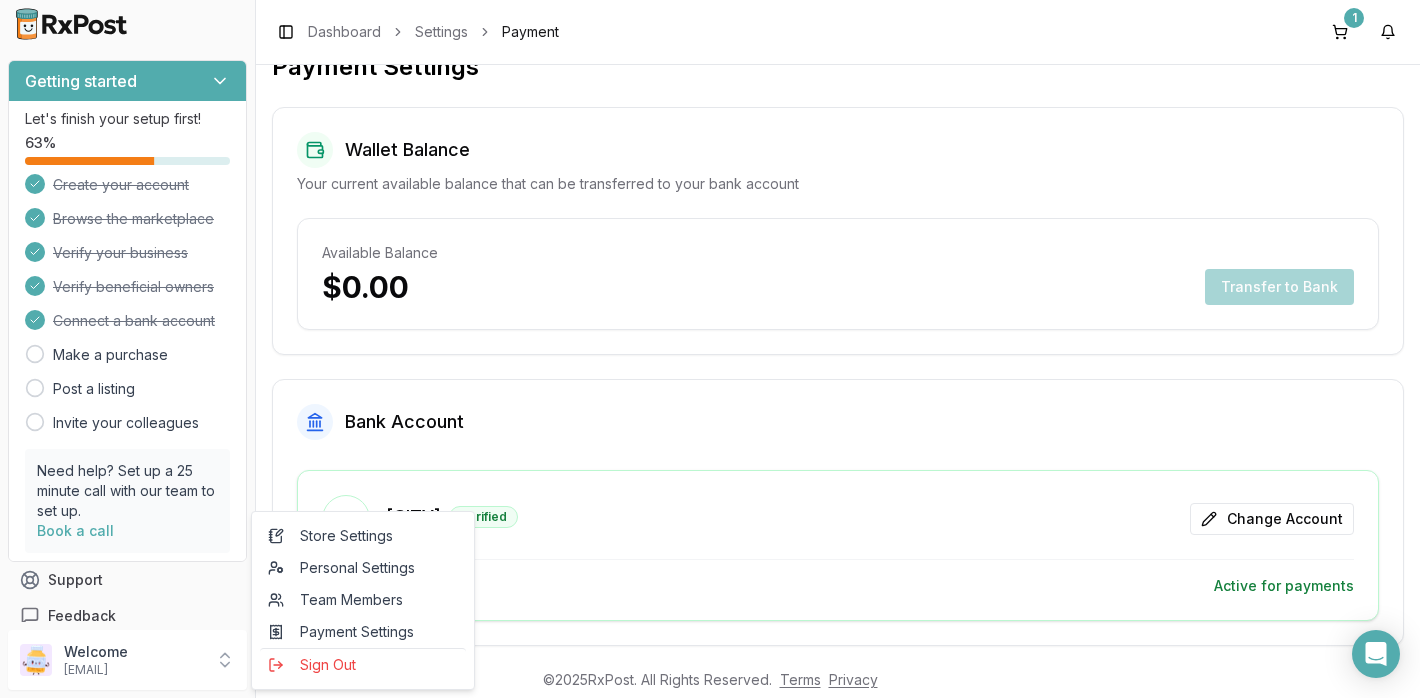 scroll, scrollTop: 97, scrollLeft: 0, axis: vertical 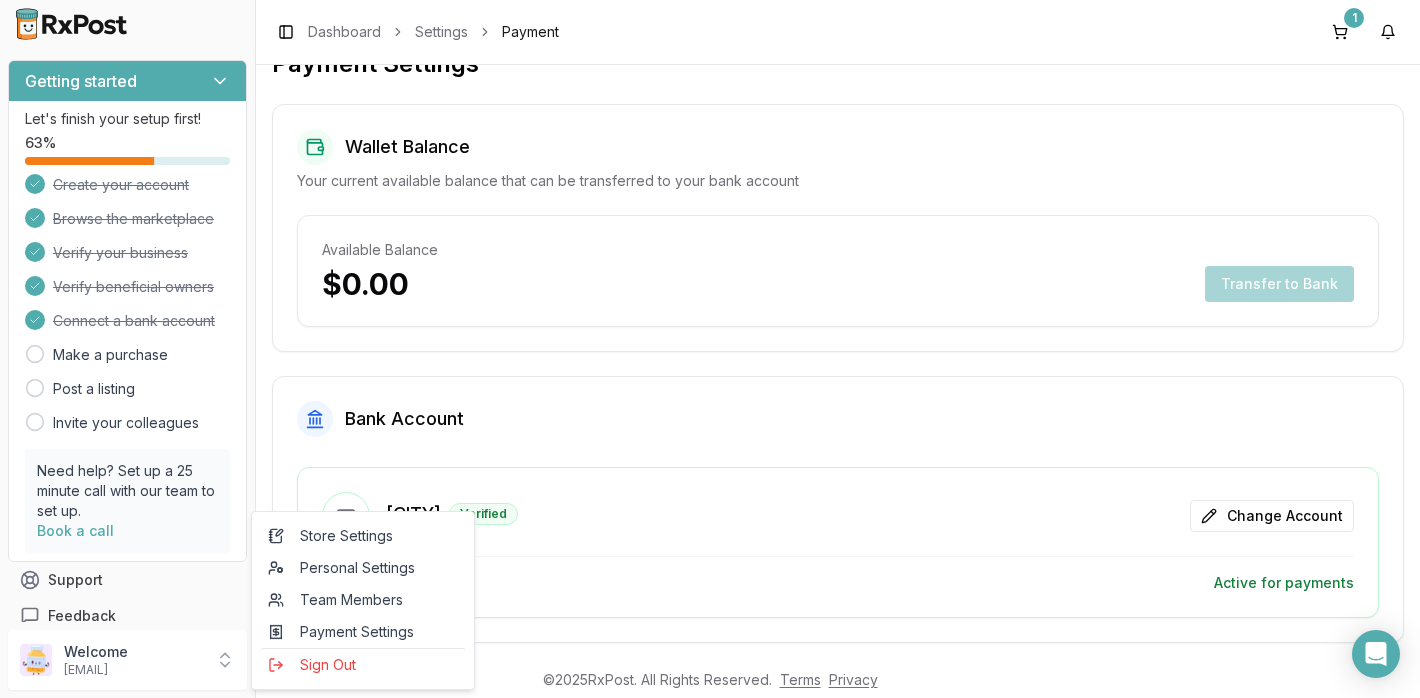 click on "Wallet Balance Your current available balance that can be transferred to your bank account Available Balance $0.00 Transfer to Bank" at bounding box center [838, 228] 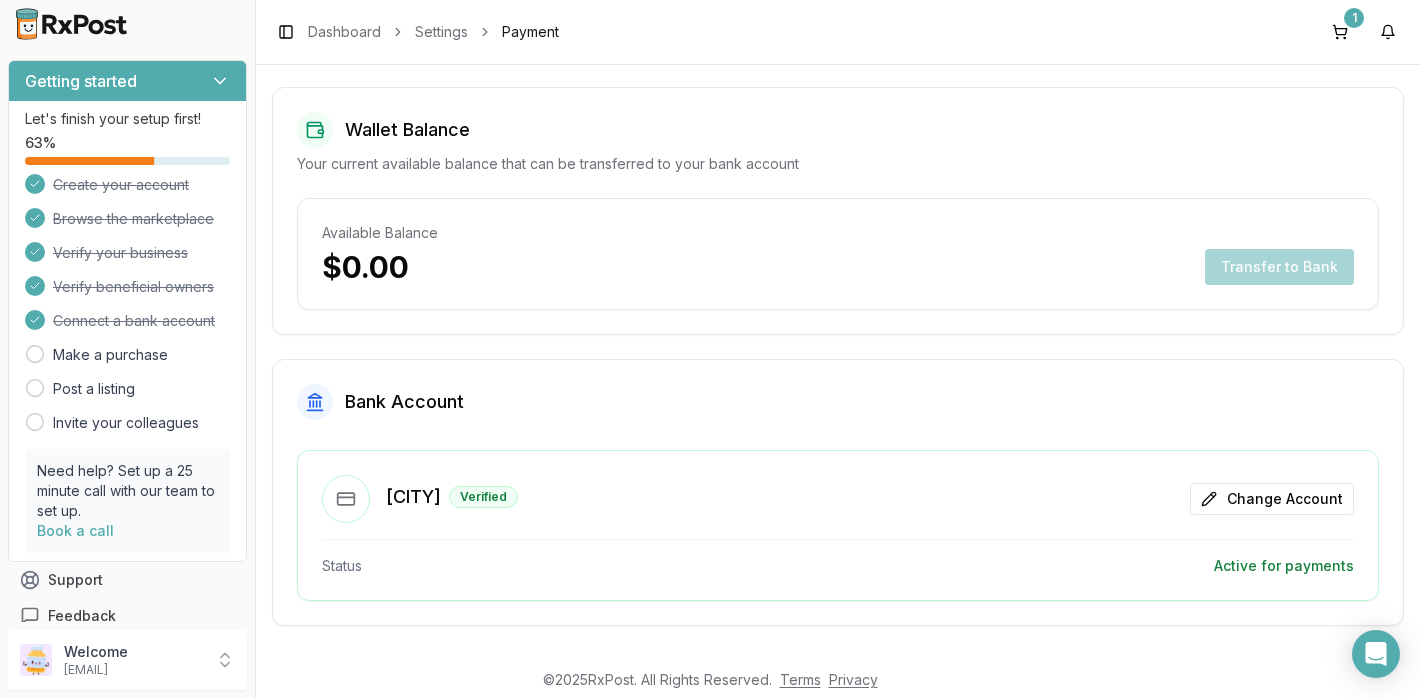 scroll, scrollTop: 0, scrollLeft: 0, axis: both 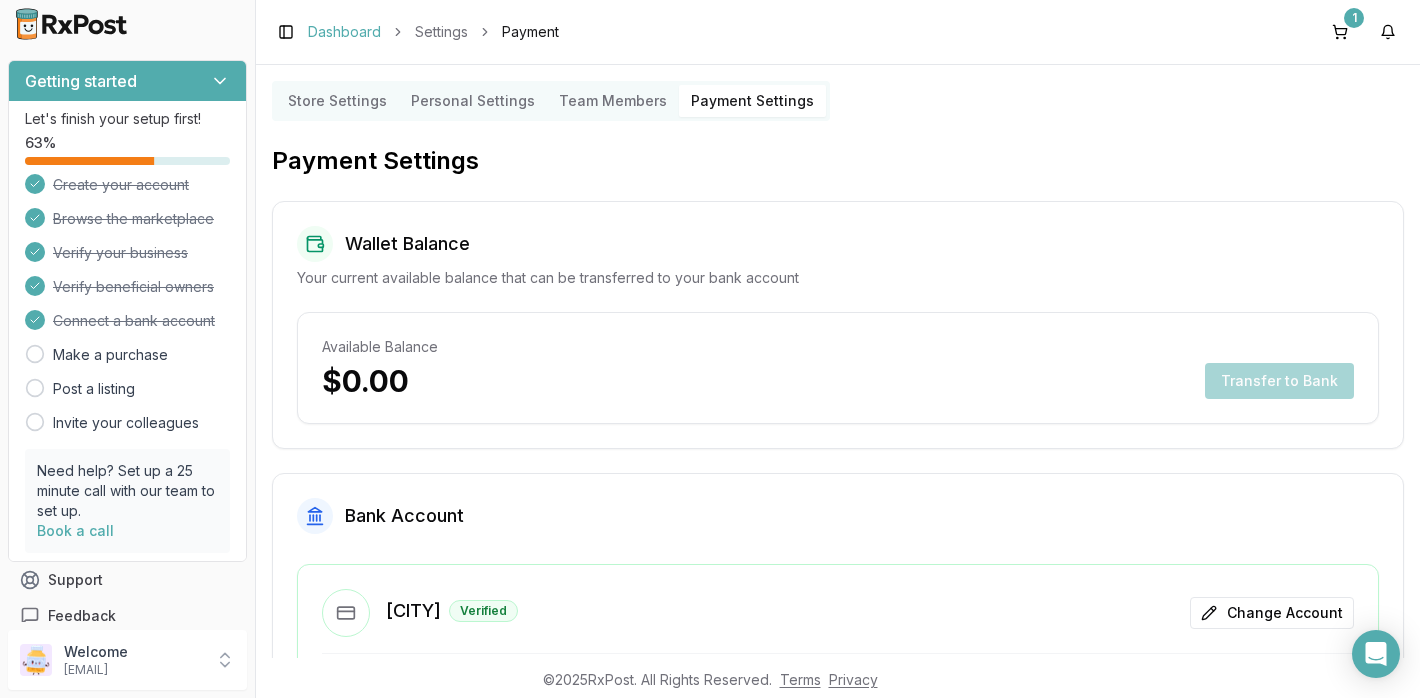 click on "Dashboard" at bounding box center (344, 32) 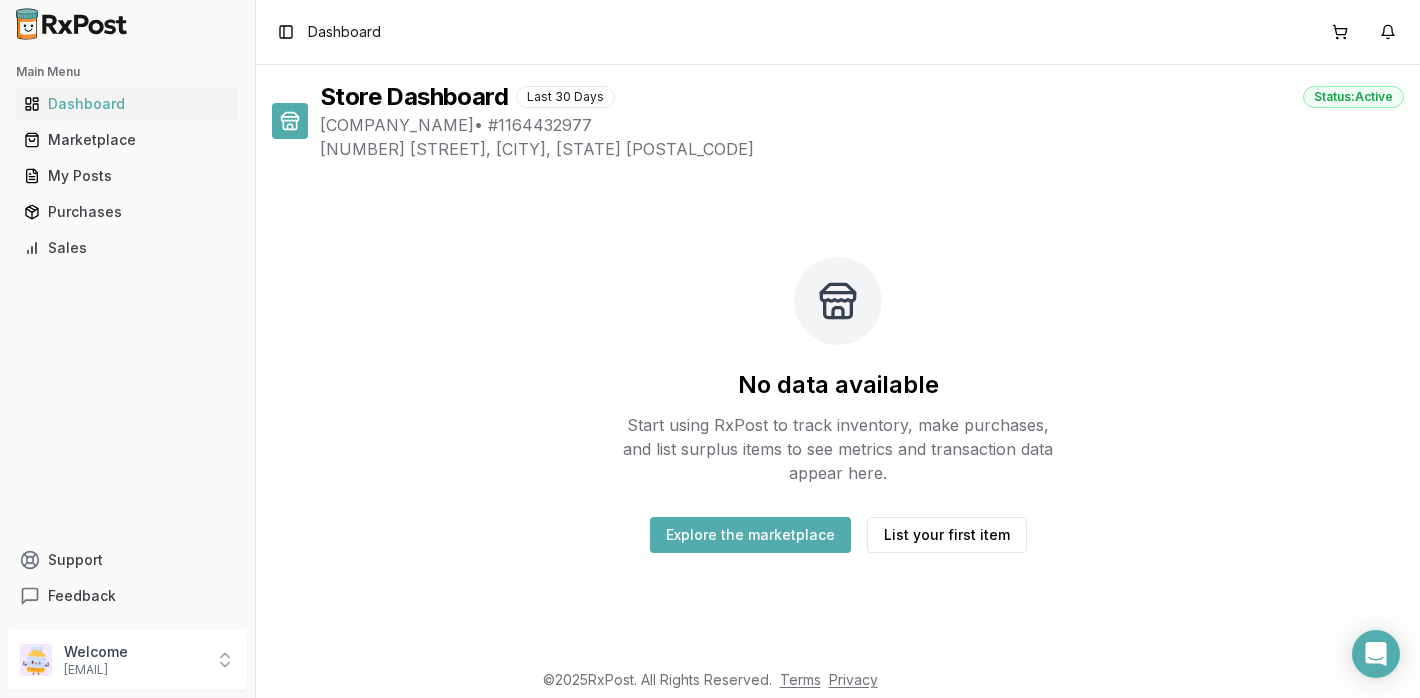 scroll, scrollTop: 0, scrollLeft: 0, axis: both 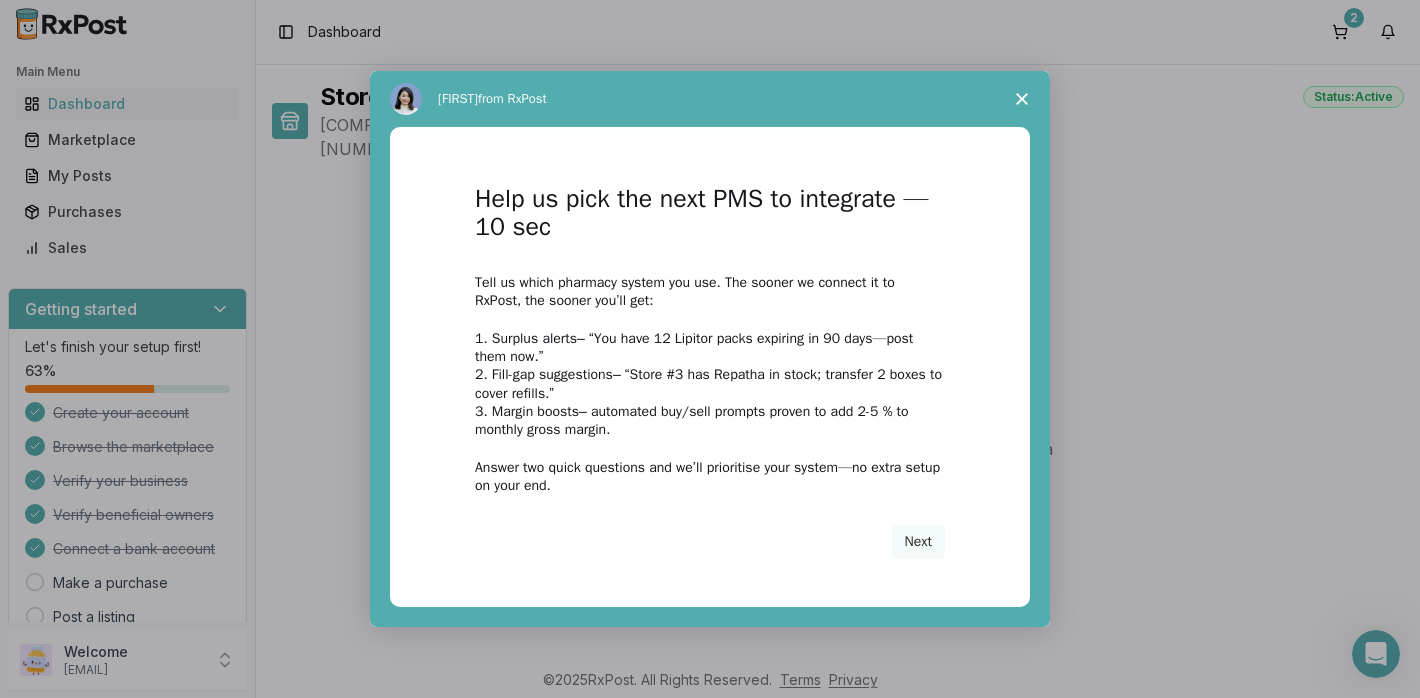 click at bounding box center [1022, 99] 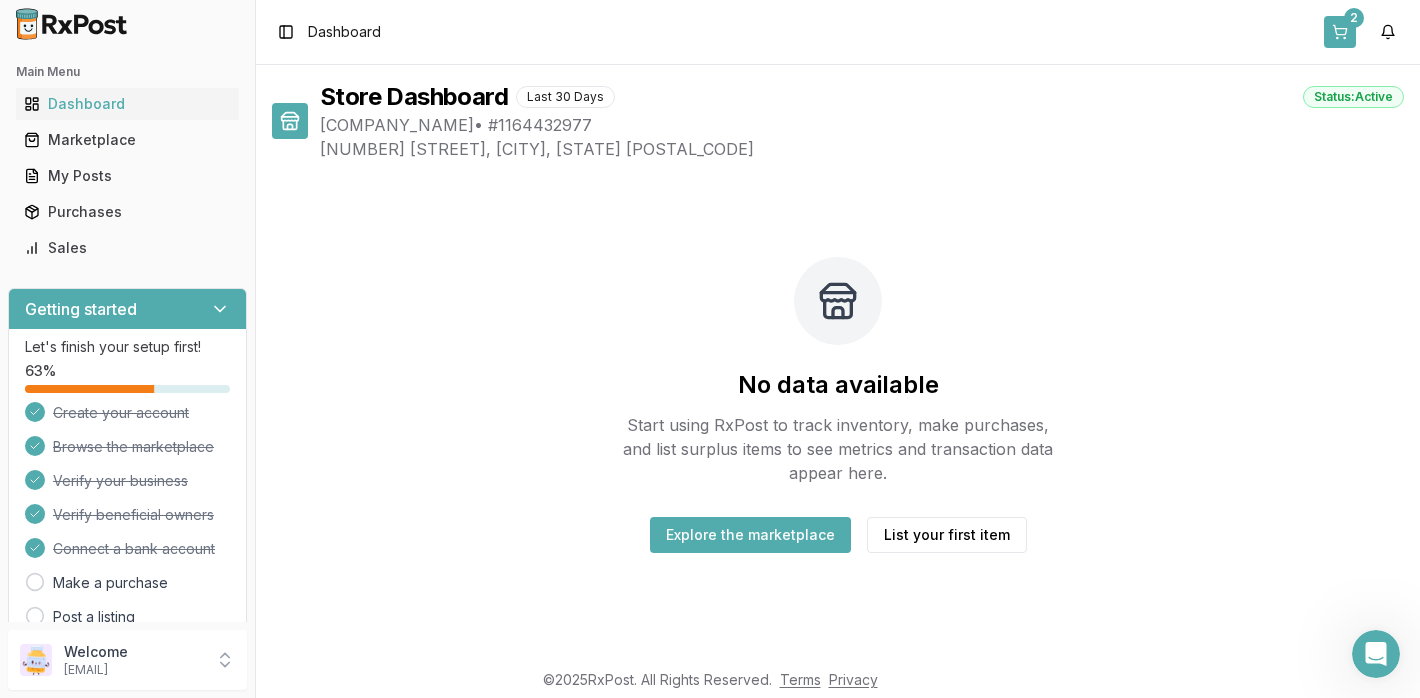 click on "2" at bounding box center (1354, 18) 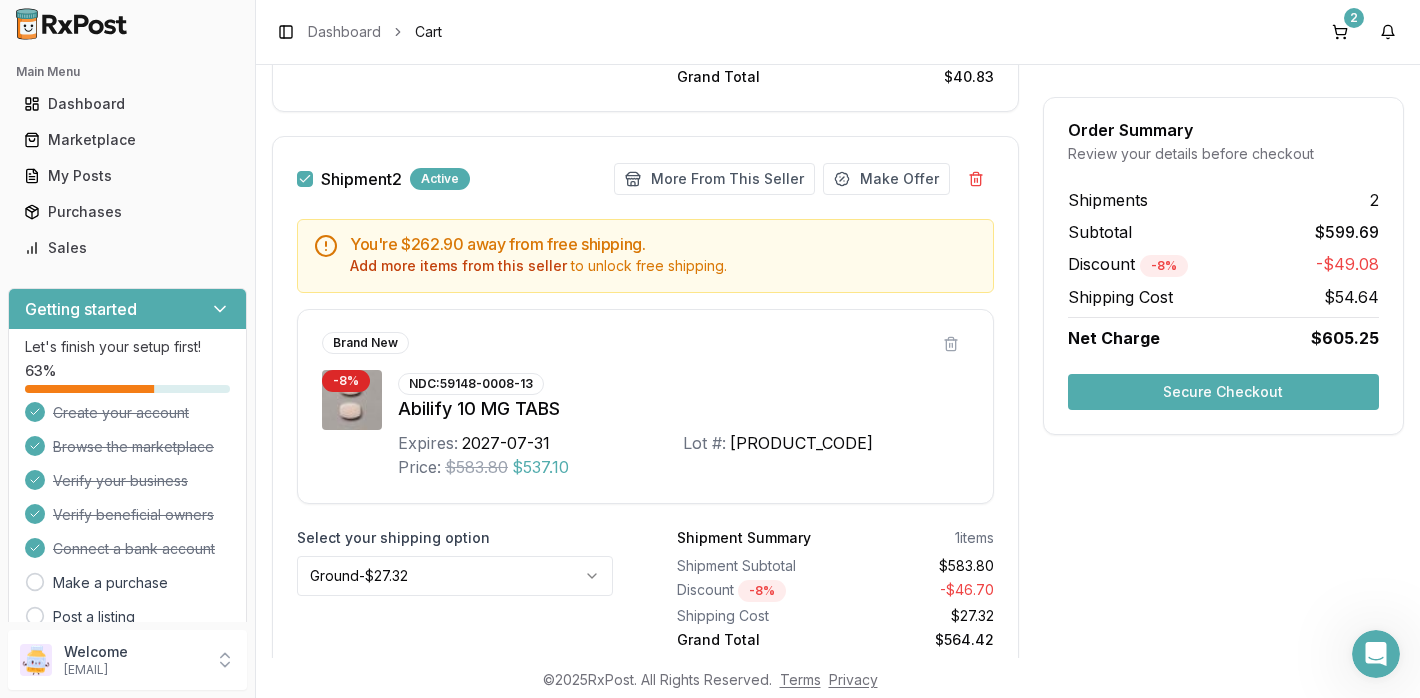 scroll, scrollTop: 794, scrollLeft: 0, axis: vertical 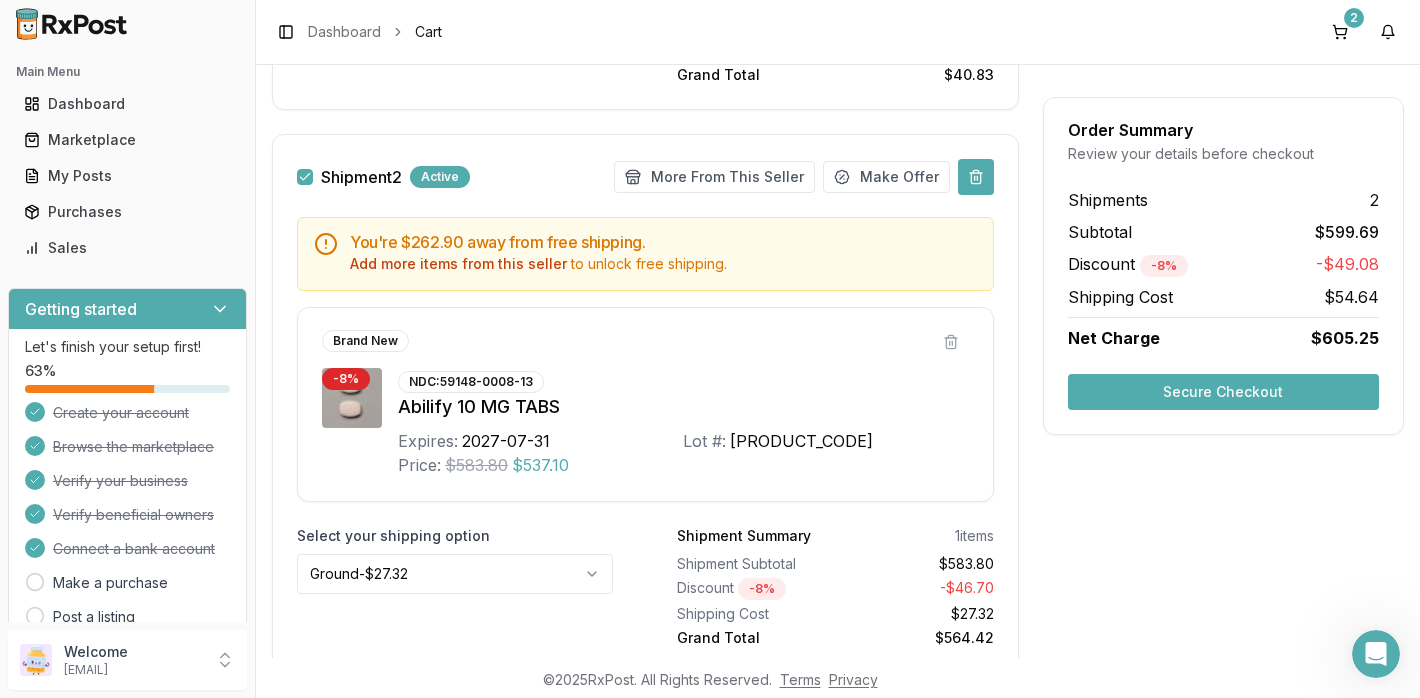 click at bounding box center [976, 177] 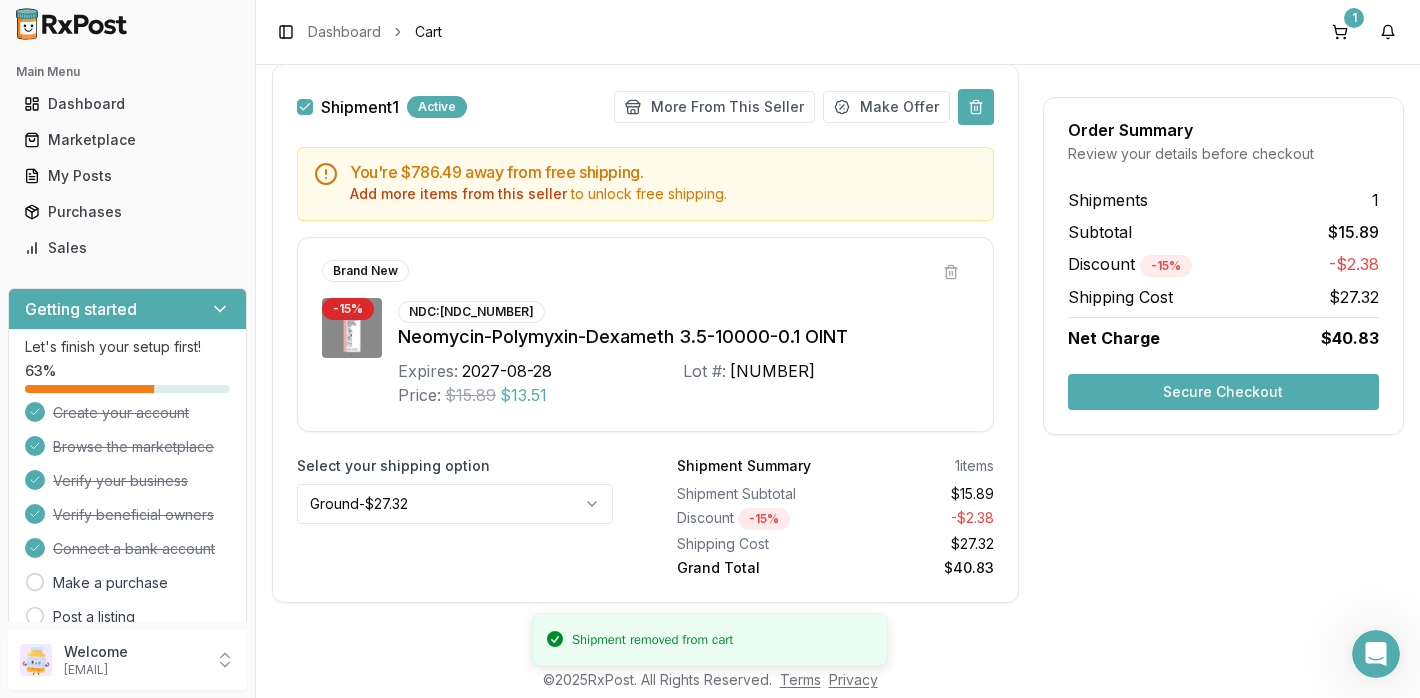 click at bounding box center [976, 107] 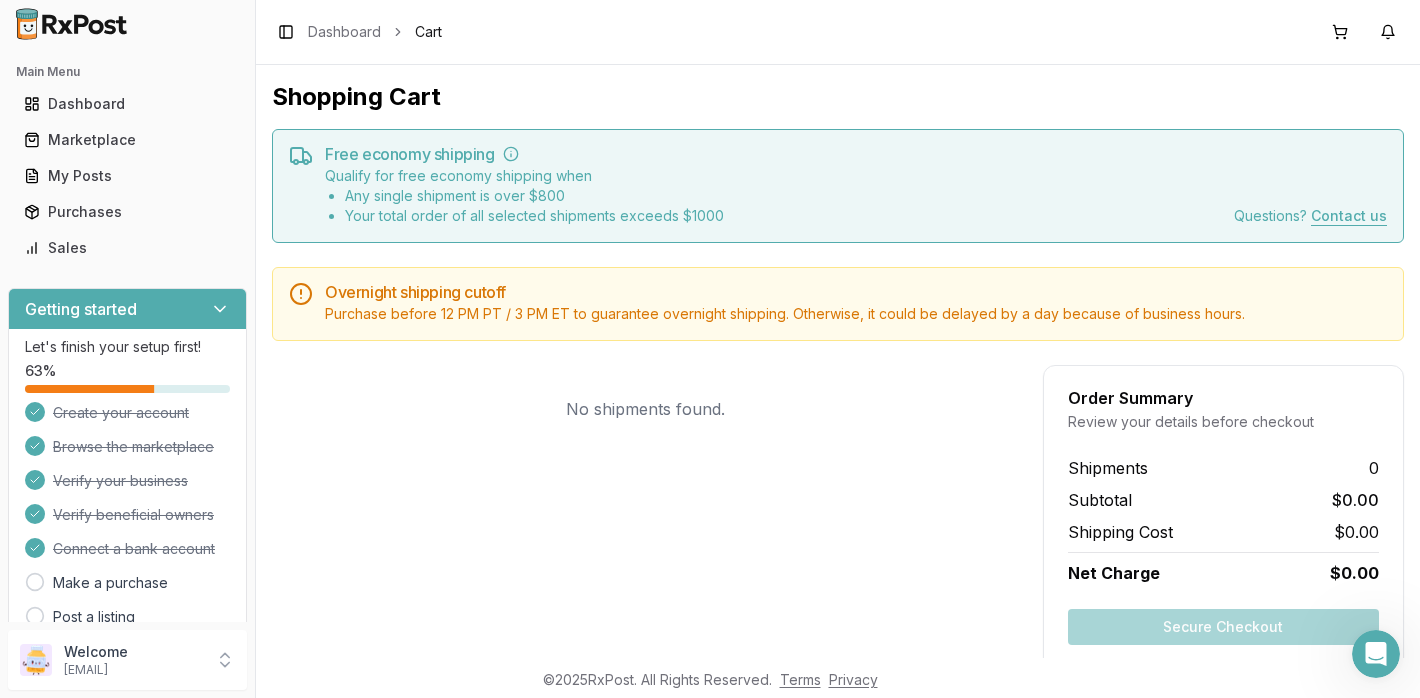 scroll, scrollTop: 1, scrollLeft: 0, axis: vertical 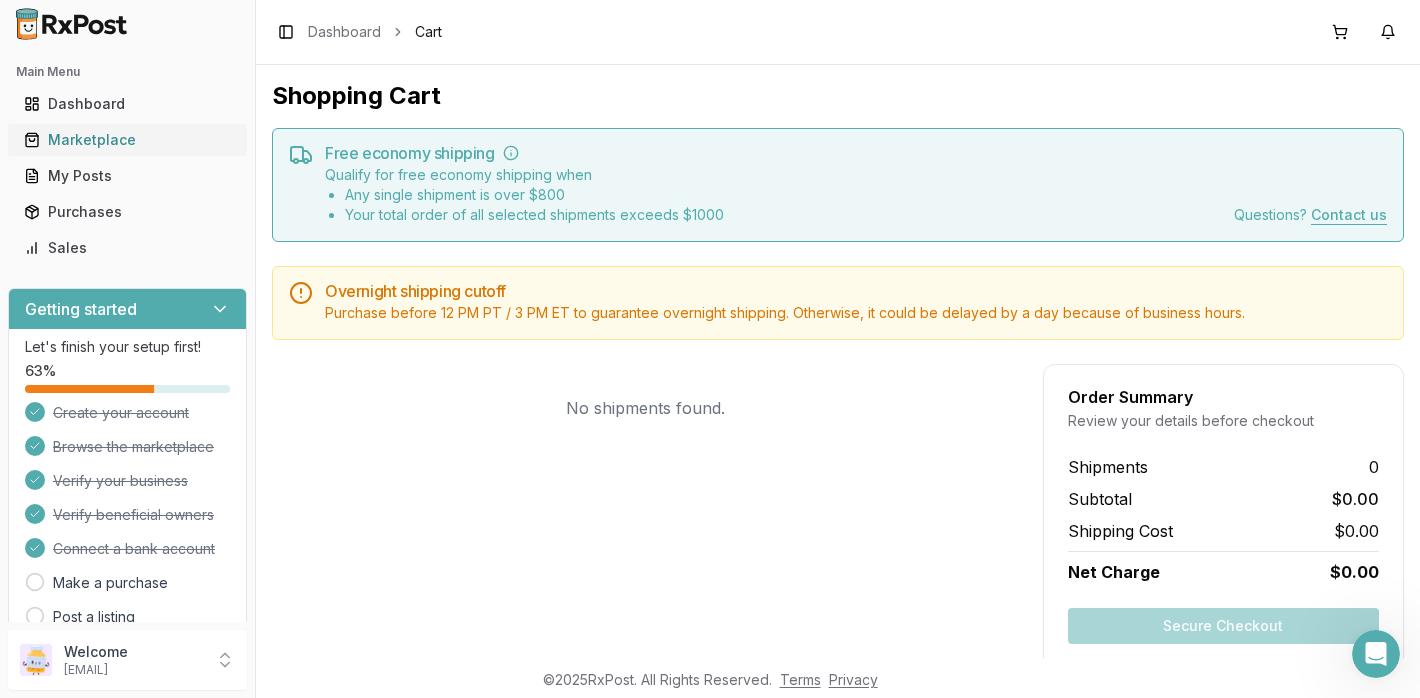 click on "Marketplace" at bounding box center (127, 140) 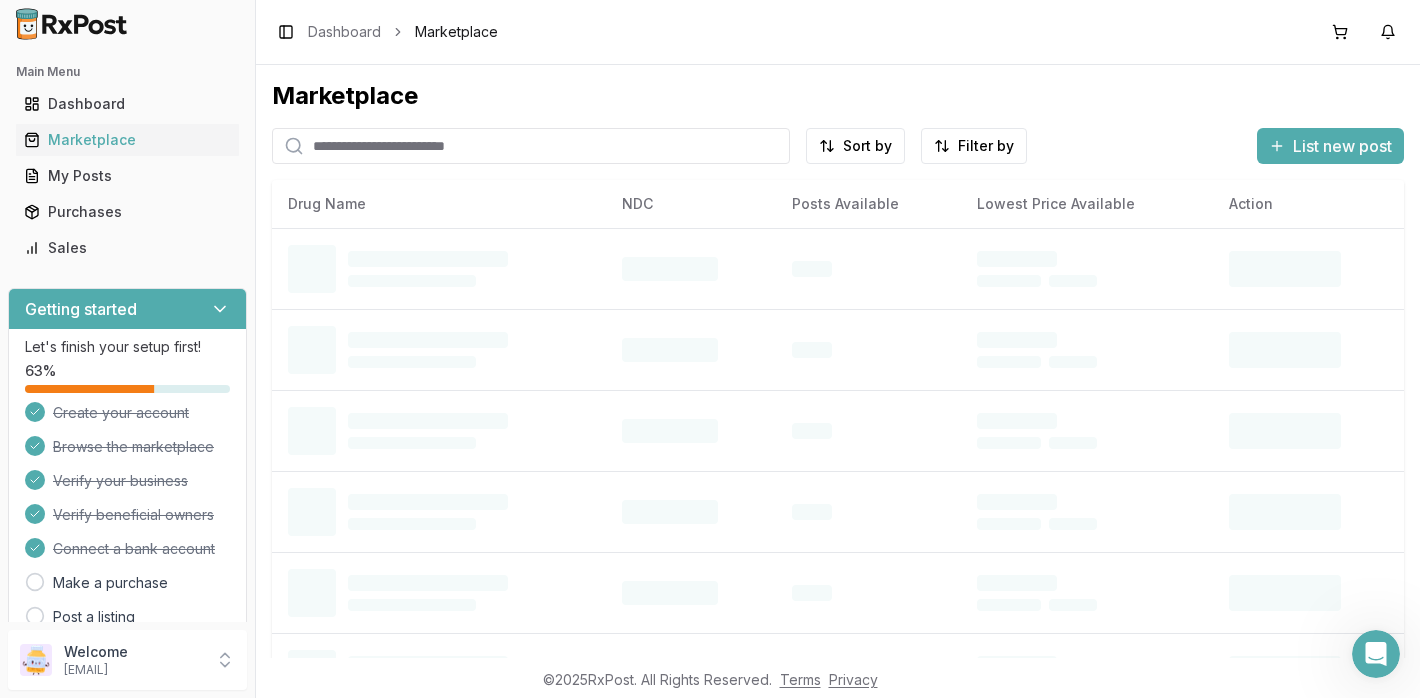 click at bounding box center (531, 146) 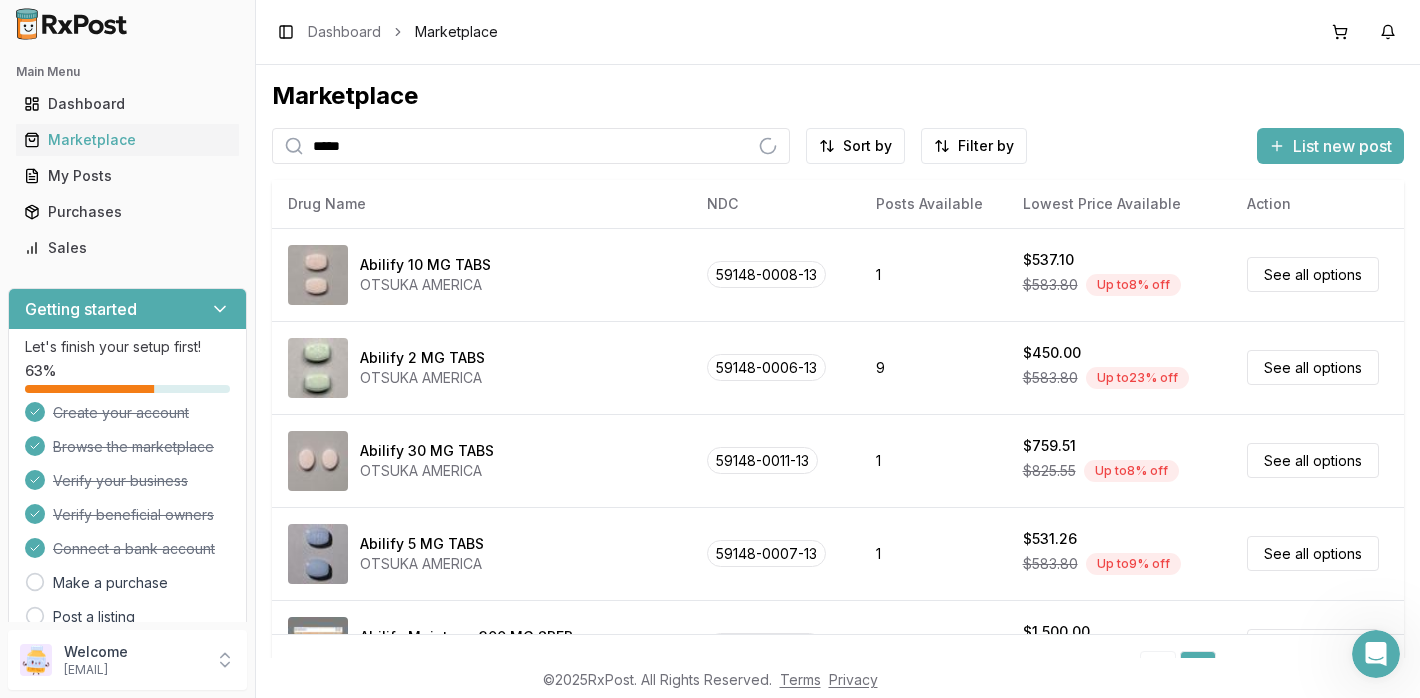 type on "*****" 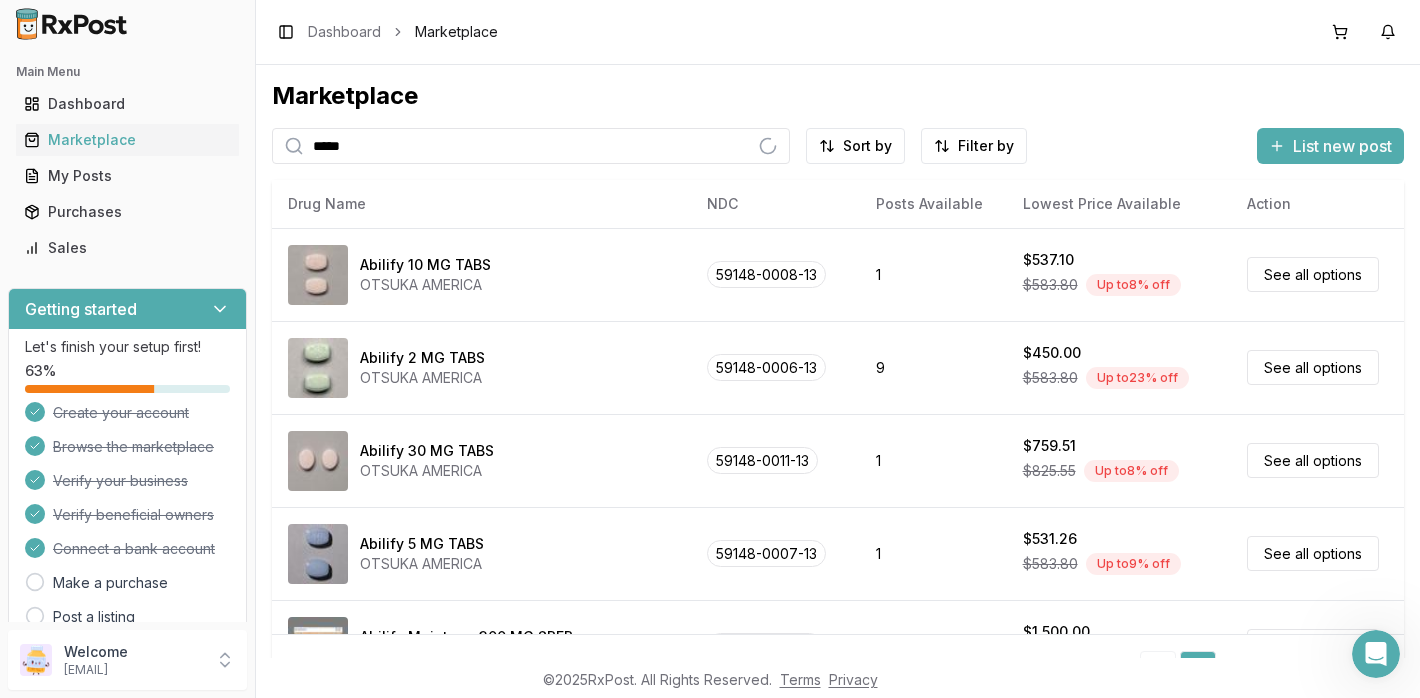 scroll, scrollTop: 0, scrollLeft: 0, axis: both 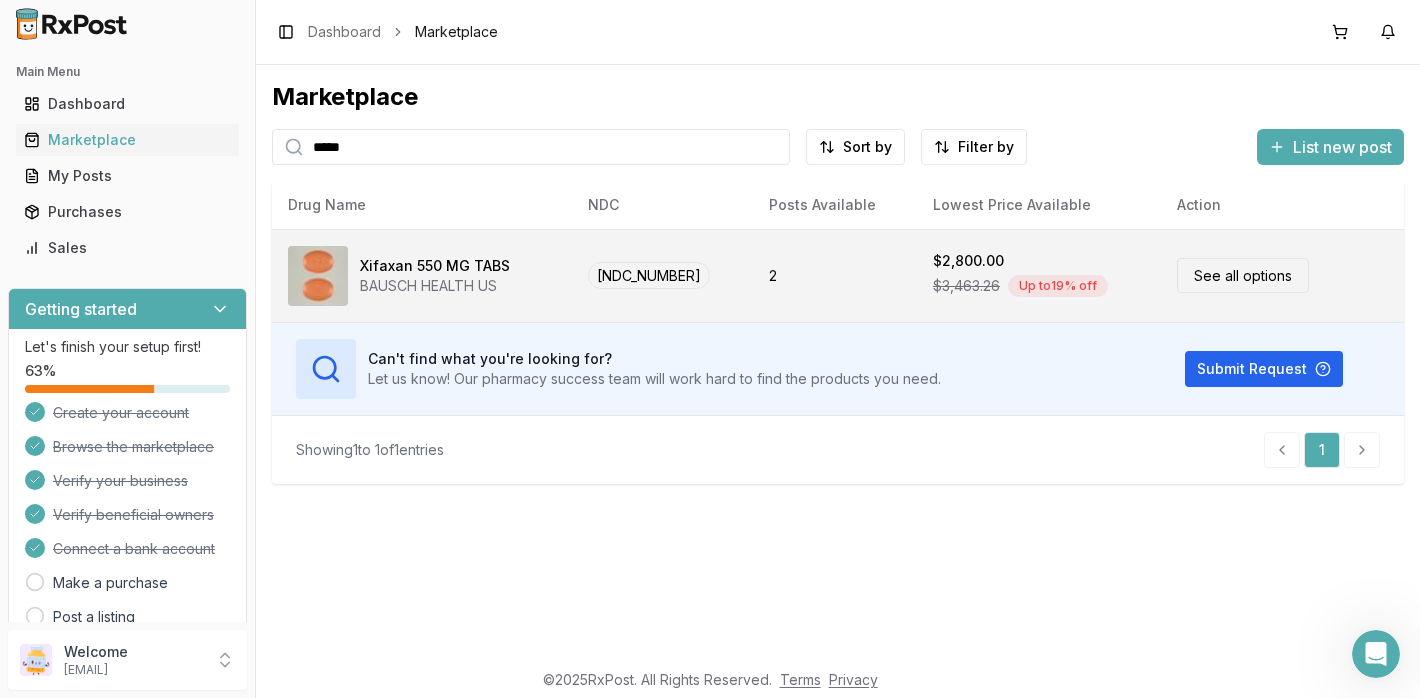 click on "See all options" at bounding box center (1243, 275) 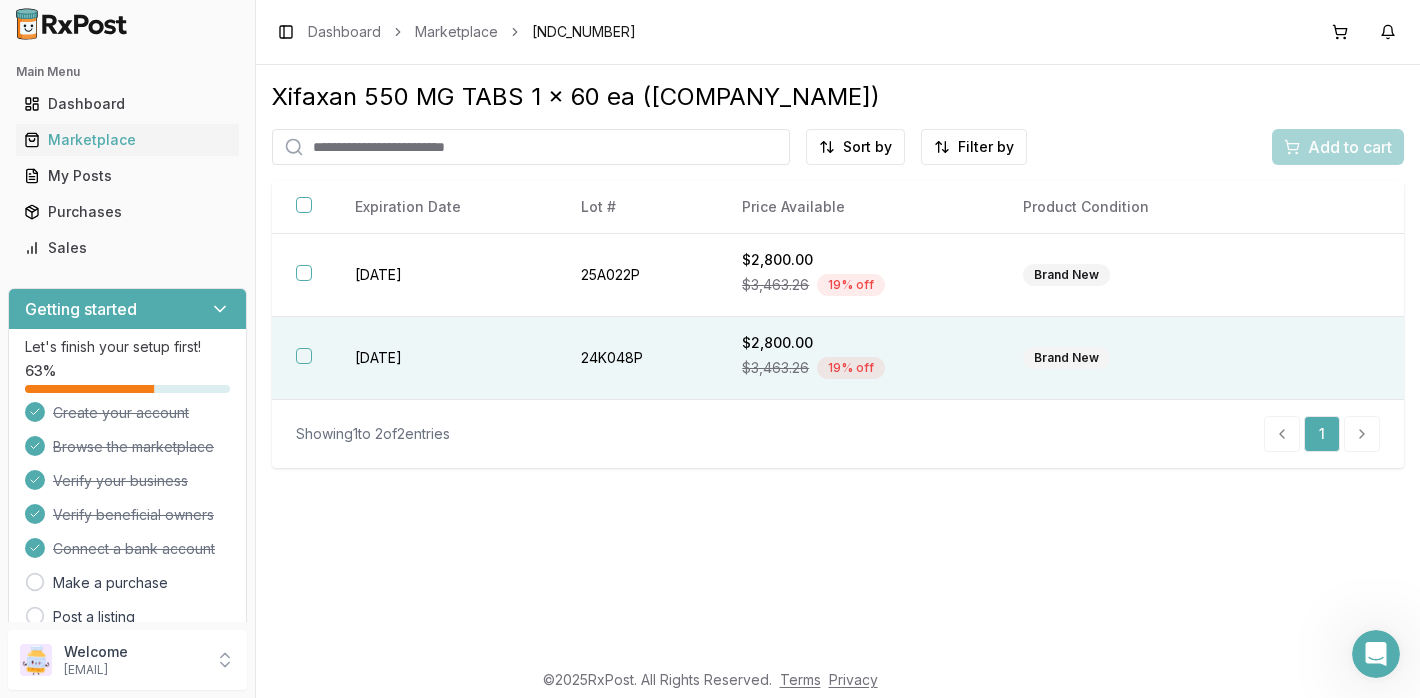 click on "$2,800.00" at bounding box center (858, 343) 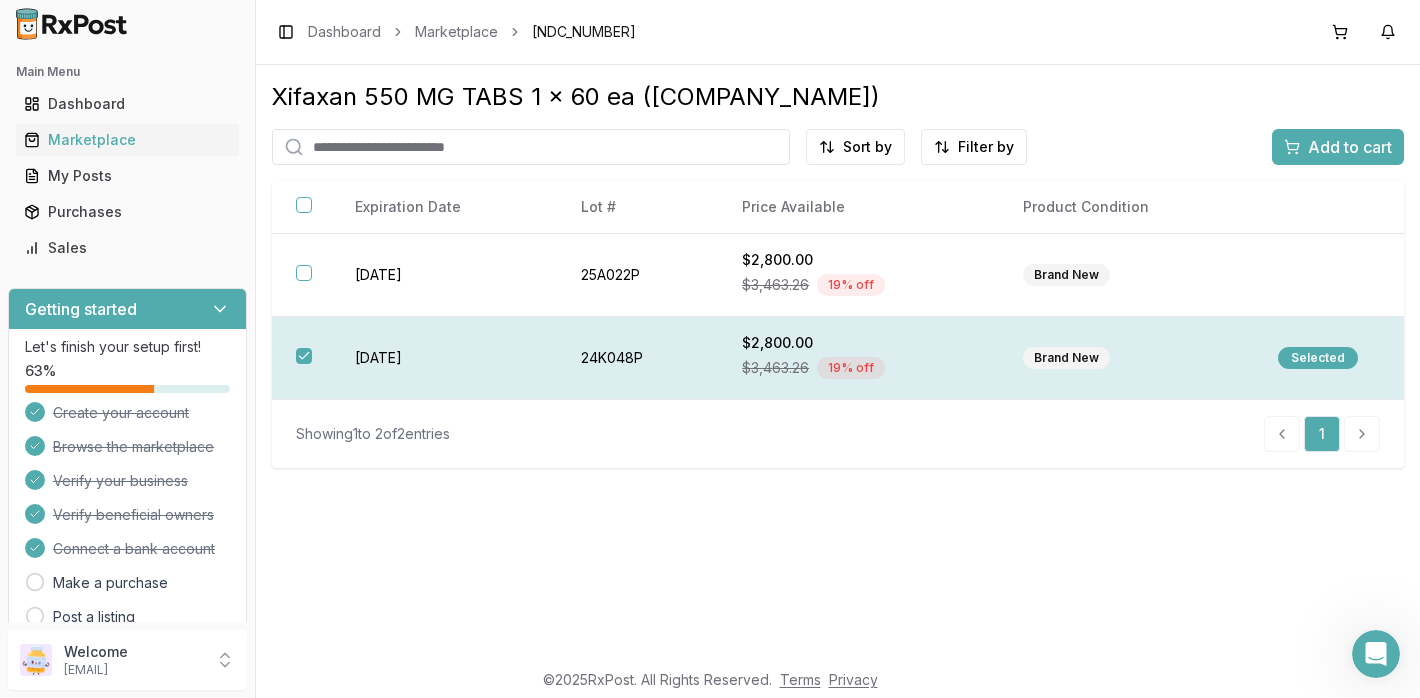 click on "Selected" at bounding box center [1318, 358] 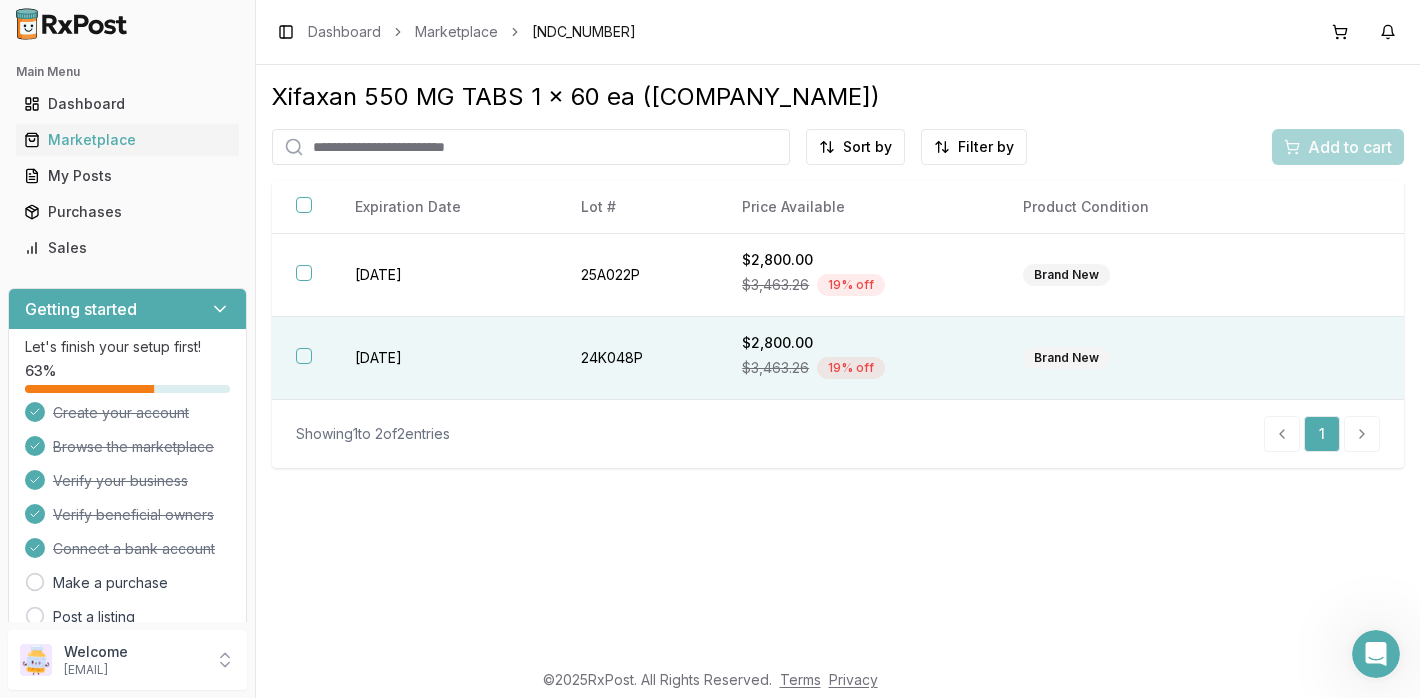 click at bounding box center [1329, 358] 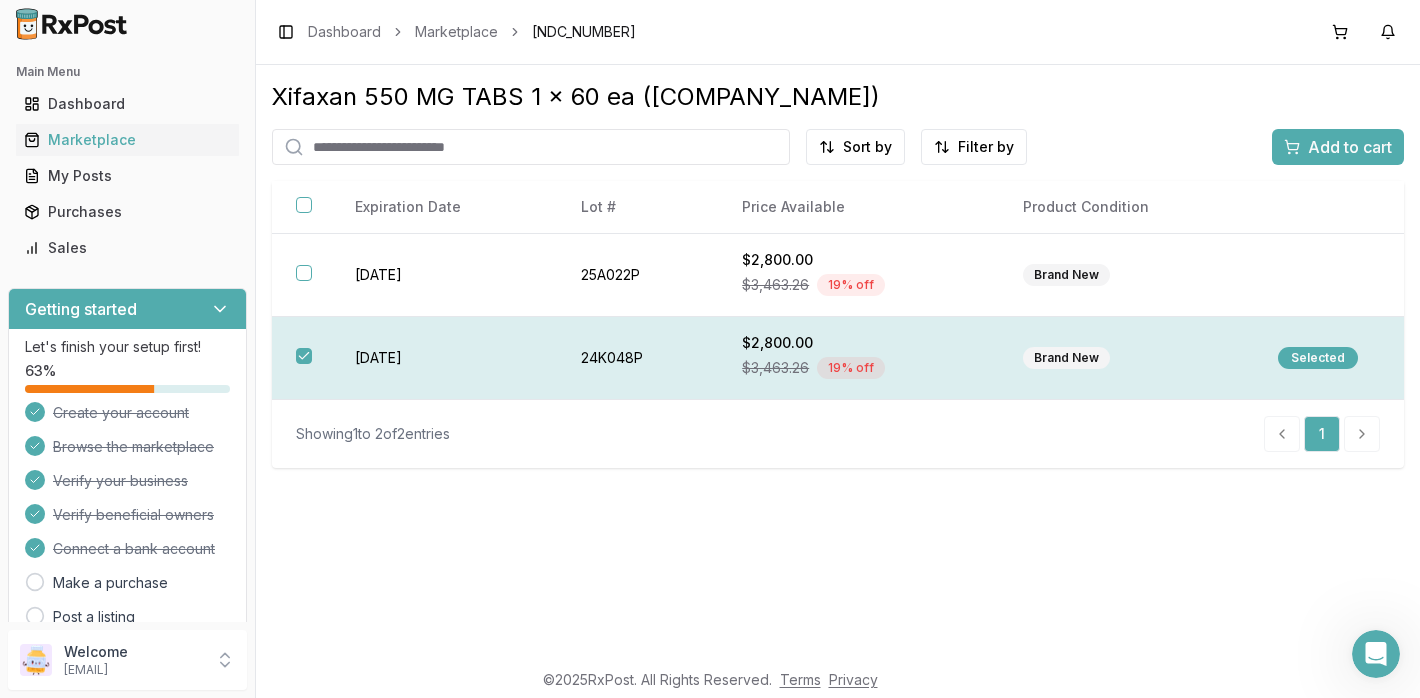 click on "2029-12-20" at bounding box center [444, 358] 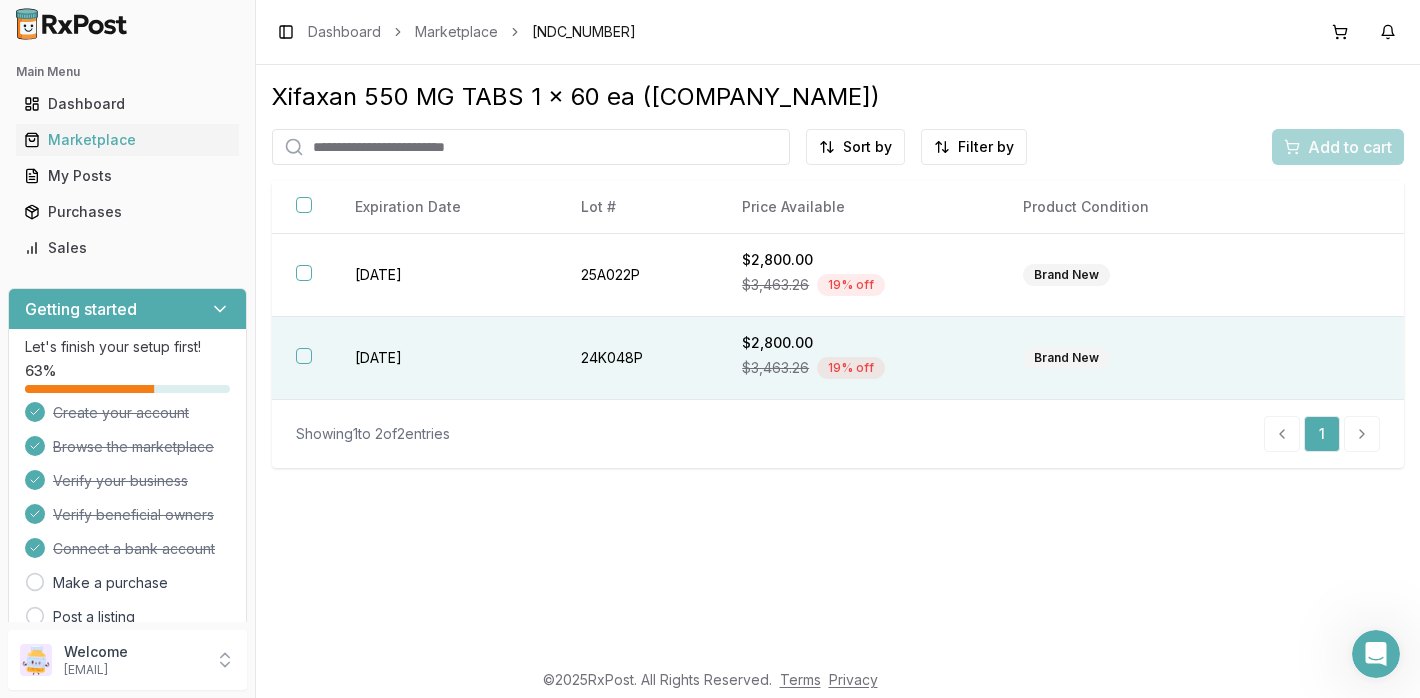 click on "24K048P" at bounding box center (637, 358) 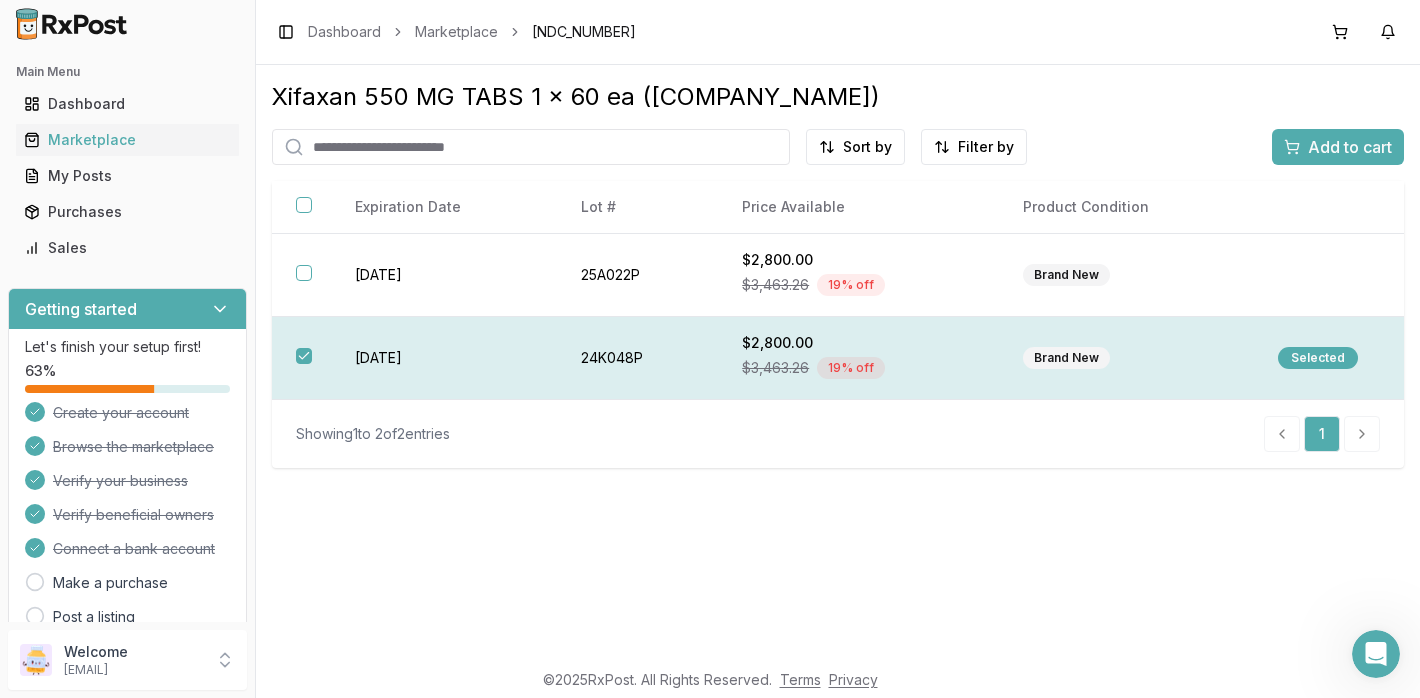 click at bounding box center (304, 356) 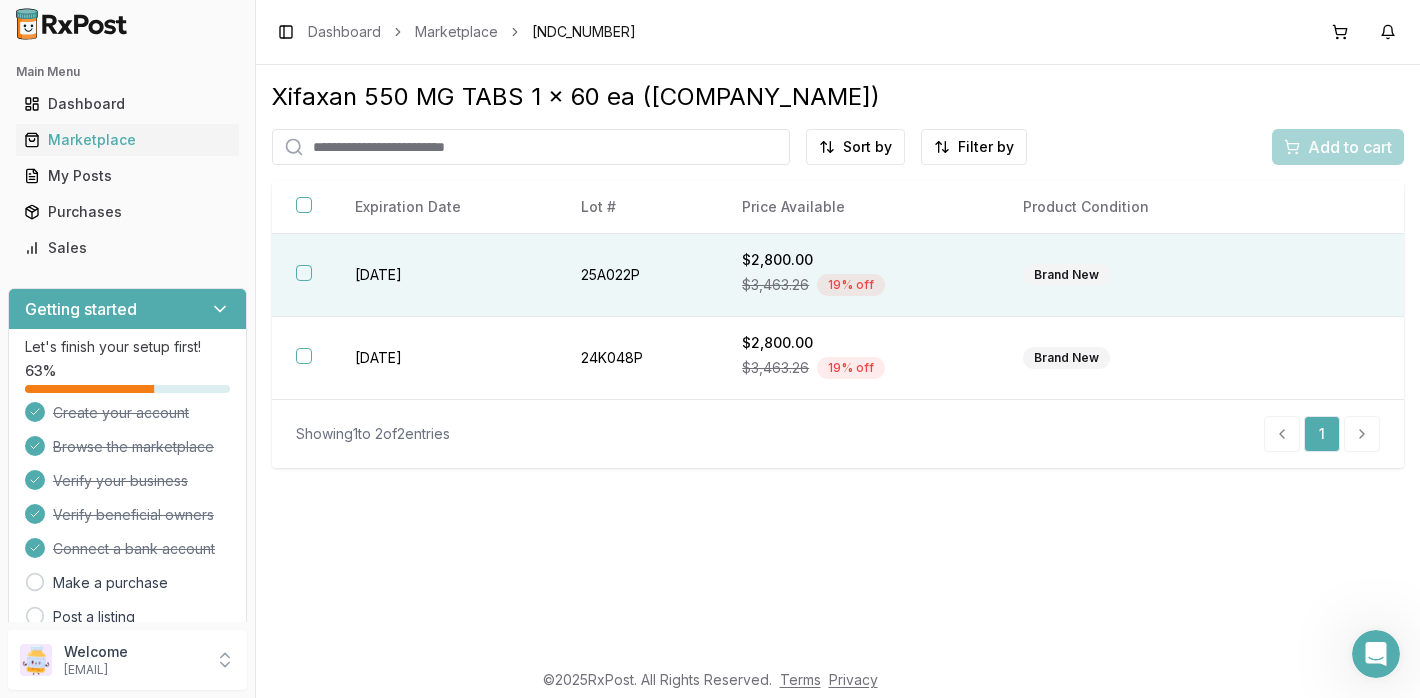 click at bounding box center (304, 273) 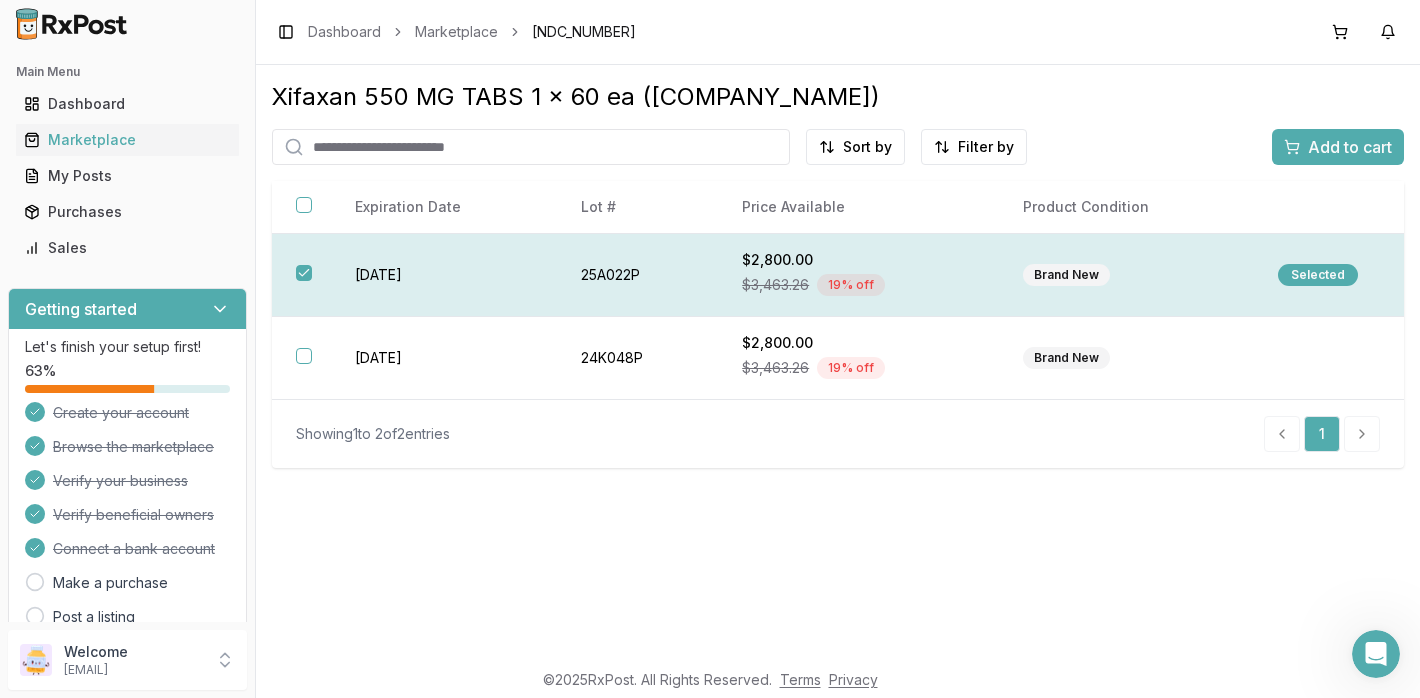 click at bounding box center (304, 273) 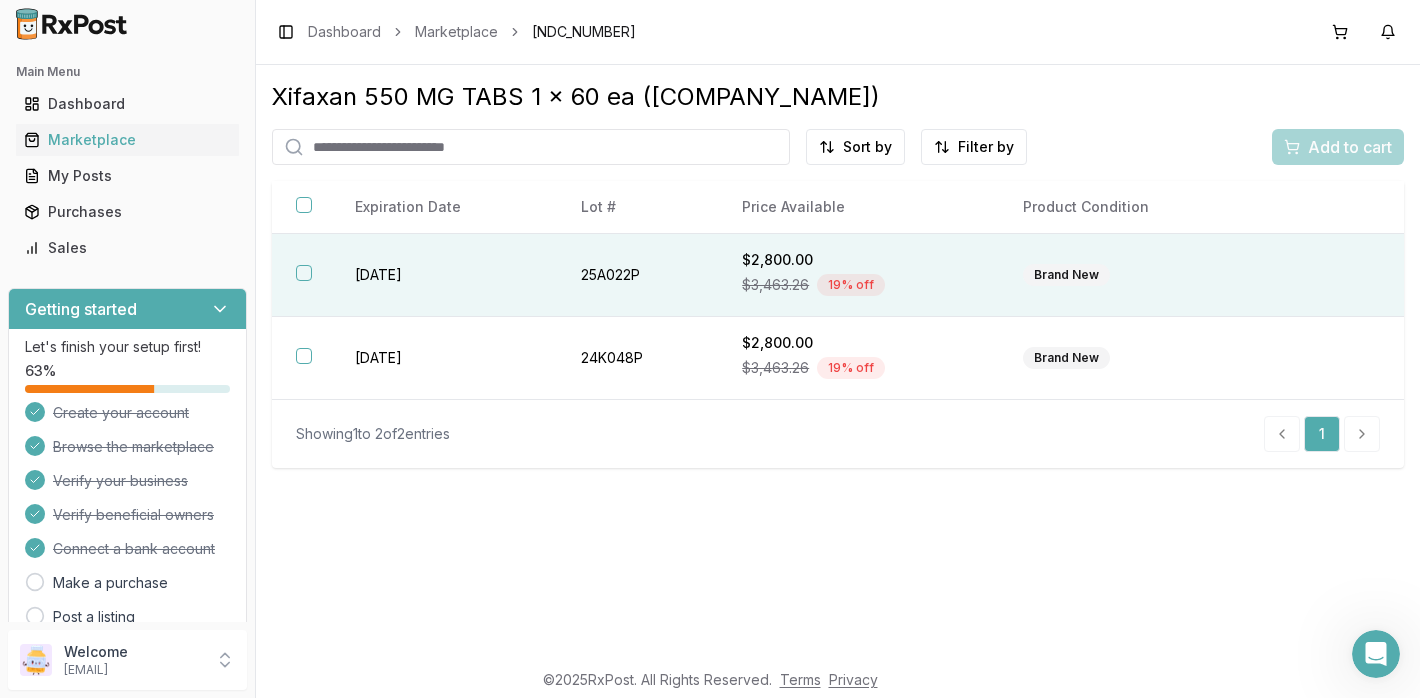click at bounding box center [304, 273] 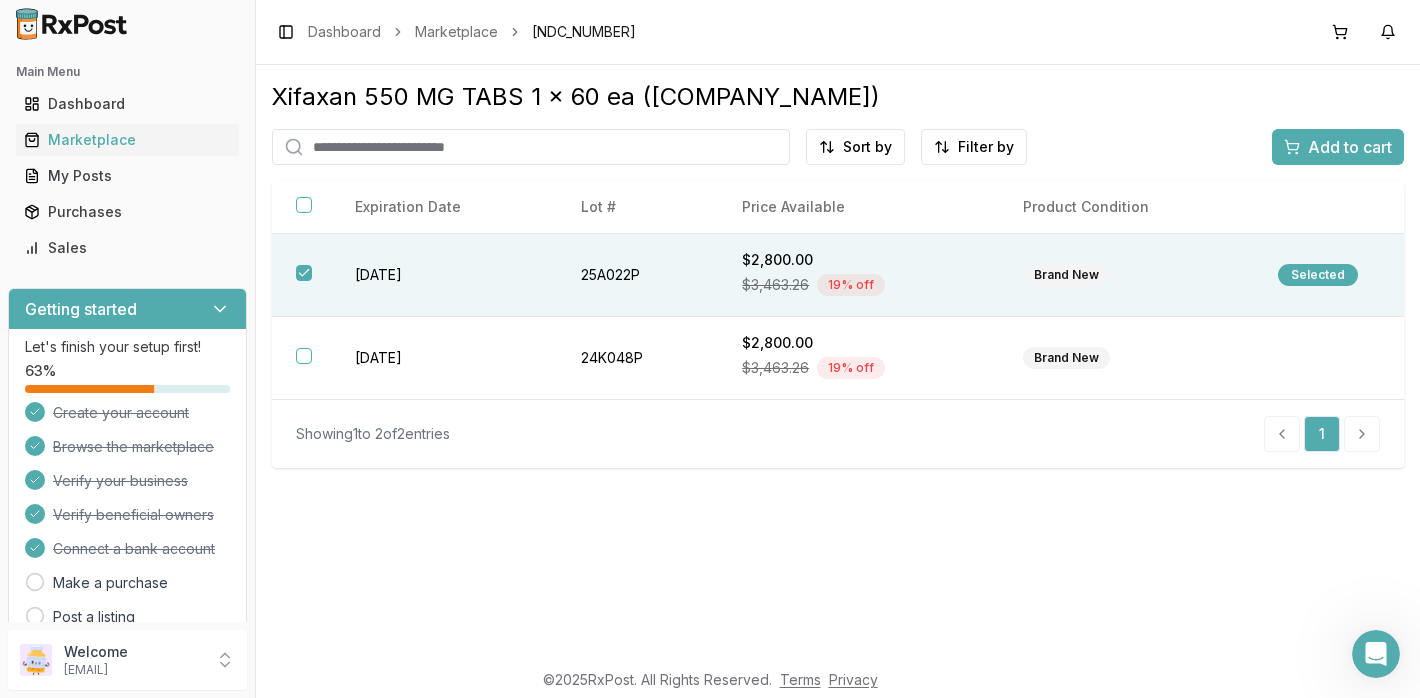 click on "Add to cart" at bounding box center [1350, 147] 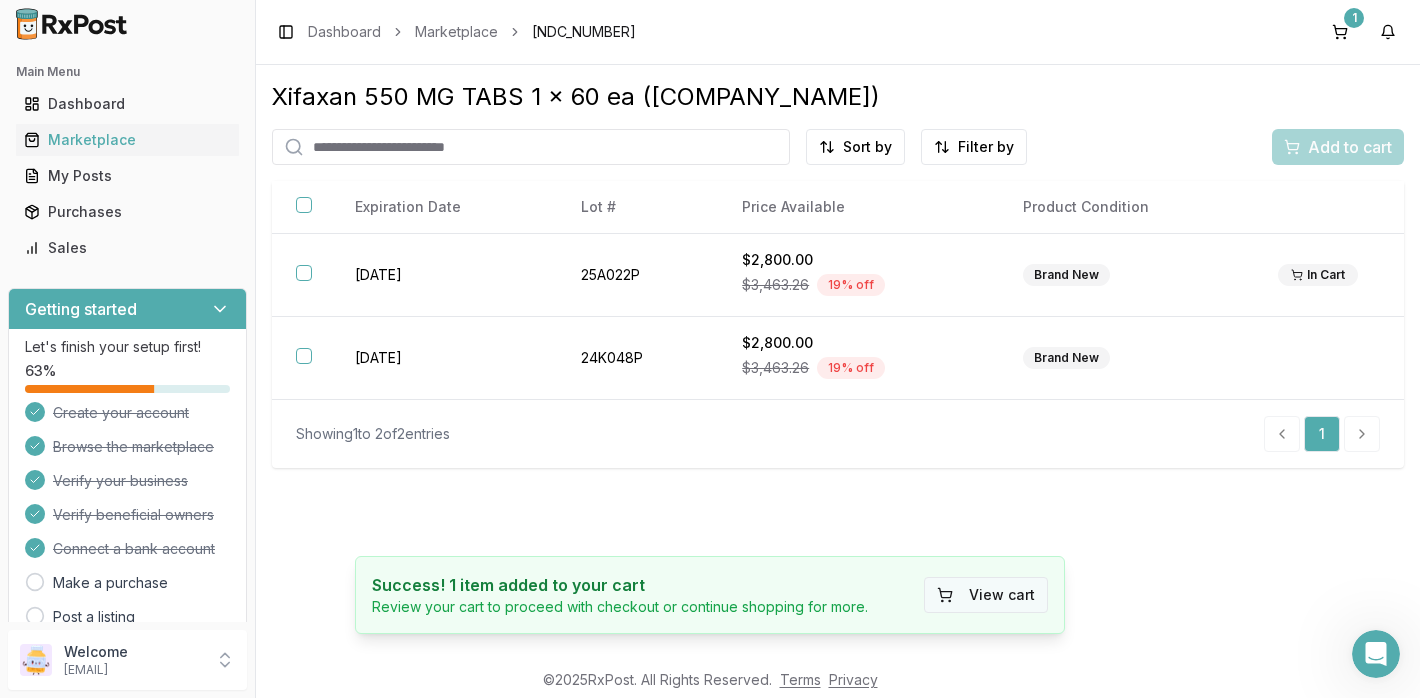 click on "View cart" at bounding box center [986, 595] 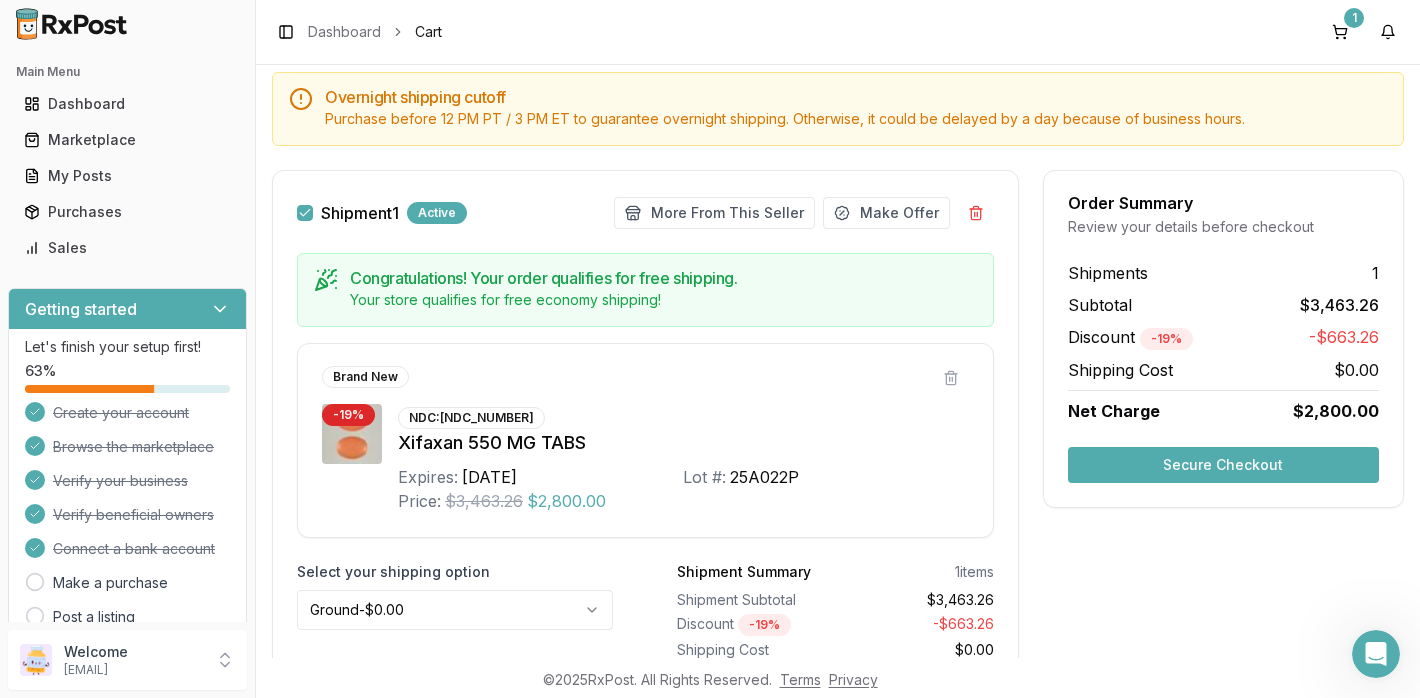 scroll, scrollTop: 301, scrollLeft: 0, axis: vertical 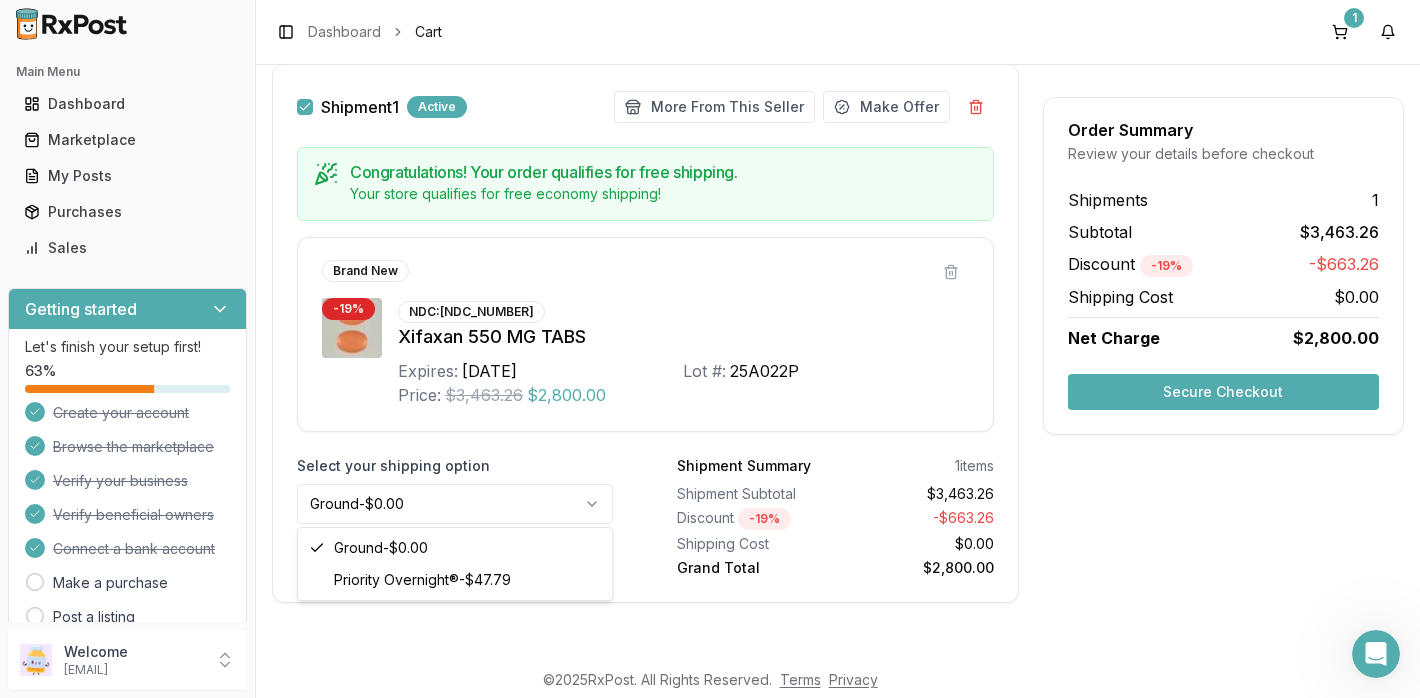 click on "Main Menu Dashboard Marketplace My Posts Purchases Sales Getting started Let's finish your setup first! 63 % Create your account Browse the marketplace Verify your business Verify beneficial owners Connect a bank account Make a purchase Post a listing Invite your colleagues Need help? Set up a 25 minute call with our team to set up. Book a call Support Feedback Welcome matt.boydspharm@gmail.com Toggle Sidebar Dashboard Cart 1 Shopping Cart Free economy shipping Qualify for free economy shipping when Any single shipment is over $ 800 Your total order of all selected shipments exceeds $ 1000 Questions? Contact us Overnight shipping cutoff Purchase before 12 PM PT / 3 PM ET to guarantee overnight shipping. Otherwise, it could be delayed by a day because of business hours. Shipment  1 Active More From This Seller  Make Offer Congratulations! Your order qualifies for free shipping. Your store qualifies for free economy shipping! Brand New - 19 % NDC:  65649-0303-02 Xifaxan 550 MG TABS Expires: 2029-10-31 Lot #: 1" at bounding box center [710, 349] 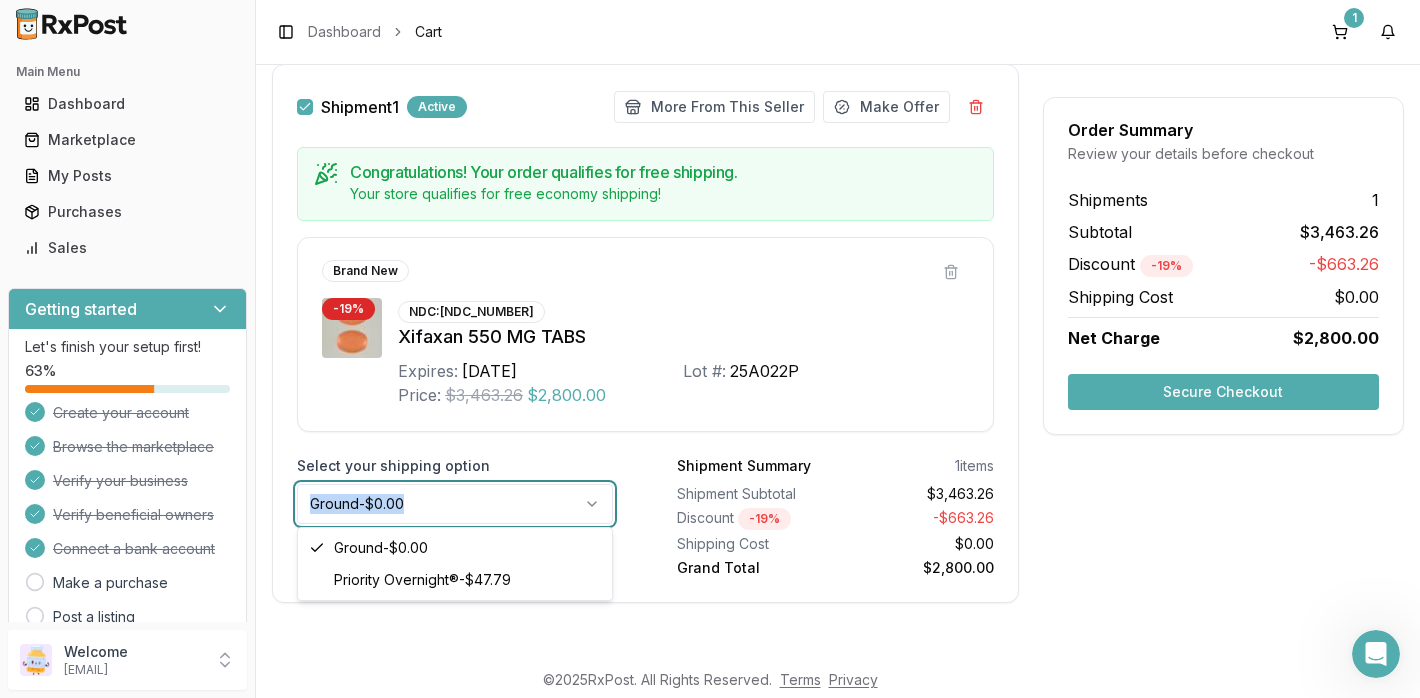 click on "Main Menu Dashboard Marketplace My Posts Purchases Sales Getting started Let's finish your setup first! 63 % Create your account Browse the marketplace Verify your business Verify beneficial owners Connect a bank account Make a purchase Post a listing Invite your colleagues Need help? Set up a 25 minute call with our team to set up. Book a call Support Feedback Welcome matt.boydspharm@gmail.com Toggle Sidebar Dashboard Cart 1 Shopping Cart Free economy shipping Qualify for free economy shipping when Any single shipment is over $ 800 Your total order of all selected shipments exceeds $ 1000 Questions? Contact us Overnight shipping cutoff Purchase before 12 PM PT / 3 PM ET to guarantee overnight shipping. Otherwise, it could be delayed by a day because of business hours. Shipment  1 Active More From This Seller  Make Offer Congratulations! Your order qualifies for free shipping. Your store qualifies for free economy shipping! Brand New - 19 % NDC:  65649-0303-02 Xifaxan 550 MG TABS Expires: 2029-10-31 Lot #: 1" at bounding box center [710, 349] 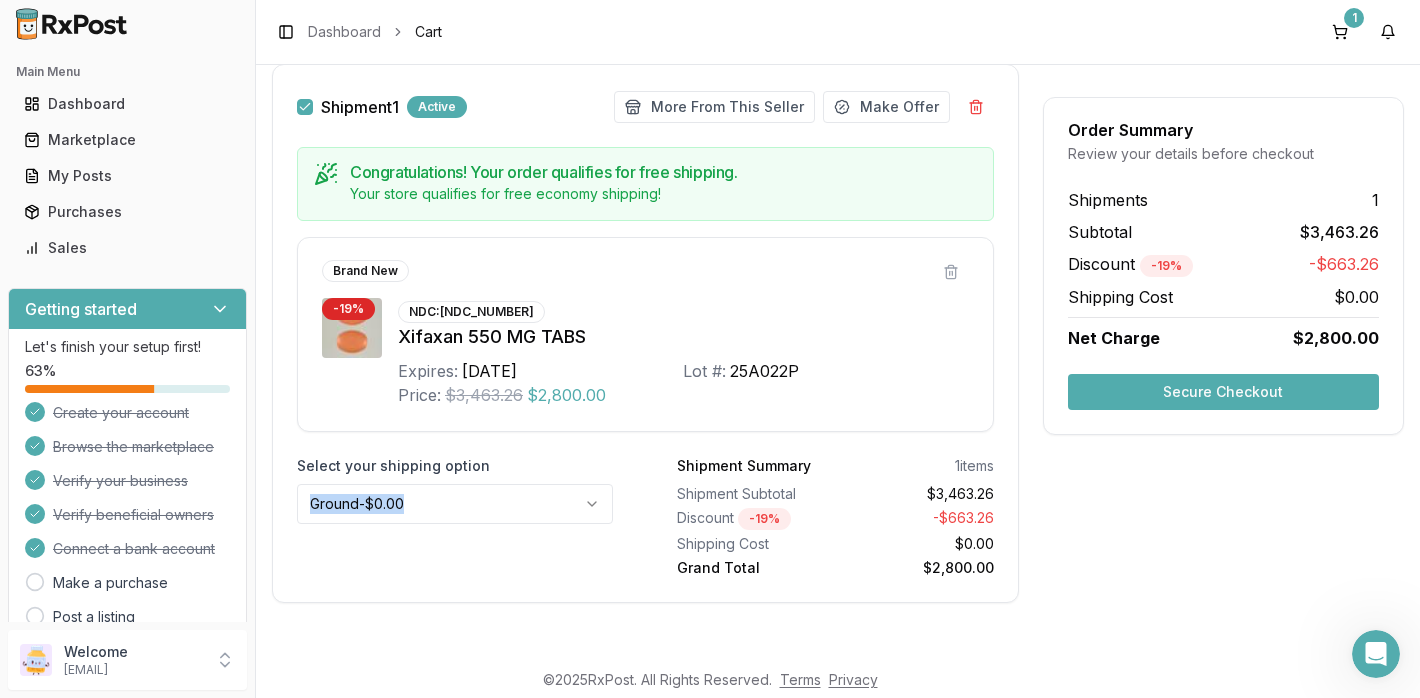 click on "Main Menu Dashboard Marketplace My Posts Purchases Sales Getting started Let's finish your setup first! 63 % Create your account Browse the marketplace Verify your business Verify beneficial owners Connect a bank account Make a purchase Post a listing Invite your colleagues Need help? Set up a 25 minute call with our team to set up. Book a call Support Feedback Welcome matt.boydspharm@gmail.com Toggle Sidebar Dashboard Cart 1 Shopping Cart Free economy shipping Qualify for free economy shipping when Any single shipment is over $ 800 Your total order of all selected shipments exceeds $ 1000 Questions? Contact us Overnight shipping cutoff Purchase before 12 PM PT / 3 PM ET to guarantee overnight shipping. Otherwise, it could be delayed by a day because of business hours. Shipment  1 Active More From This Seller  Make Offer Congratulations! Your order qualifies for free shipping. Your store qualifies for free economy shipping! Brand New - 19 % NDC:  65649-0303-02 Xifaxan 550 MG TABS Expires: 2029-10-31 Lot #: 1" at bounding box center [710, 349] 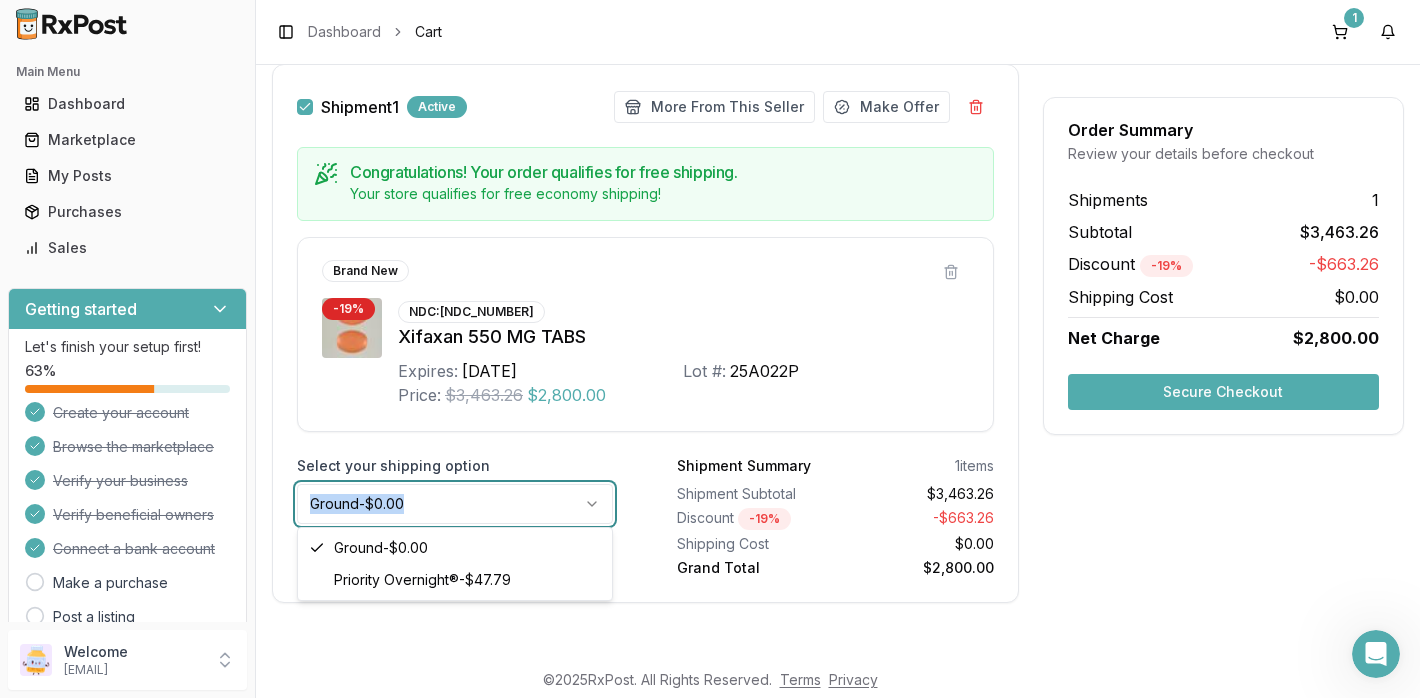 click on "Main Menu Dashboard Marketplace My Posts Purchases Sales Getting started Let's finish your setup first! 63 % Create your account Browse the marketplace Verify your business Verify beneficial owners Connect a bank account Make a purchase Post a listing Invite your colleagues Need help? Set up a 25 minute call with our team to set up. Book a call Support Feedback Welcome matt.boydspharm@gmail.com Toggle Sidebar Dashboard Cart 1 Shopping Cart Free economy shipping Qualify for free economy shipping when Any single shipment is over $ 800 Your total order of all selected shipments exceeds $ 1000 Questions? Contact us Overnight shipping cutoff Purchase before 12 PM PT / 3 PM ET to guarantee overnight shipping. Otherwise, it could be delayed by a day because of business hours. Shipment  1 Active More From This Seller  Make Offer Congratulations! Your order qualifies for free shipping. Your store qualifies for free economy shipping! Brand New - 19 % NDC:  65649-0303-02 Xifaxan 550 MG TABS Expires: 2029-10-31 Lot #: 1" at bounding box center [710, 349] 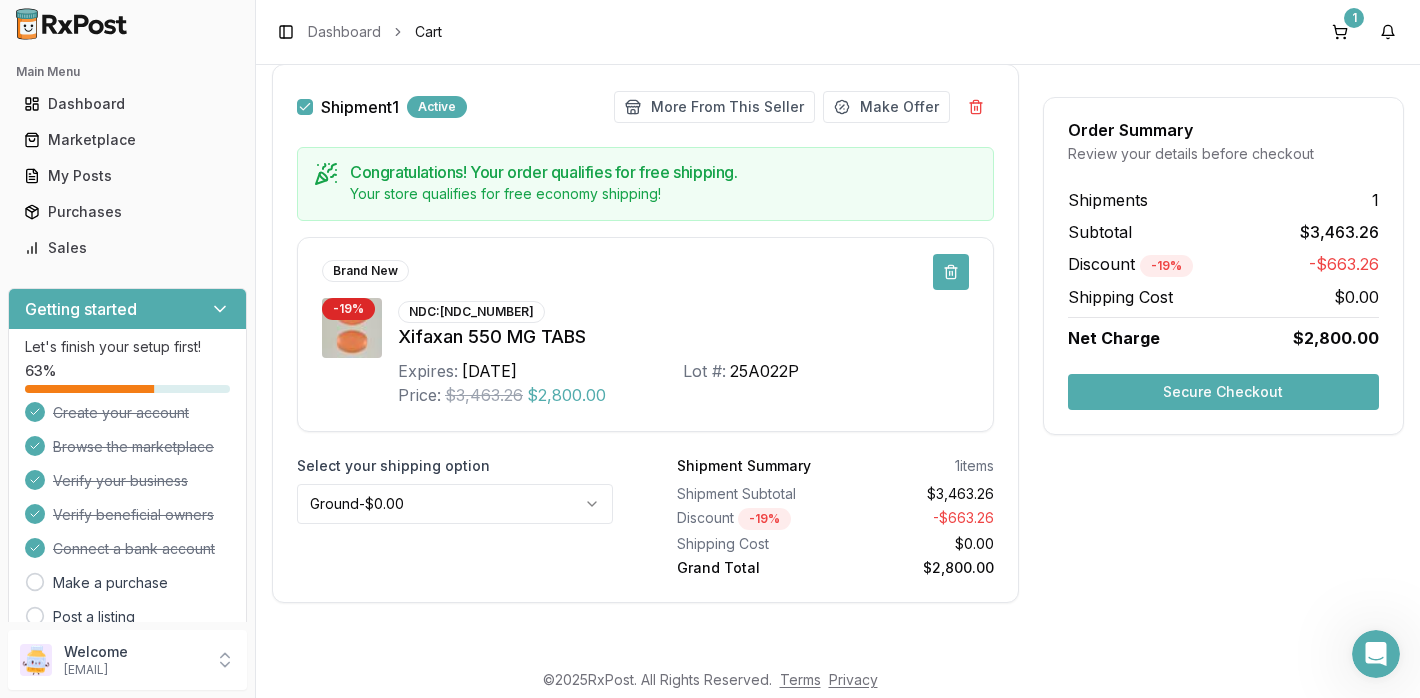 click at bounding box center (951, 272) 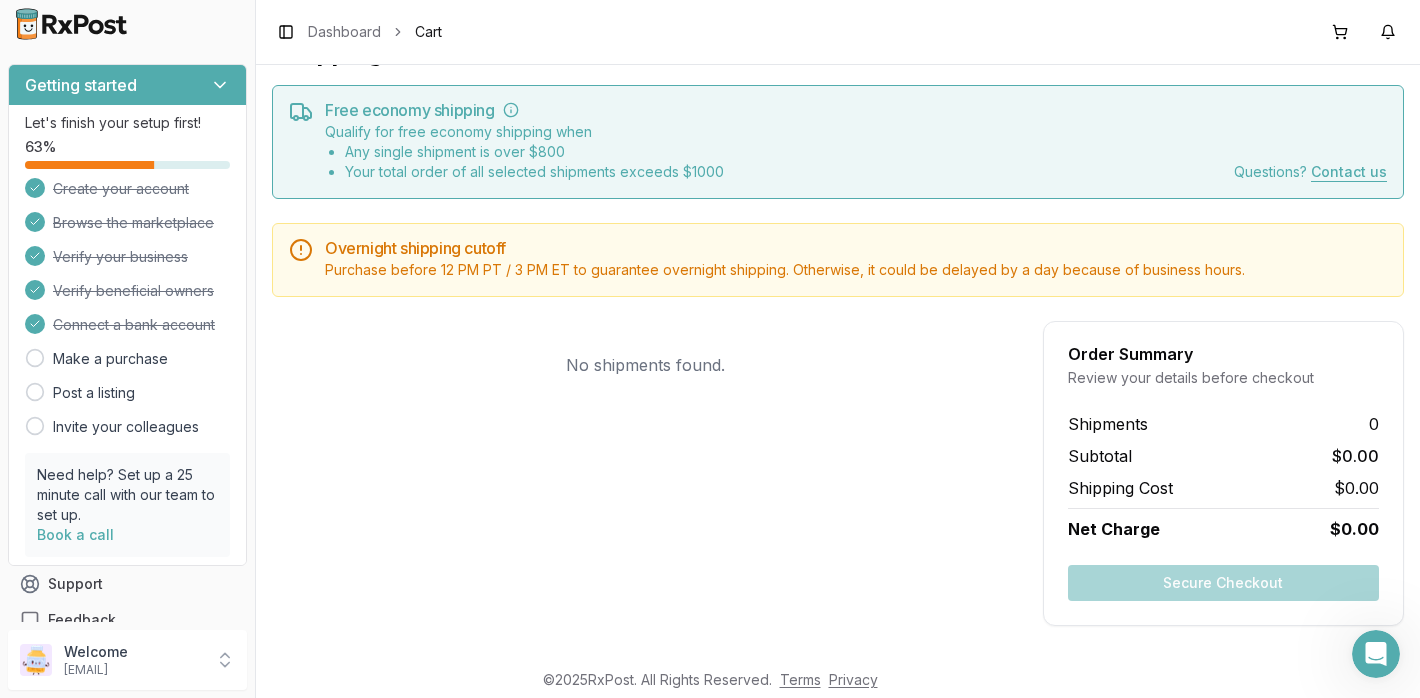scroll, scrollTop: 248, scrollLeft: 0, axis: vertical 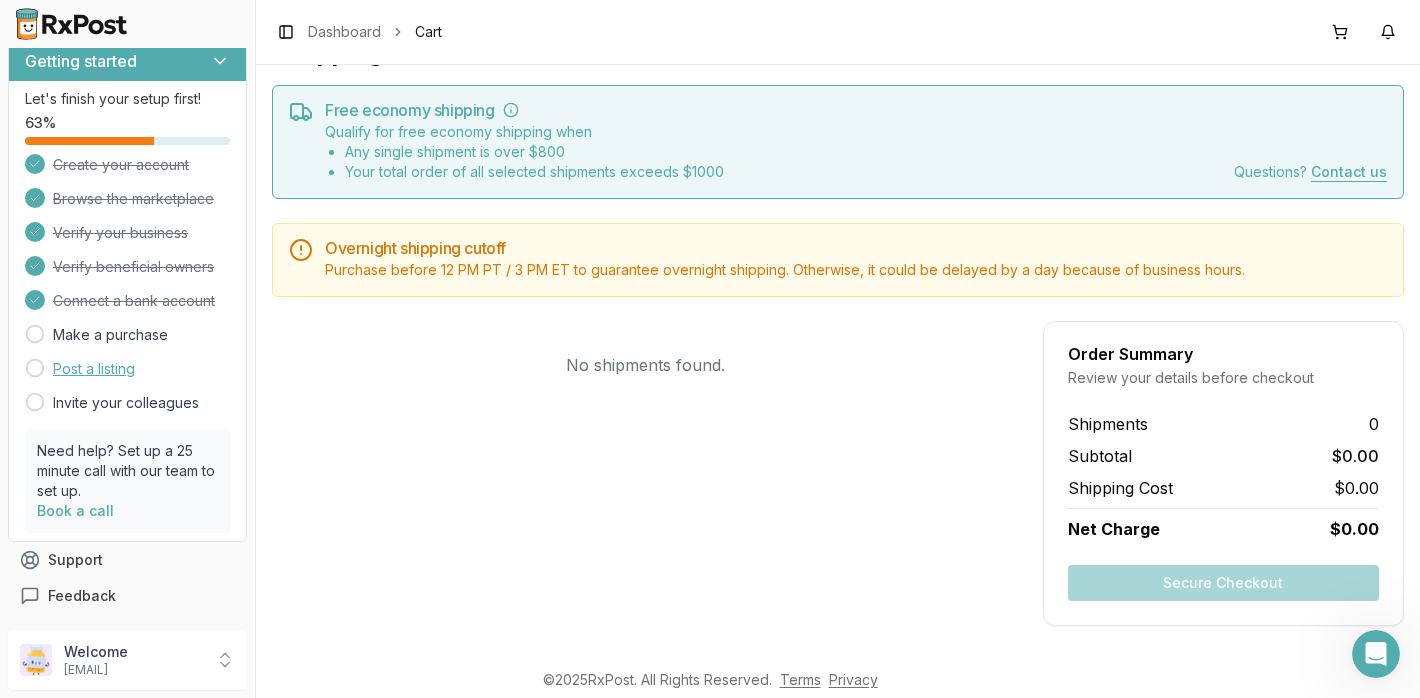 click on "Post a listing" at bounding box center (94, 369) 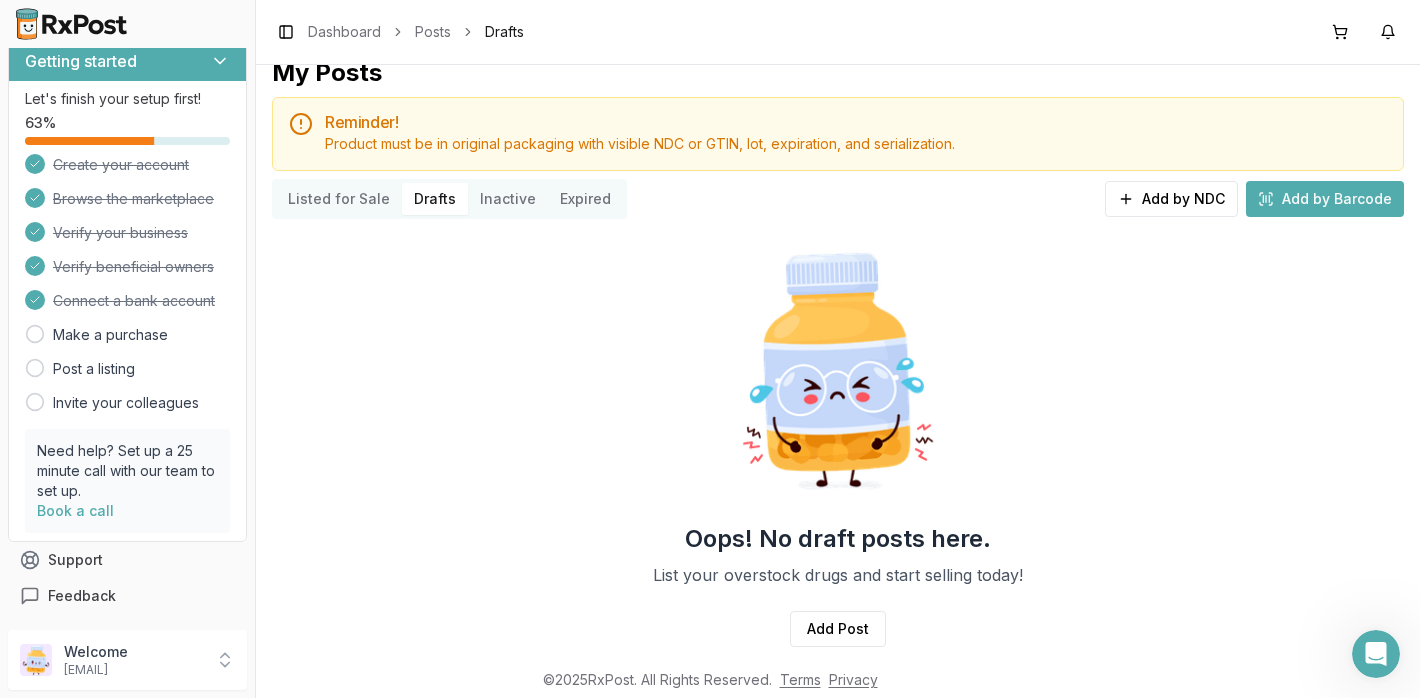 scroll, scrollTop: 0, scrollLeft: 0, axis: both 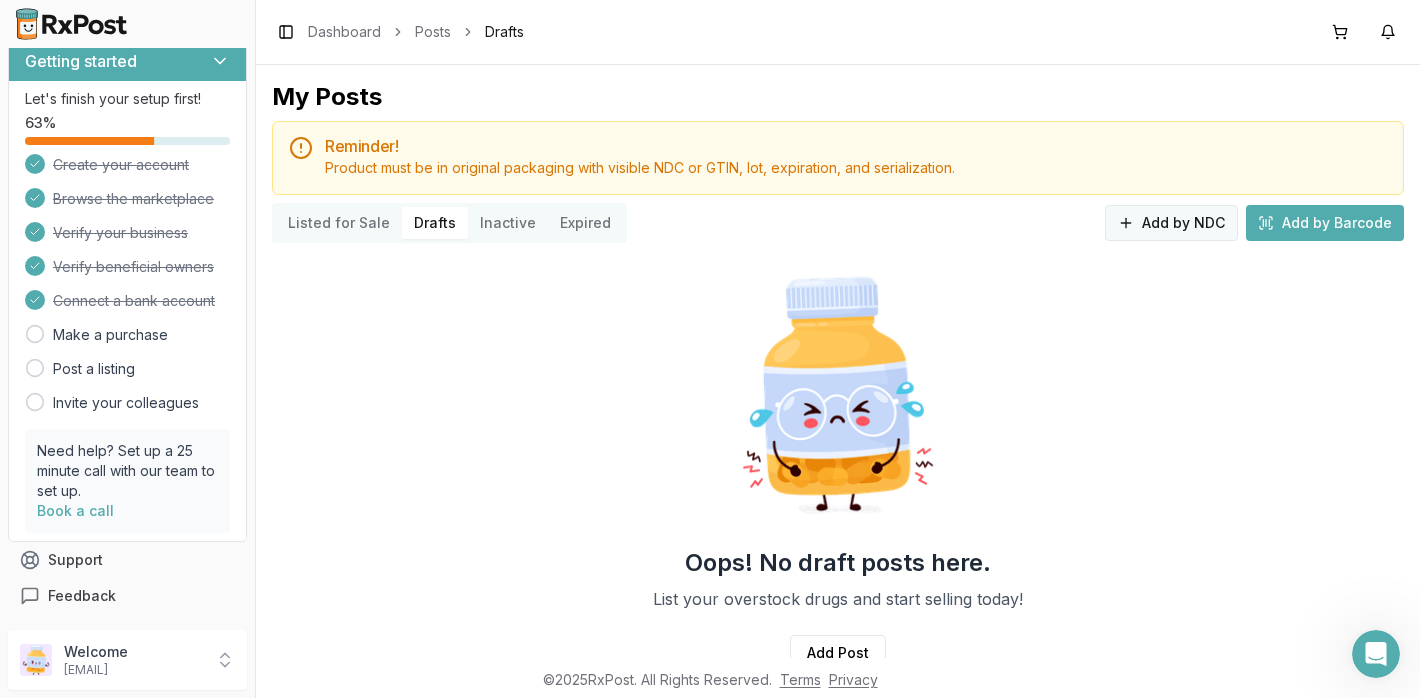 click on "Add by NDC" at bounding box center [1171, 223] 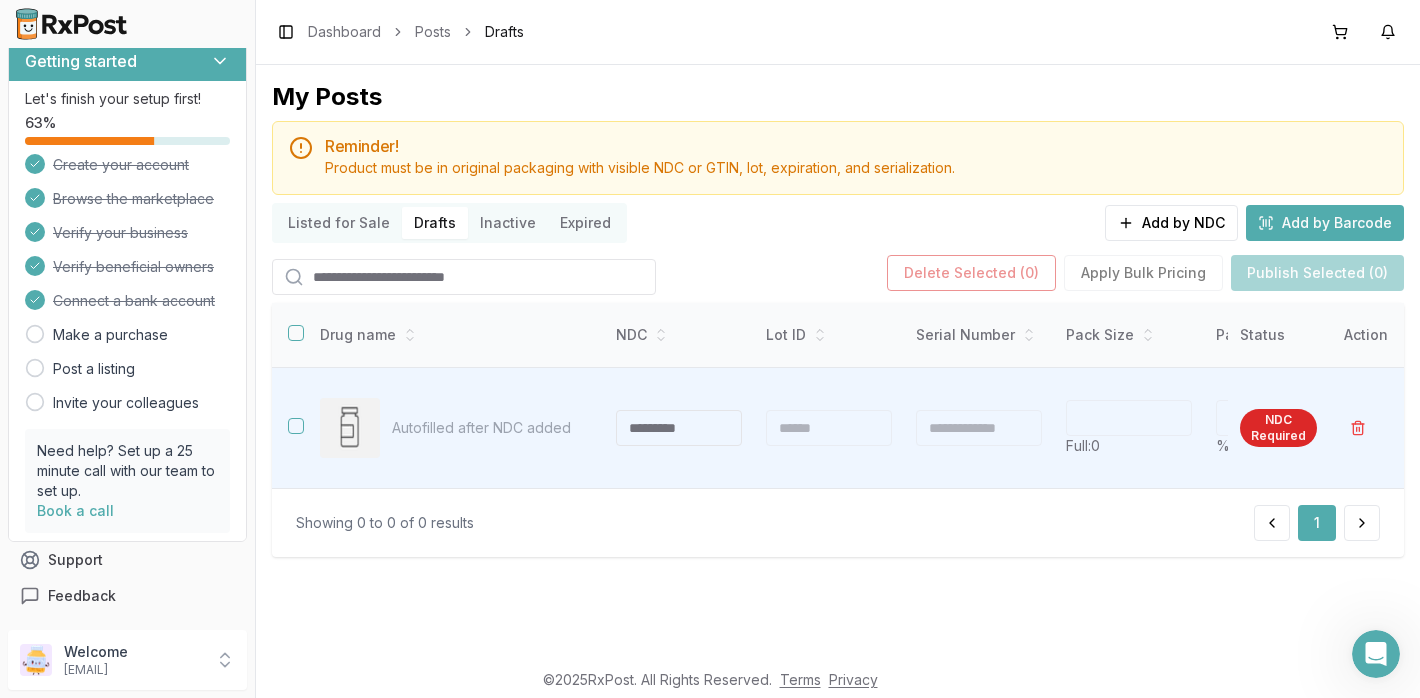 click at bounding box center (464, 277) 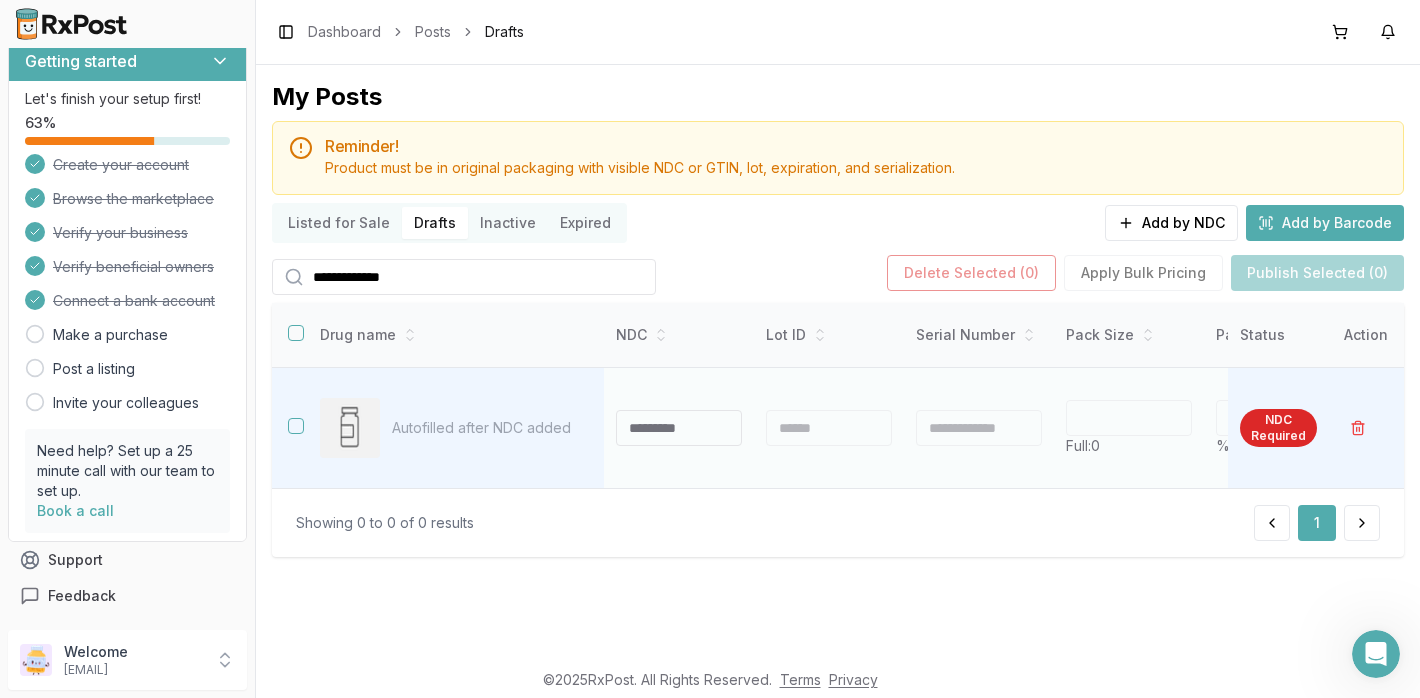 type on "**********" 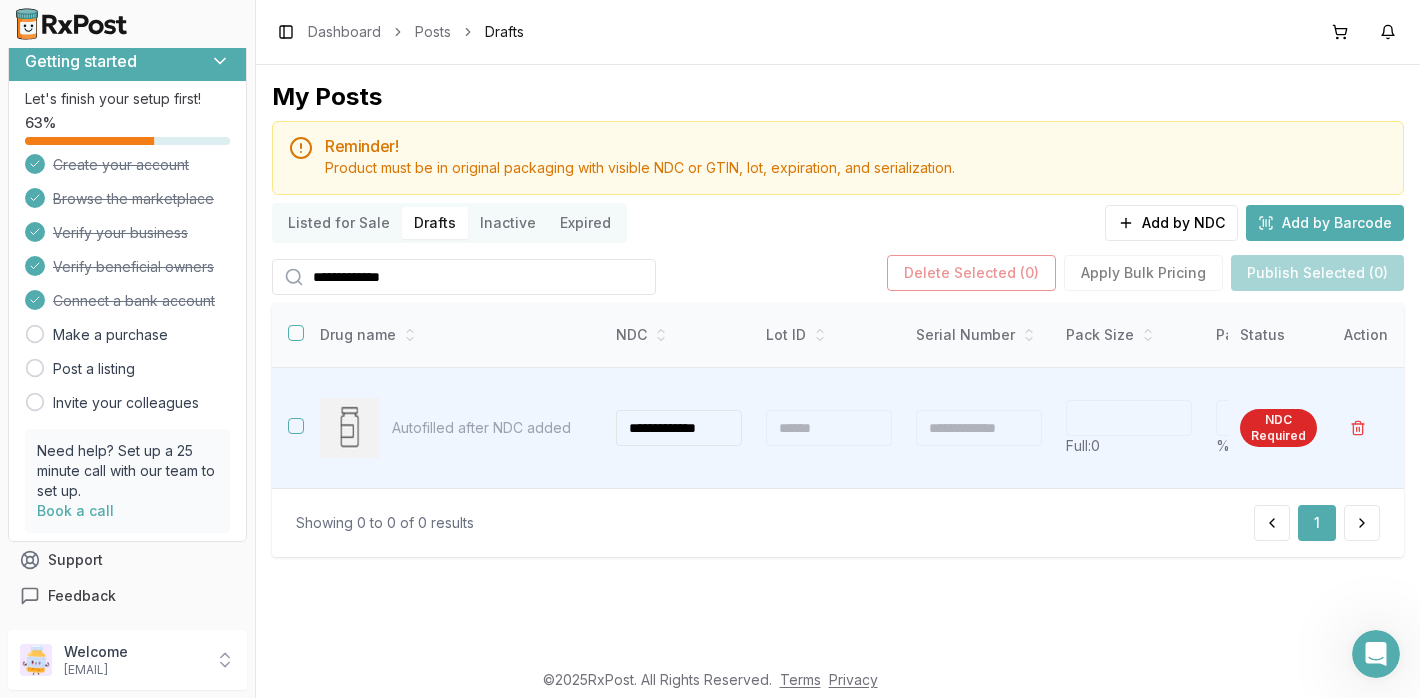 scroll, scrollTop: 0, scrollLeft: 6, axis: horizontal 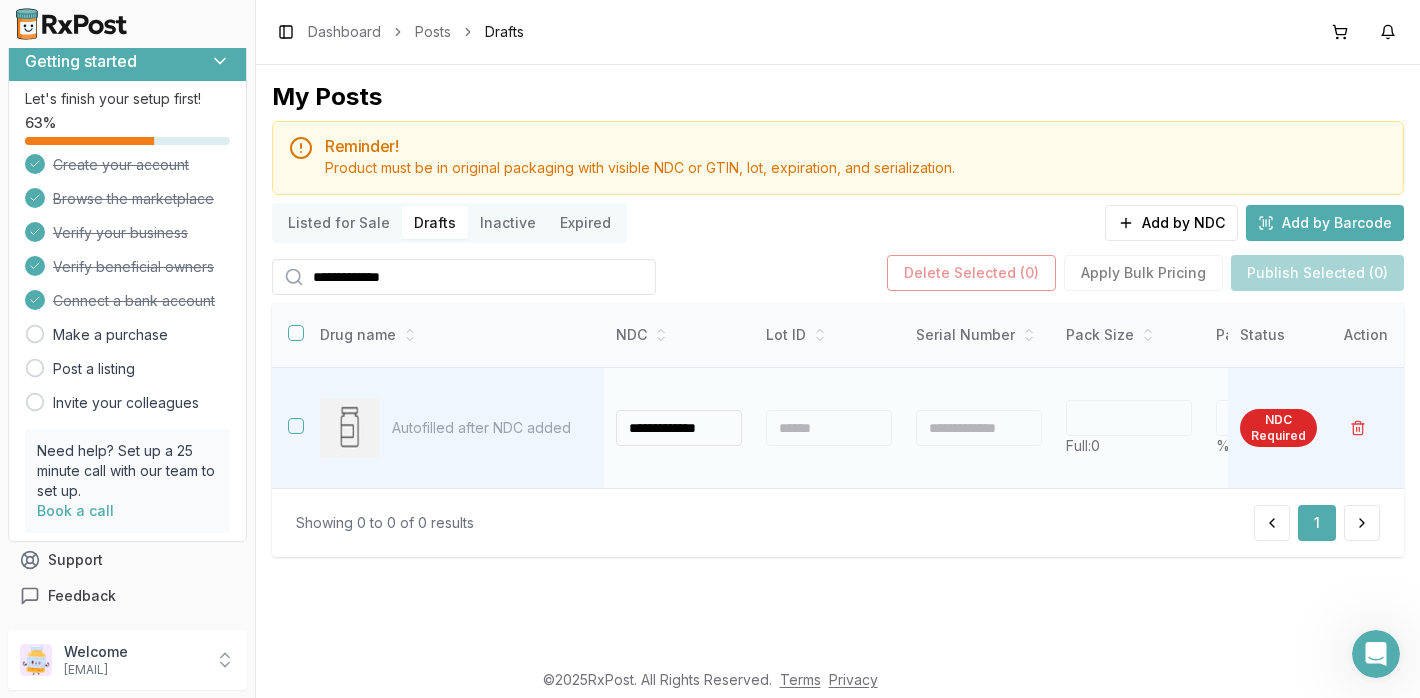 click on "**********" at bounding box center (679, 428) 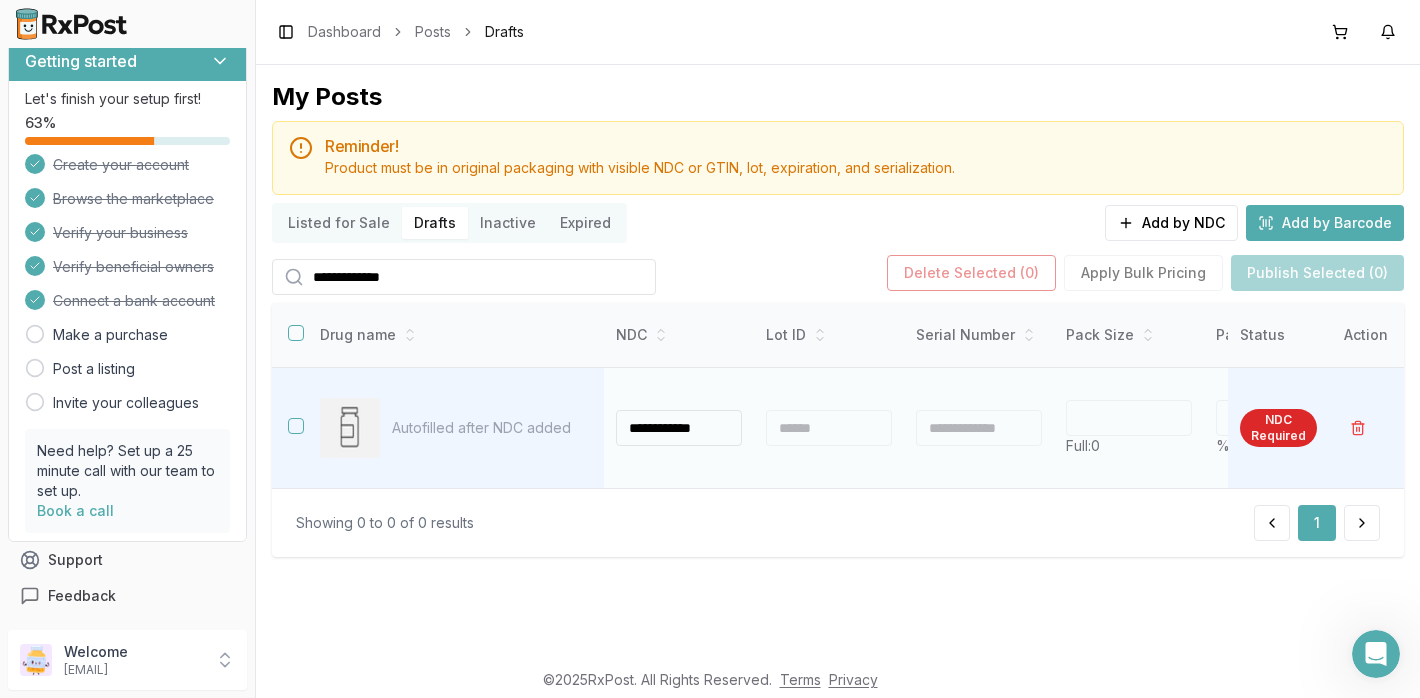 scroll, scrollTop: 0, scrollLeft: 0, axis: both 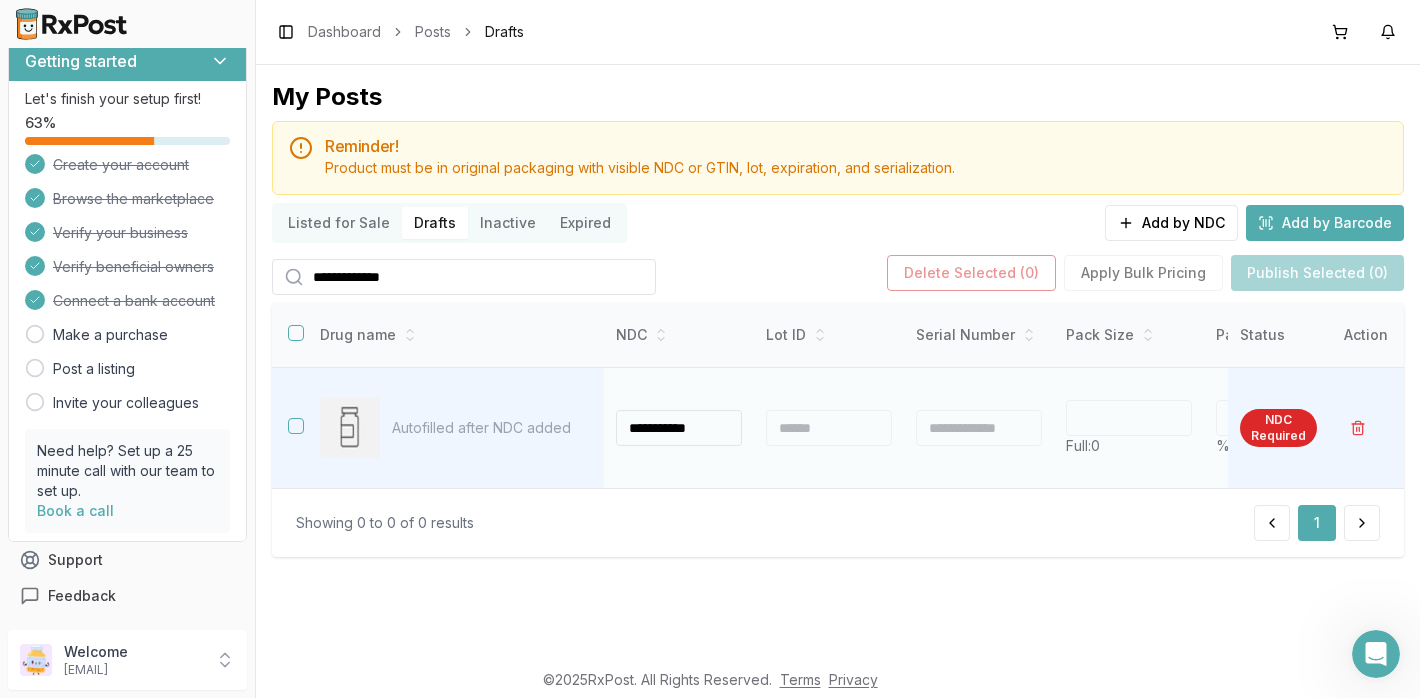 type on "**********" 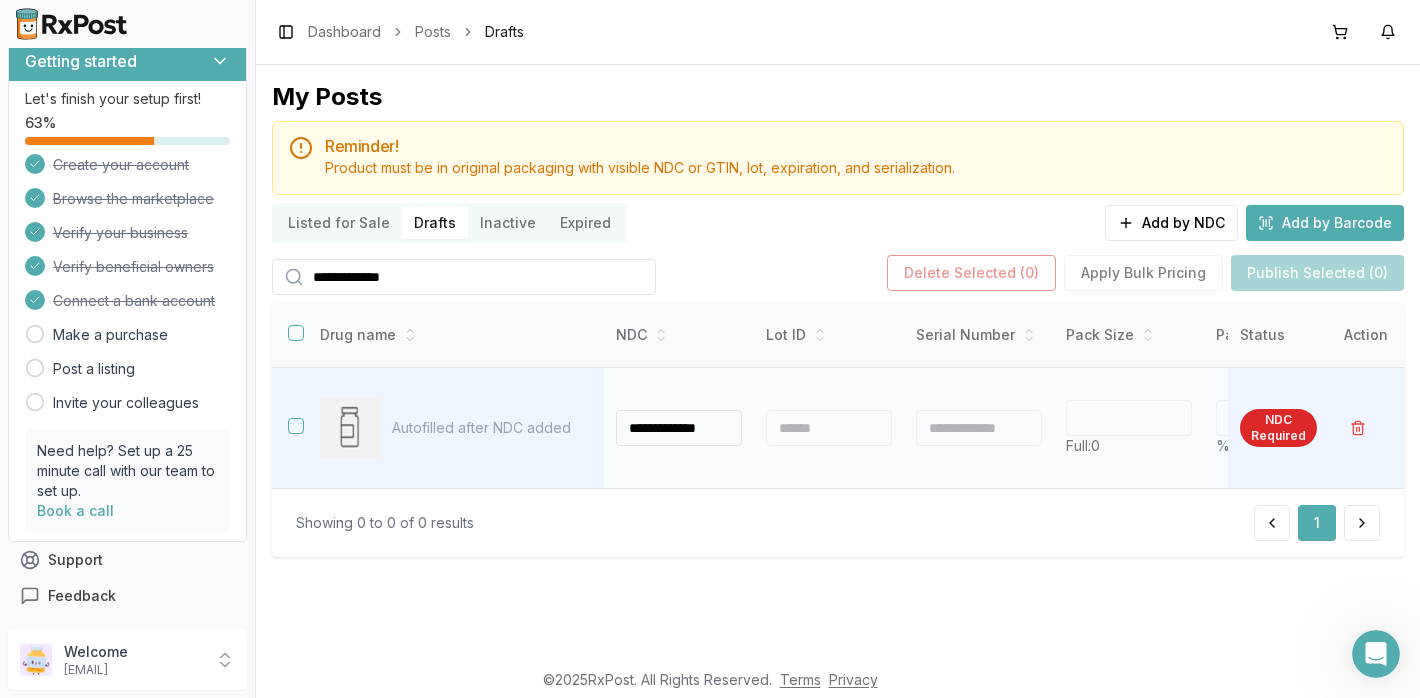 type 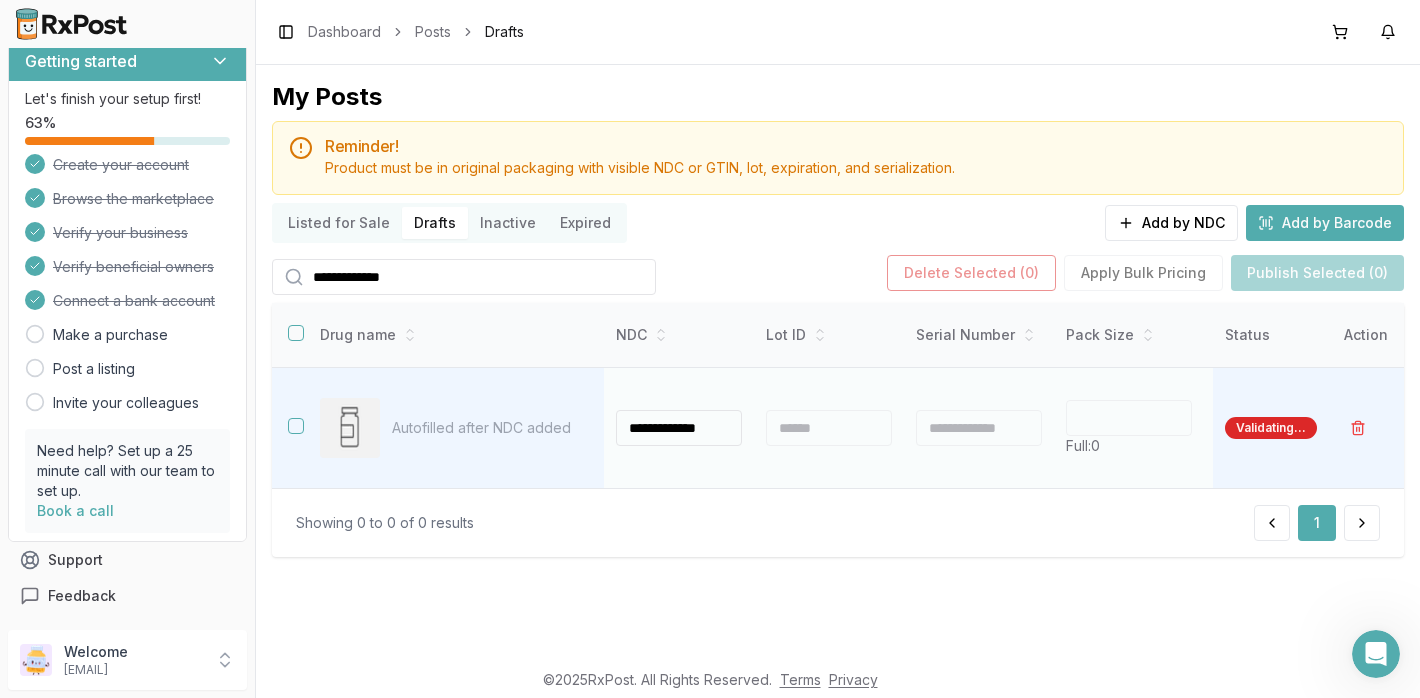 type on "***" 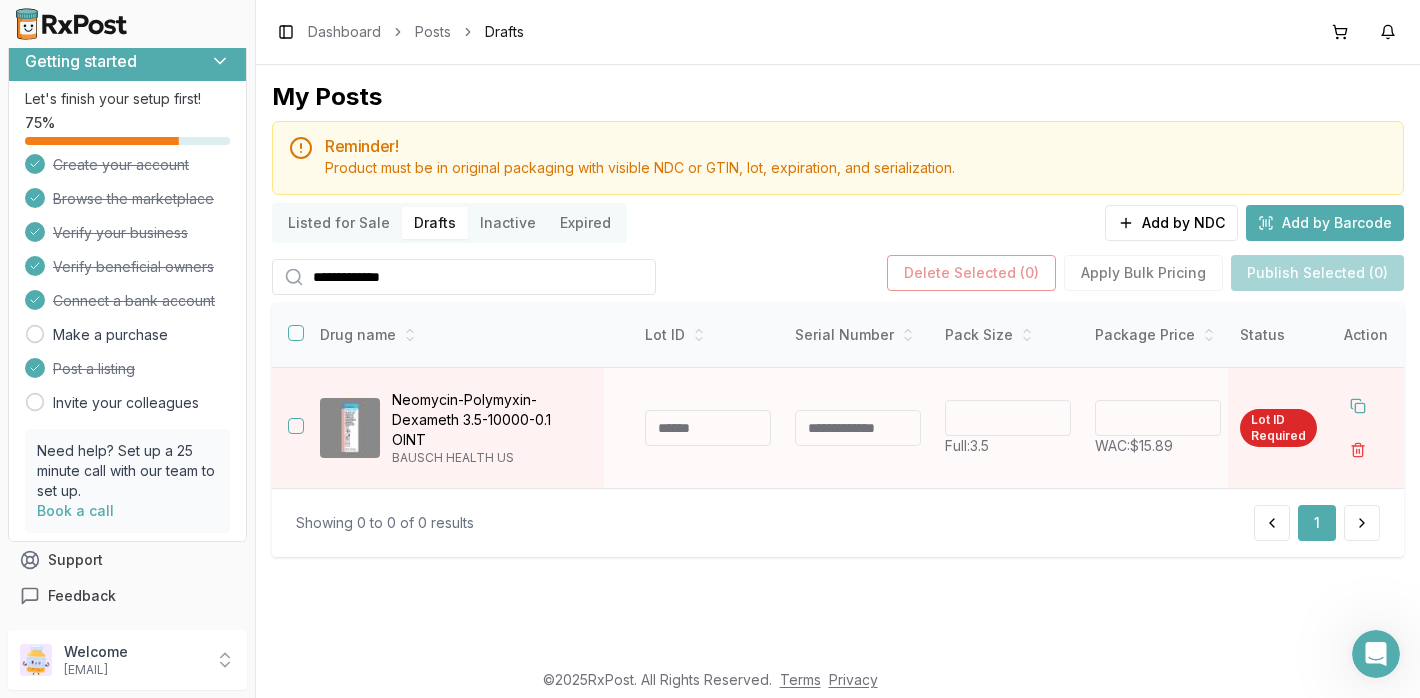 scroll, scrollTop: 0, scrollLeft: 123, axis: horizontal 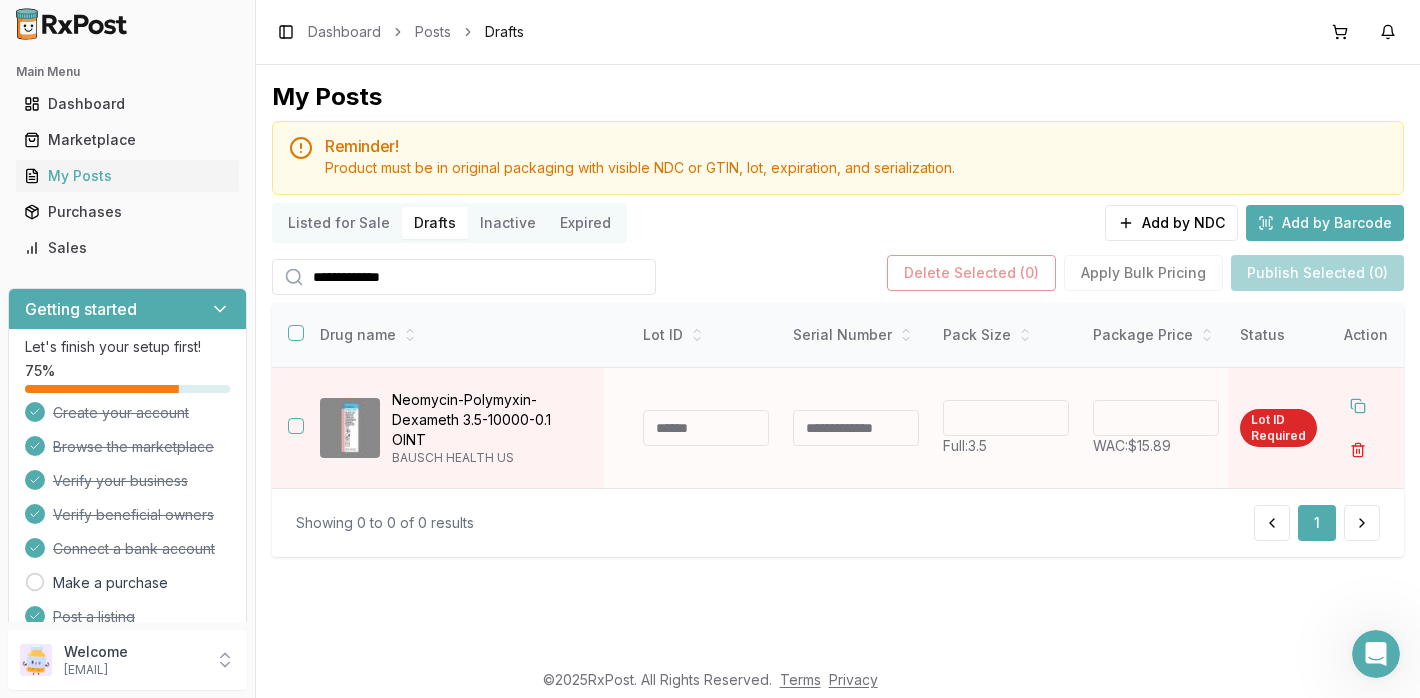 click at bounding box center (1358, 450) 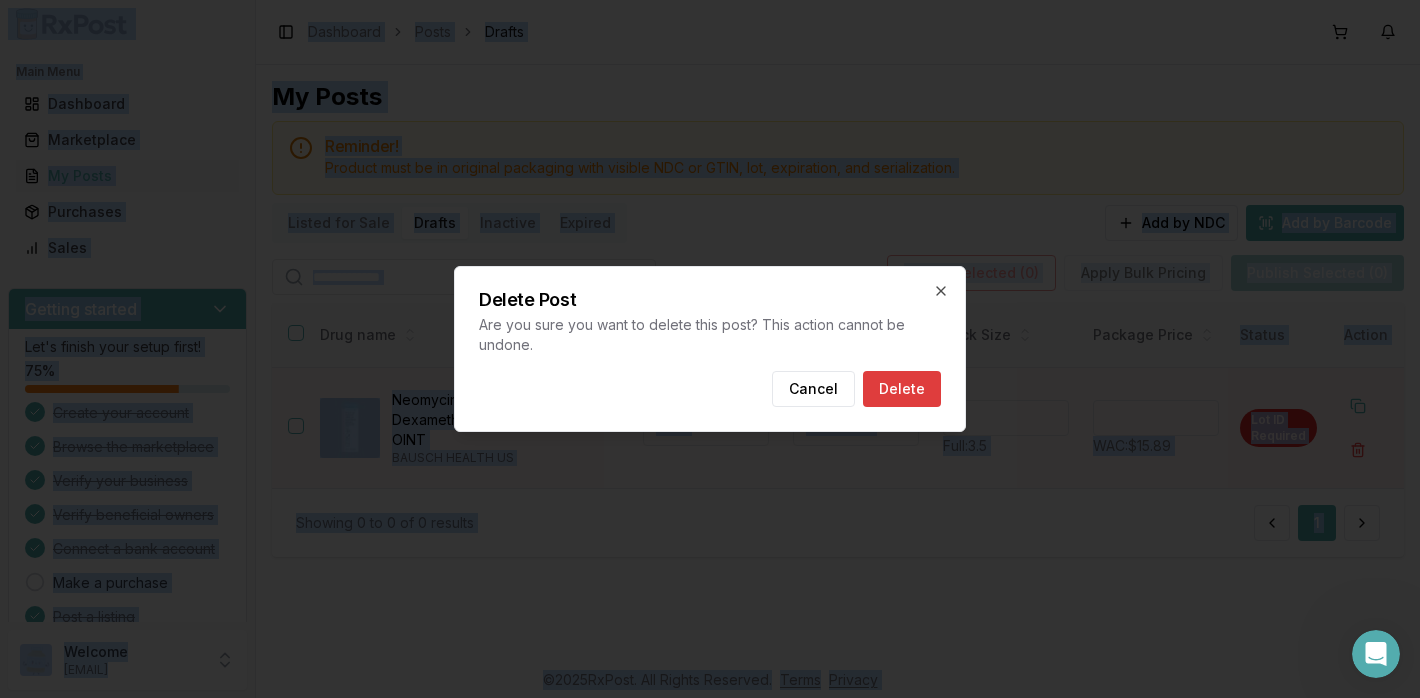 click on "Delete" at bounding box center [902, 389] 